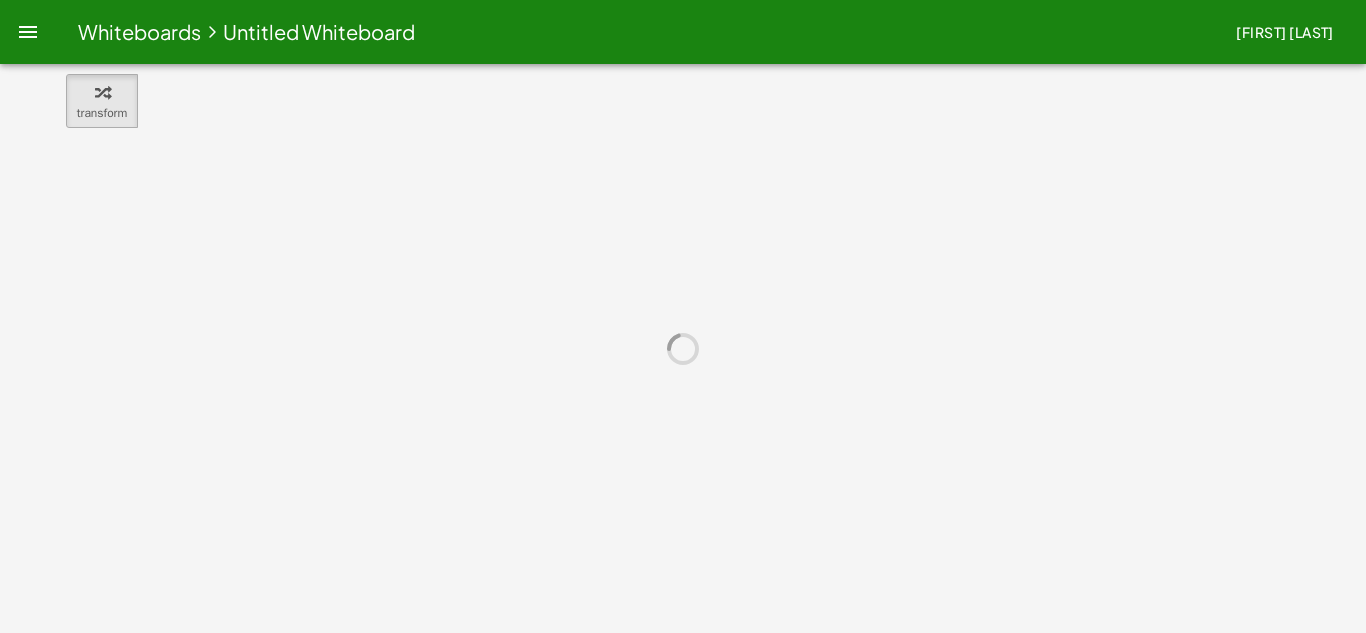 scroll, scrollTop: 0, scrollLeft: 0, axis: both 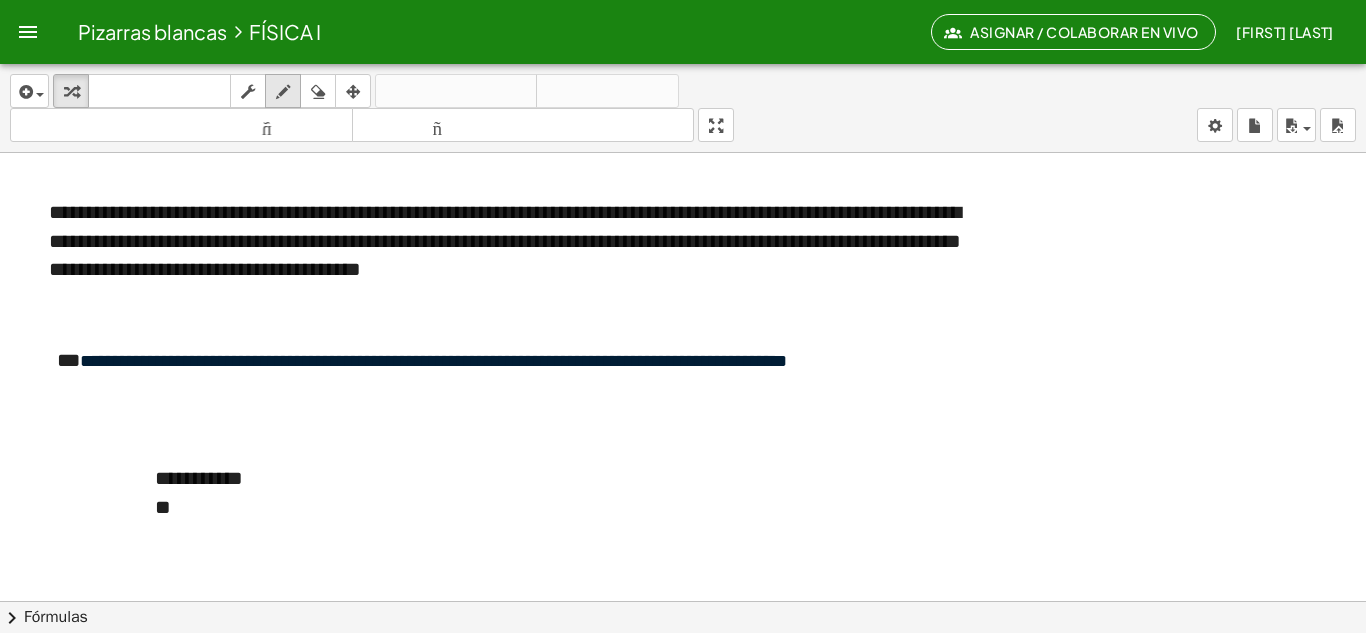 click at bounding box center (283, 92) 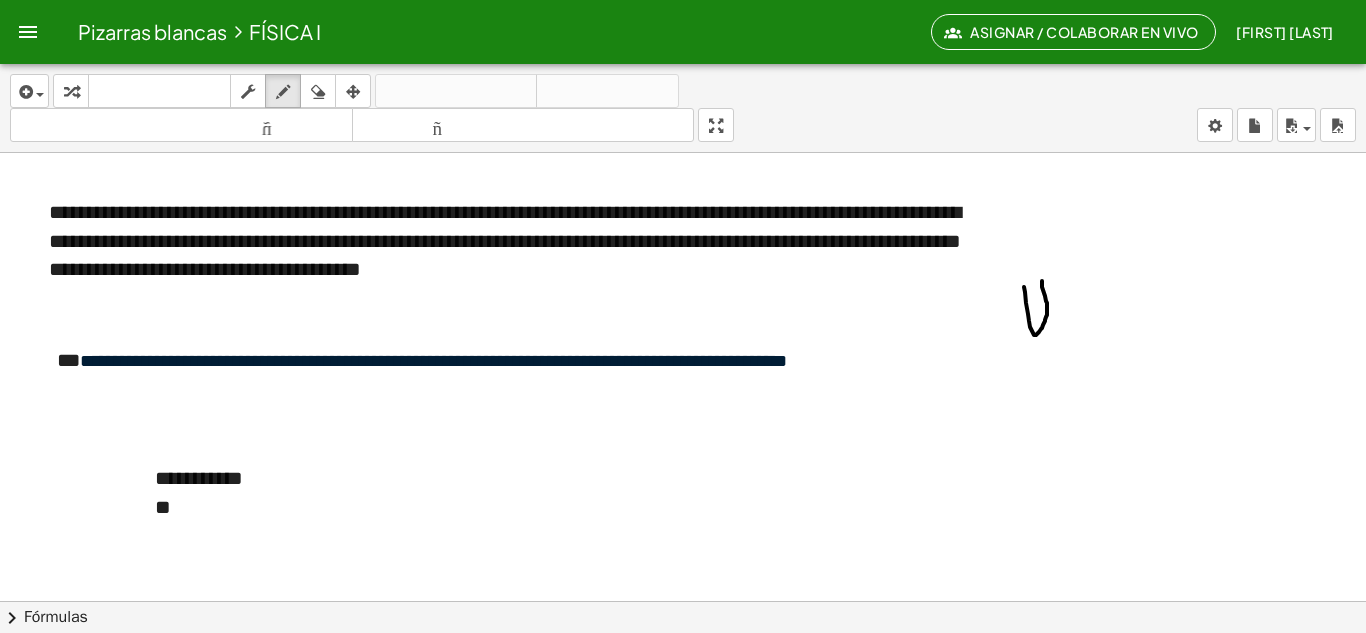 drag, startPoint x: 1024, startPoint y: 287, endPoint x: 1041, endPoint y: 281, distance: 18.027756 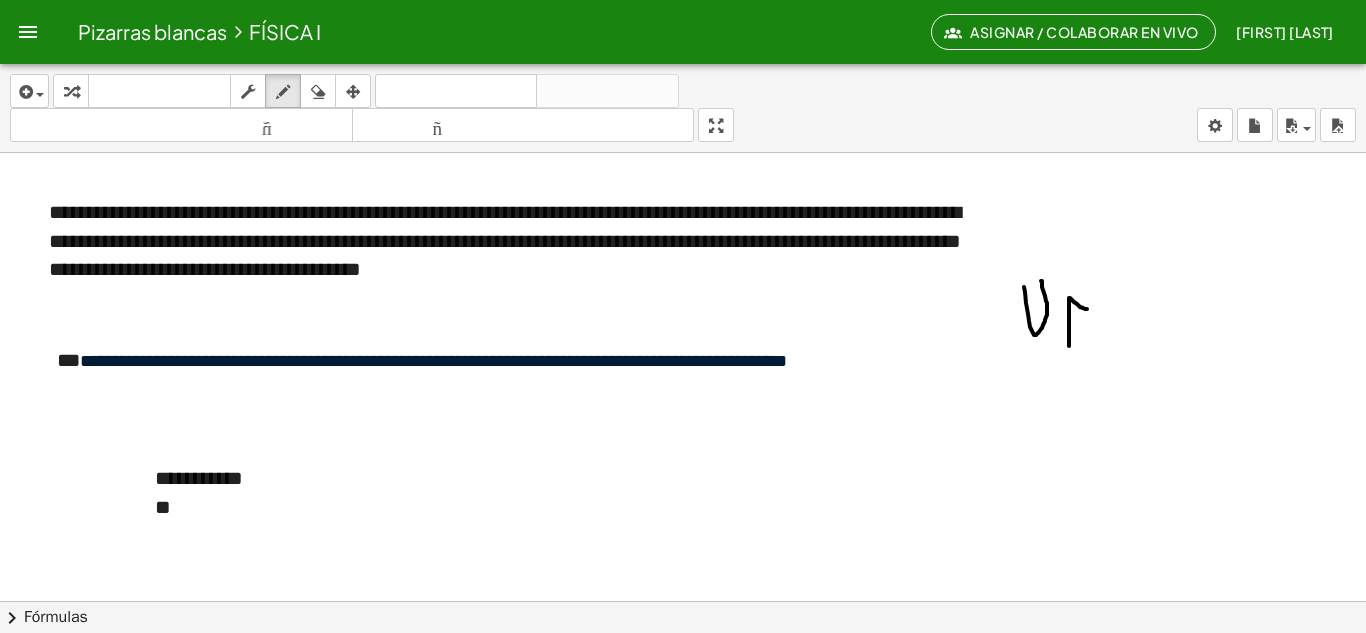 drag, startPoint x: 1069, startPoint y: 322, endPoint x: 1087, endPoint y: 309, distance: 22.203604 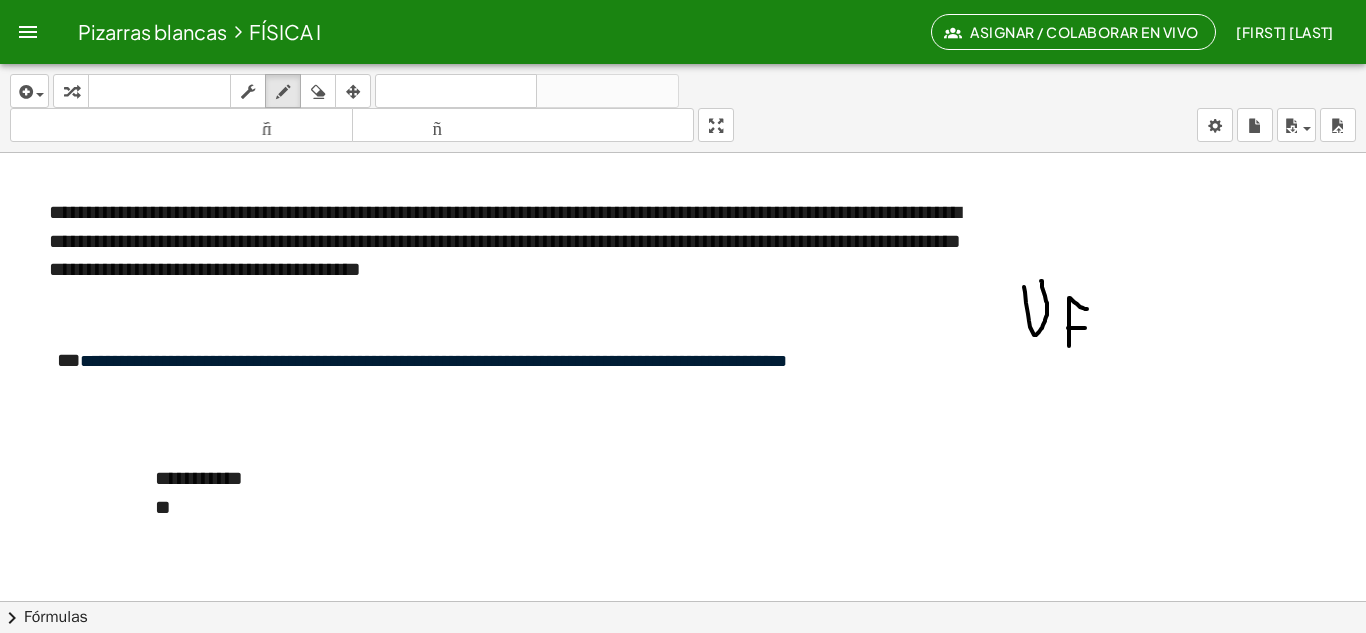 drag, startPoint x: 1068, startPoint y: 328, endPoint x: 1085, endPoint y: 328, distance: 17 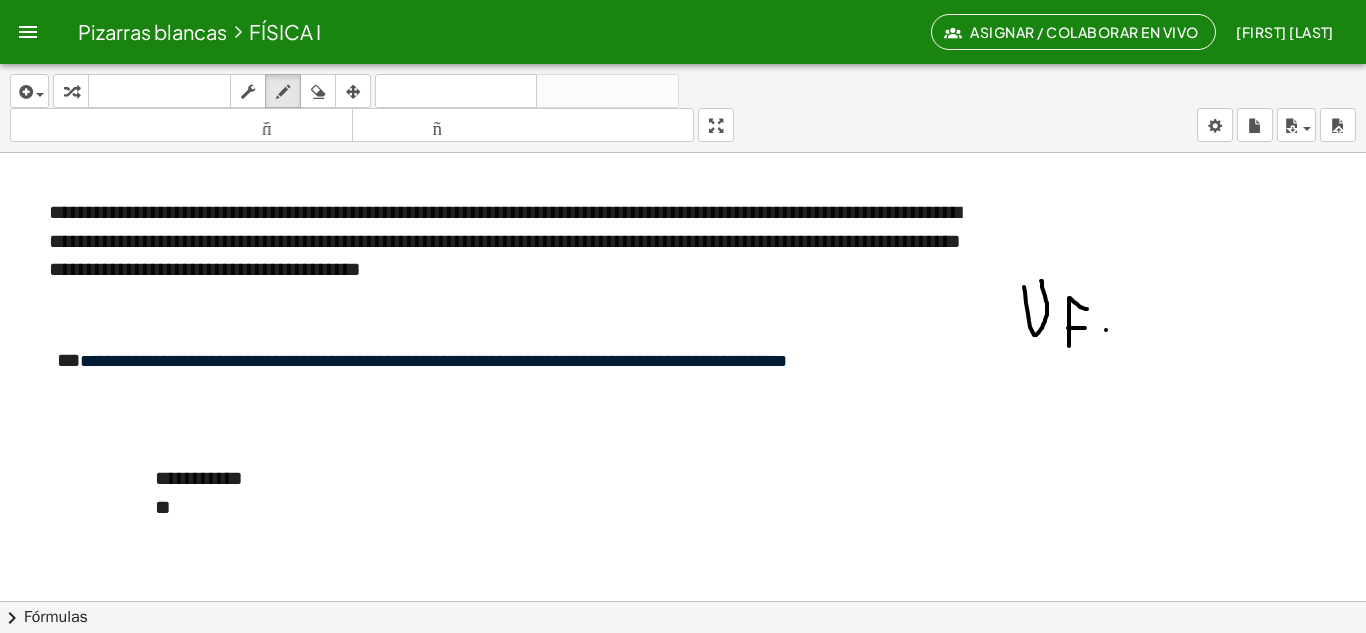 click at bounding box center (683, 679) 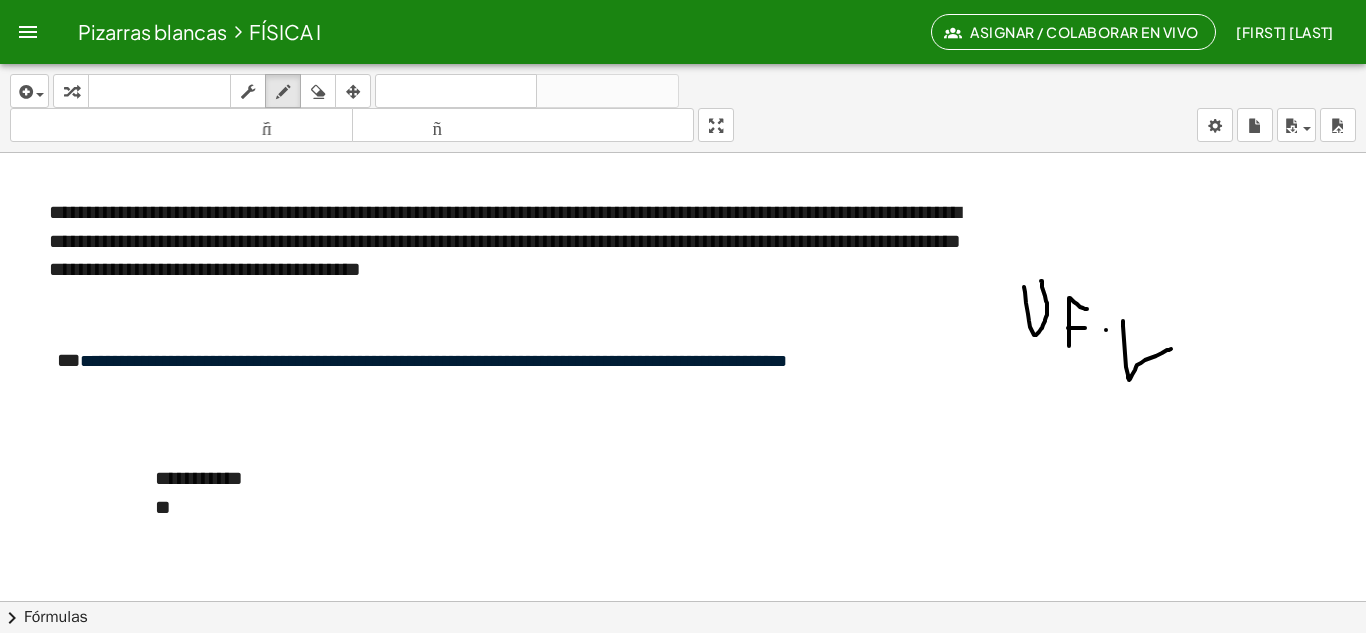 drag, startPoint x: 1123, startPoint y: 321, endPoint x: 1171, endPoint y: 345, distance: 53.66563 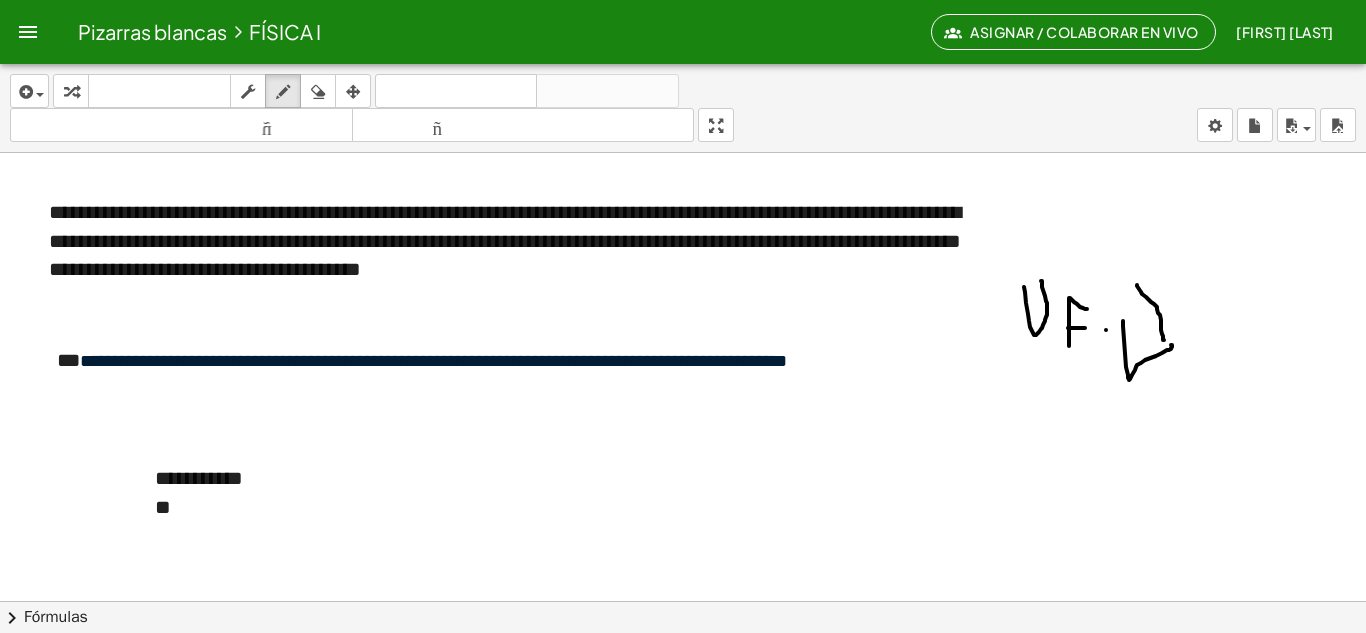 drag, startPoint x: 1137, startPoint y: 285, endPoint x: 1164, endPoint y: 340, distance: 61.269894 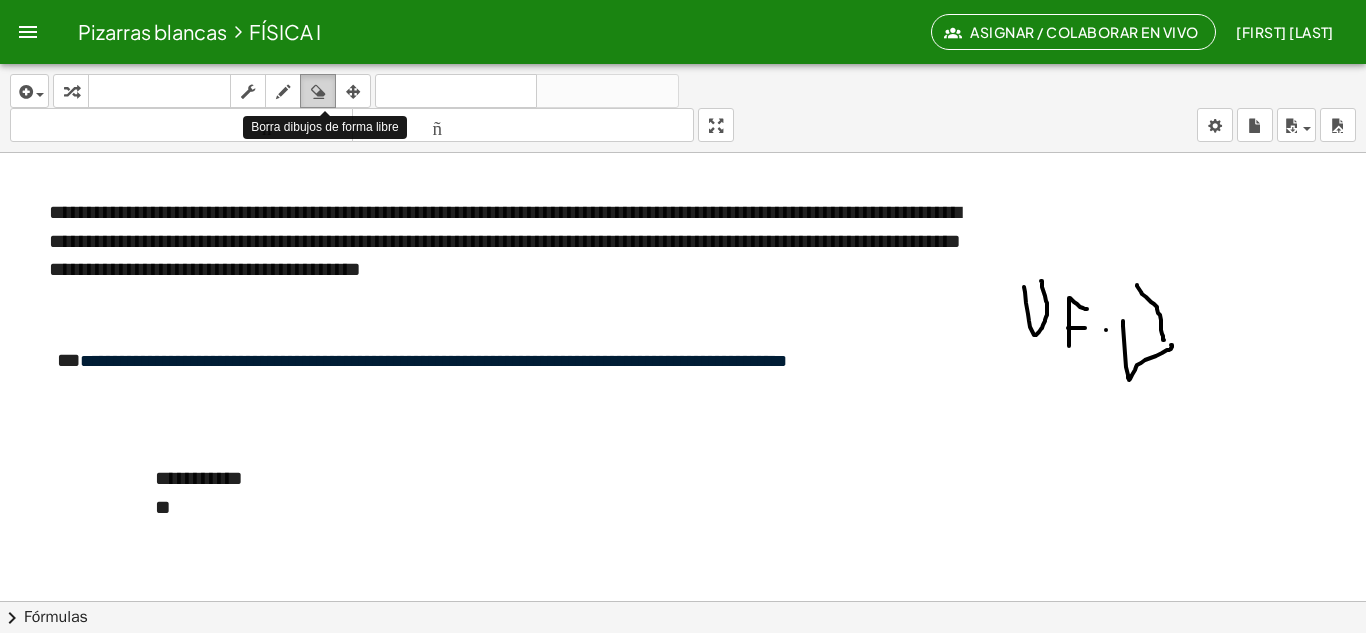 click at bounding box center [318, 92] 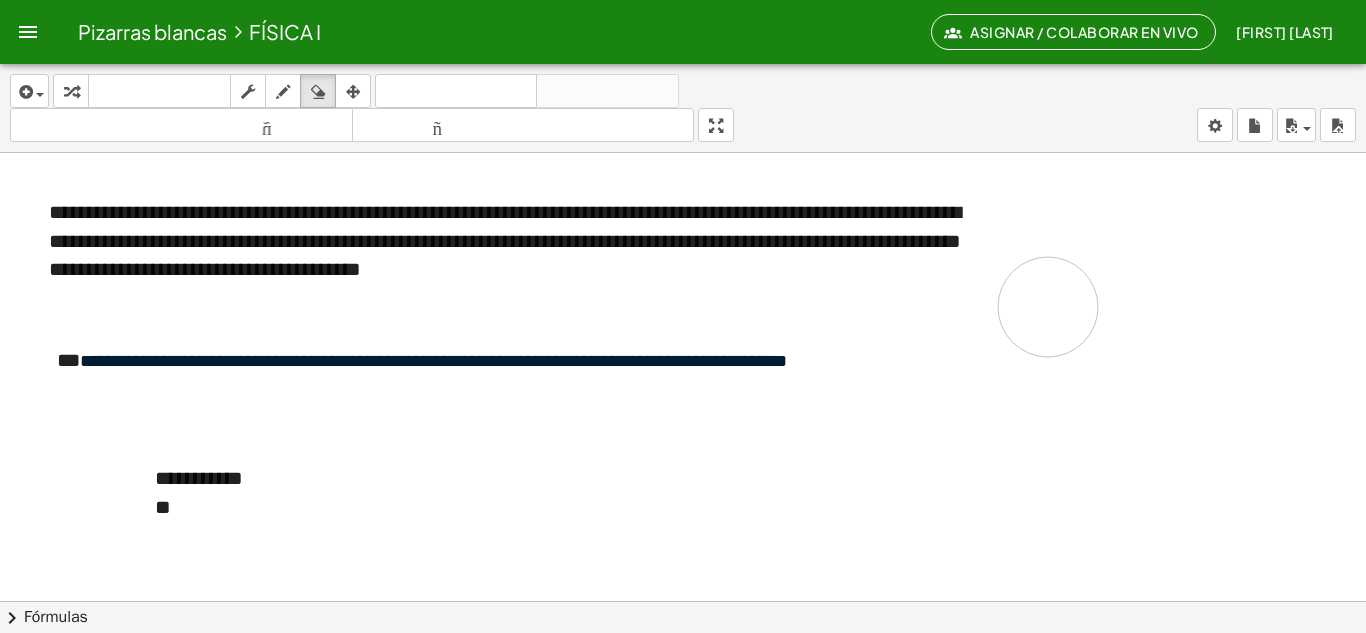 drag, startPoint x: 1076, startPoint y: 315, endPoint x: 1051, endPoint y: 303, distance: 27.730848 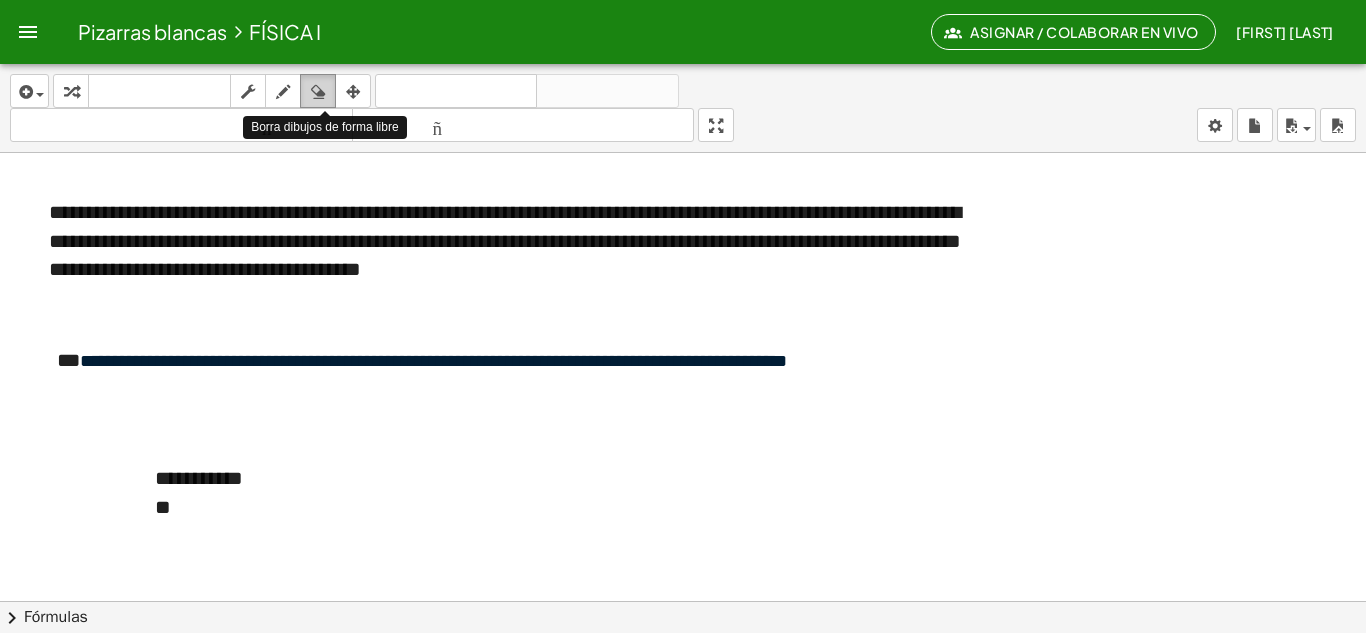click at bounding box center (318, 92) 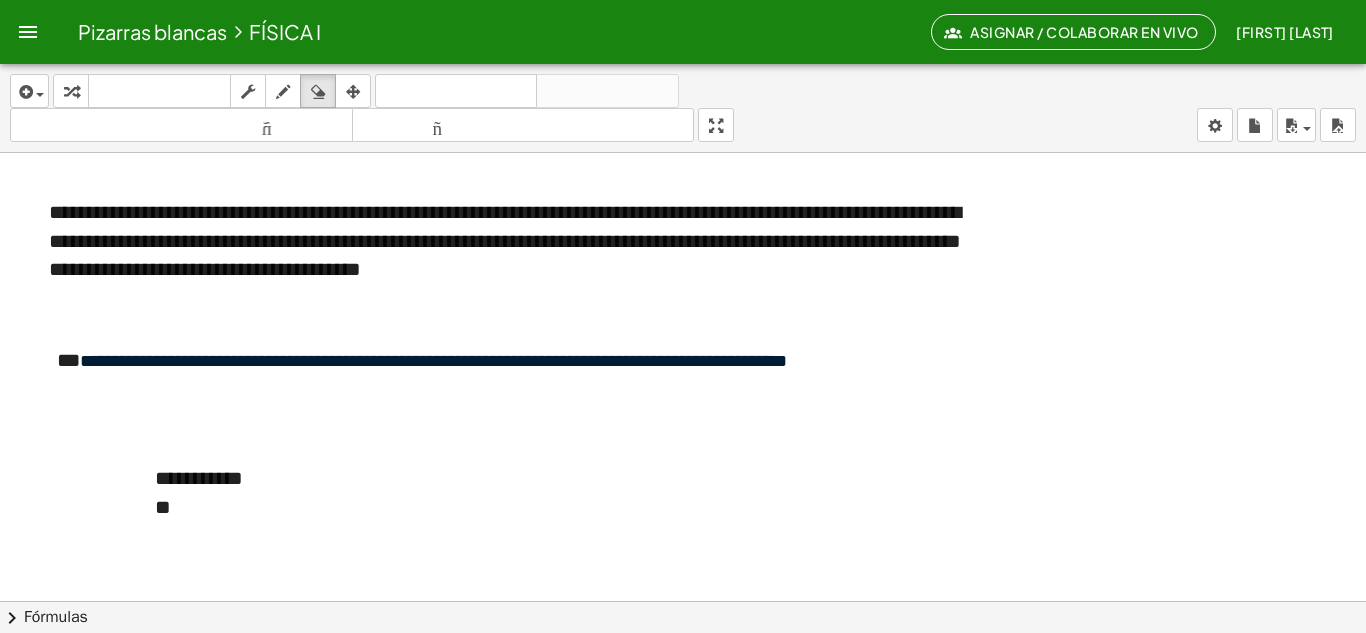 click on "insertar Seleccione uno: Expresión matemática Función Texto Vídeo de YouTube Graficando Geometría Geometría 3D transformar teclado teclado fregar dibujar borrar arreglar deshacer deshacer rehacer rehacer tamaño_del_formato menor tamaño_del_formato más grande pantalla completa carga   ahorrar nuevo ajustes" at bounding box center [683, 108] 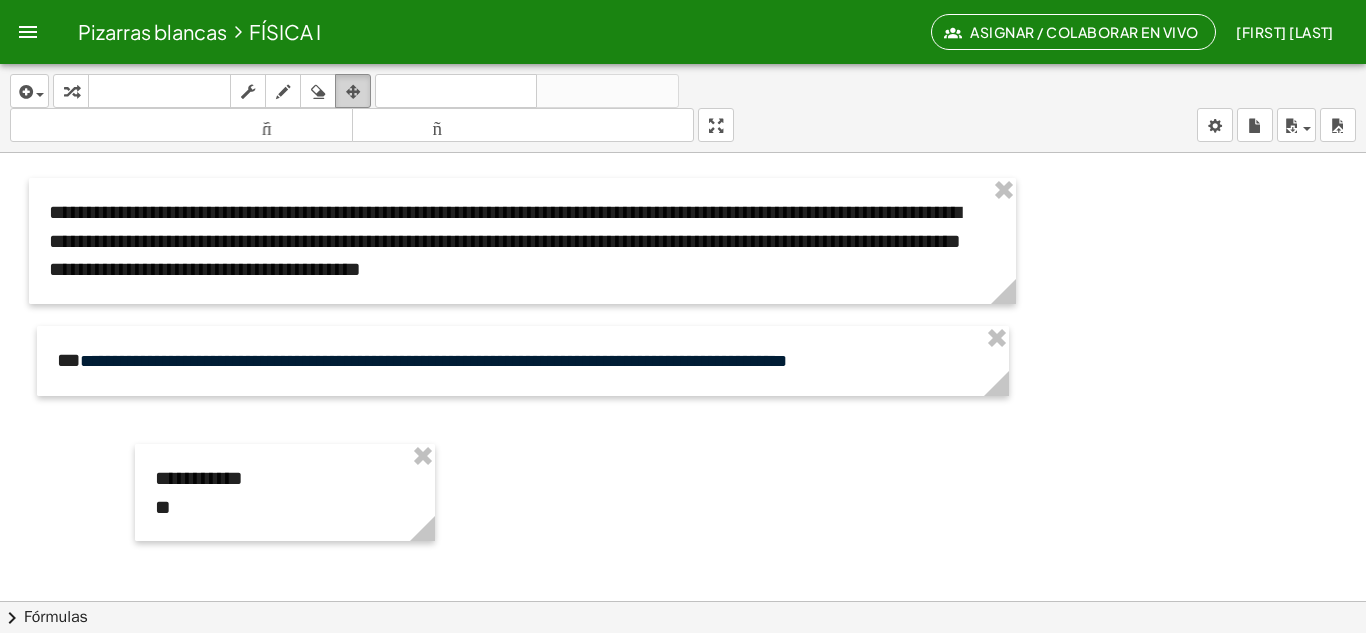 click at bounding box center (353, 91) 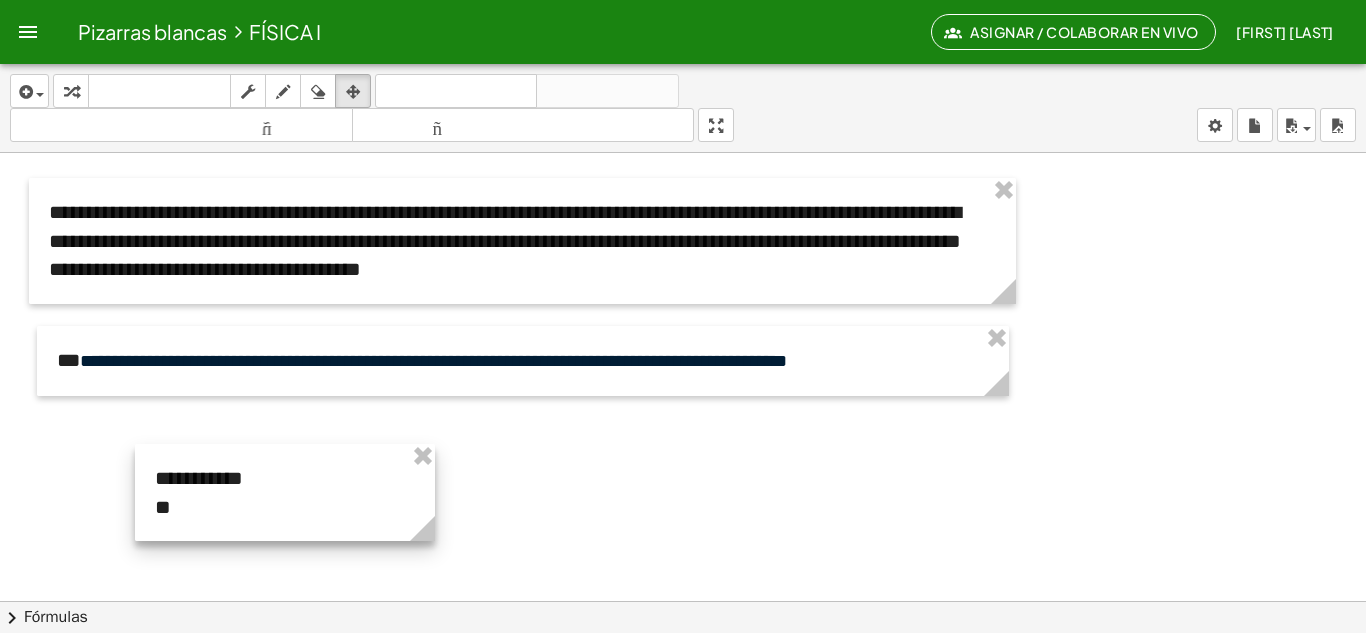 click at bounding box center [285, 492] 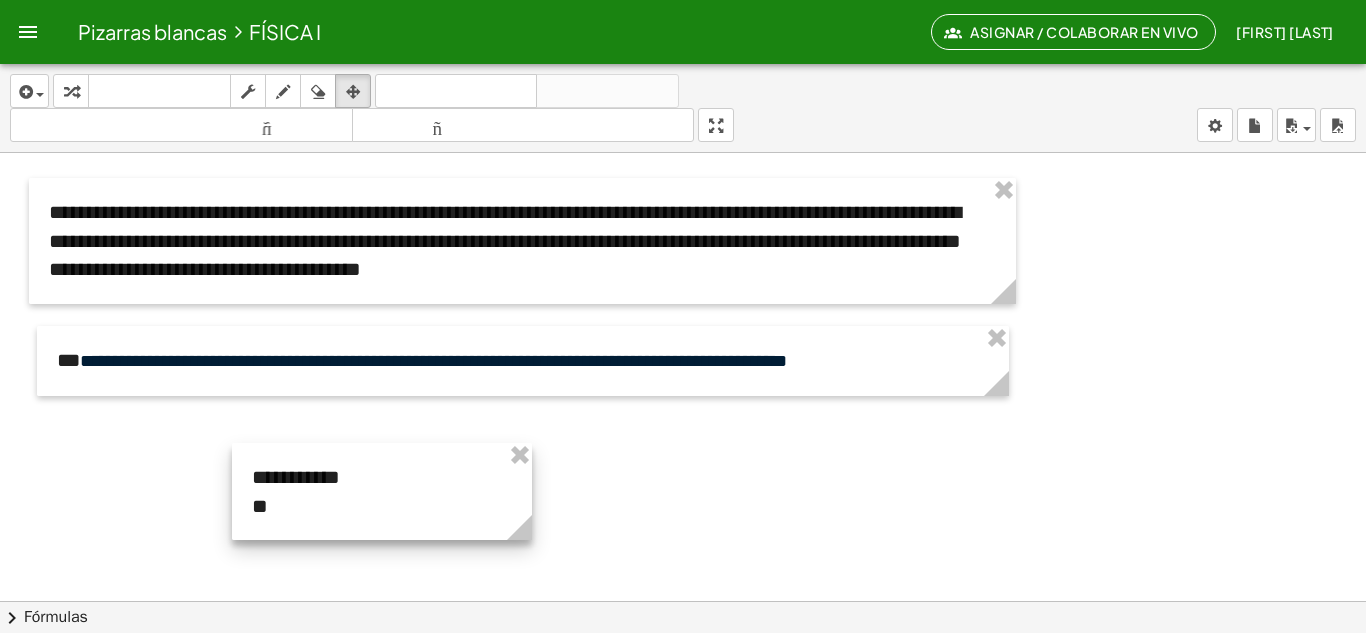 drag, startPoint x: 336, startPoint y: 482, endPoint x: 455, endPoint y: 480, distance: 119.01681 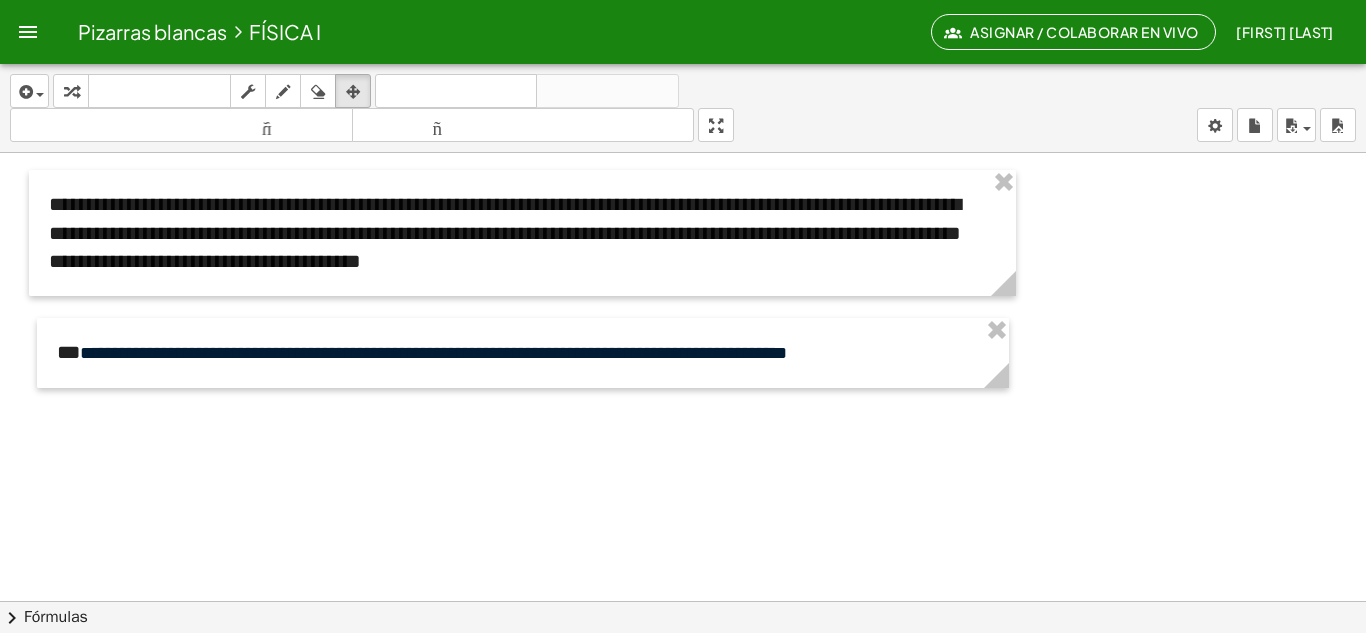 scroll, scrollTop: 5, scrollLeft: 0, axis: vertical 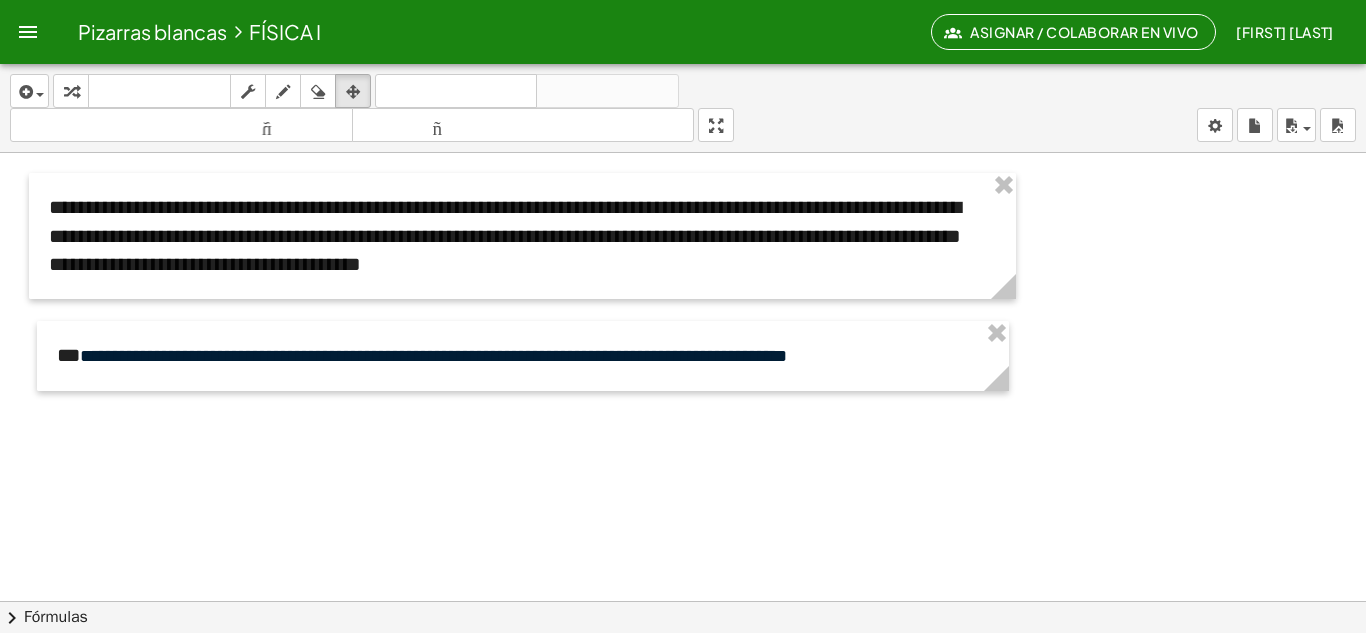 click on "chevron_right" at bounding box center (12, 618) 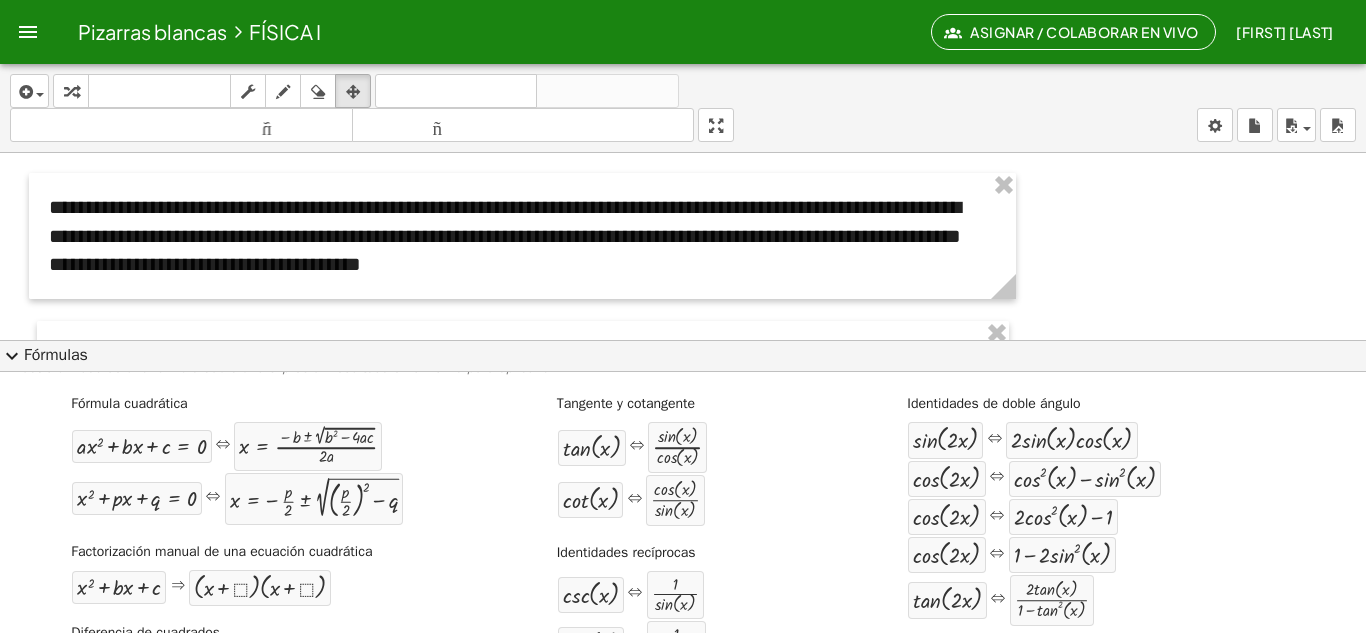 scroll, scrollTop: 0, scrollLeft: 0, axis: both 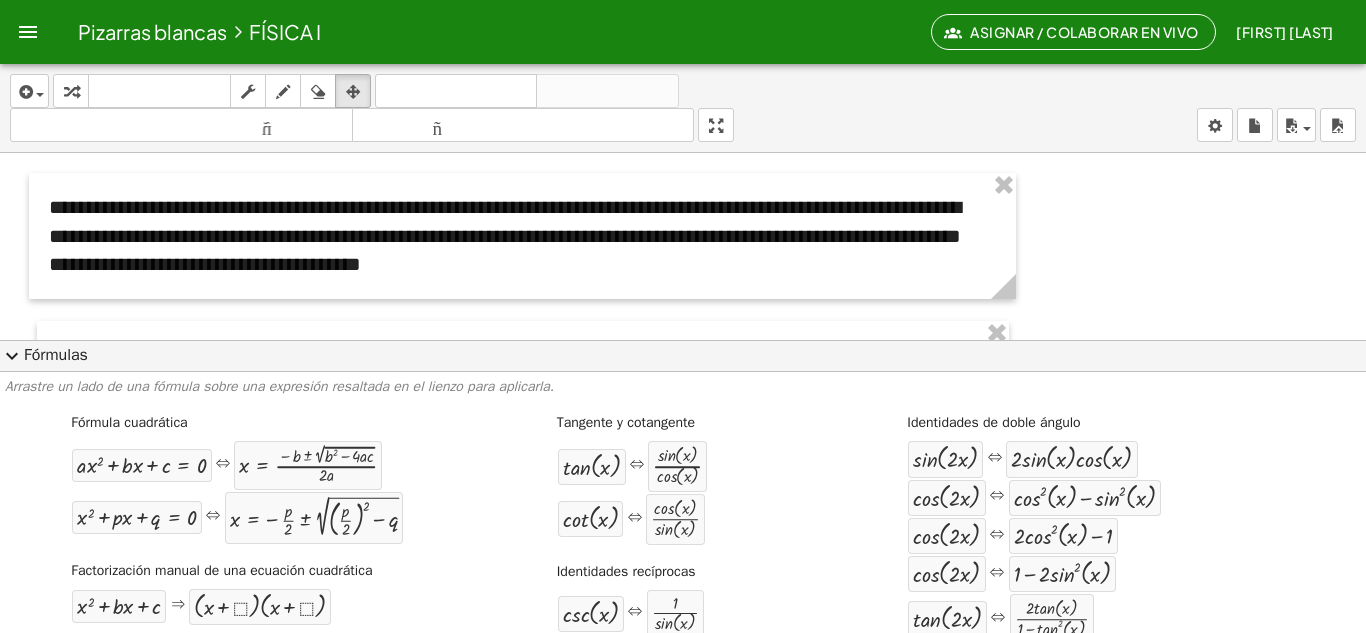 click on "expand_more Fórmulas" 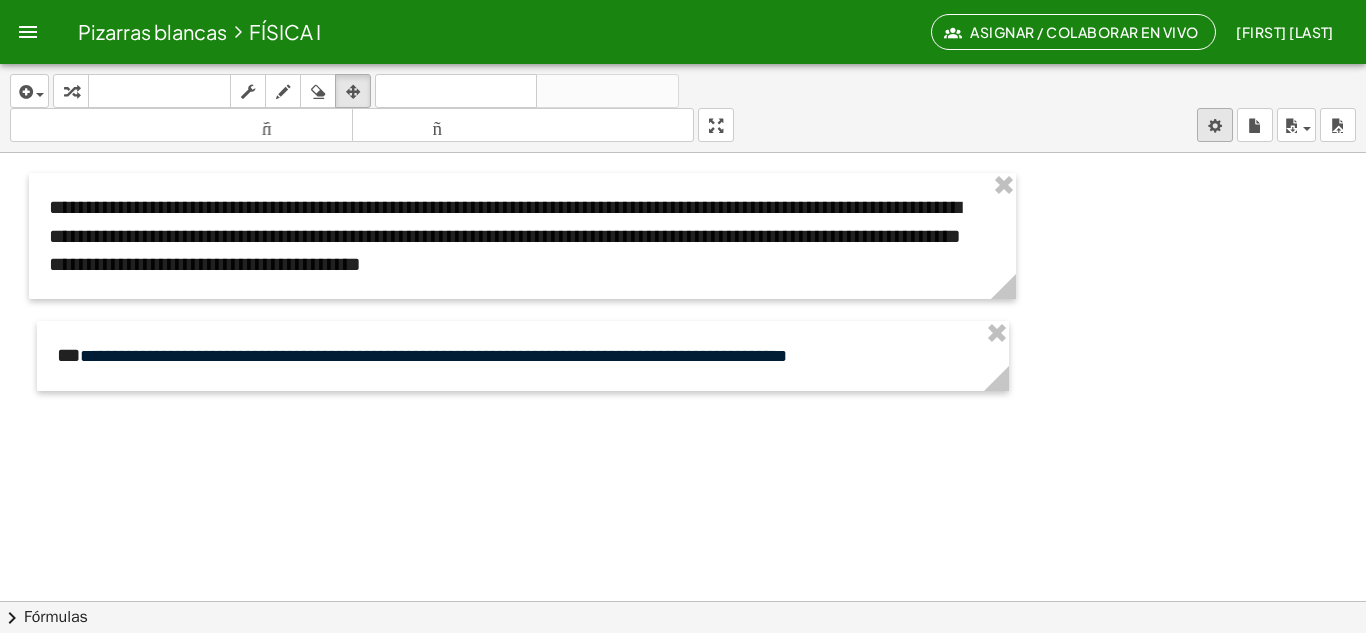 click on "**********" at bounding box center (683, 316) 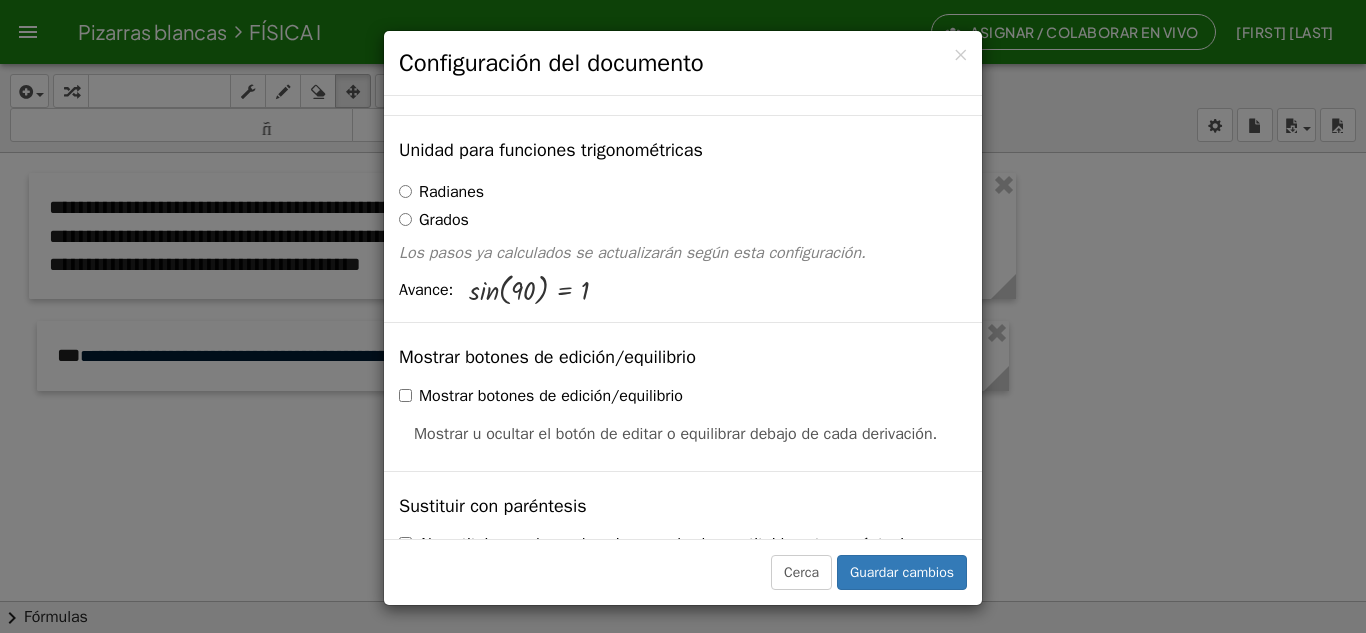scroll, scrollTop: 265, scrollLeft: 0, axis: vertical 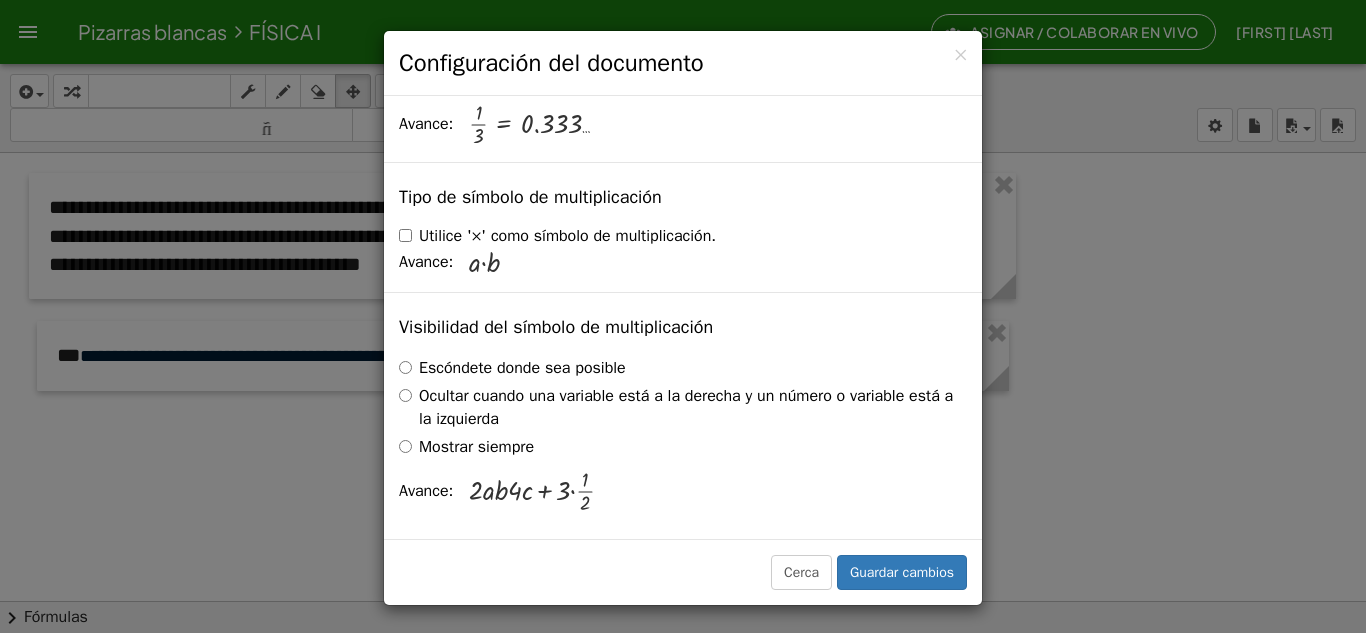 click on "× Configuración del documento Estas configuraciones se guardan con el documento en el que estás trabajando actualmente.
Reescritura de ecuaciones mediante arrastre
Deshabilitar arrastrar
Arrastrando
Arrastrar y simplificar
Arrastre un término sobre el signo igual para aplicar la operación inversa a ambos lados. Se mostrarán los términos inversos en ambos lados de la ecuación.
Unidad para funciones trigonométricas
Radianes
Grados
Los pasos ya calculados se actualizarán según esta configuración.
Avance:
sin ( , 90 ) = 1
Mostrar botones de edición/equilibrio
Mostrar botones de edición/equilibrio
Sustituir con paréntesis   + a" at bounding box center [683, 316] 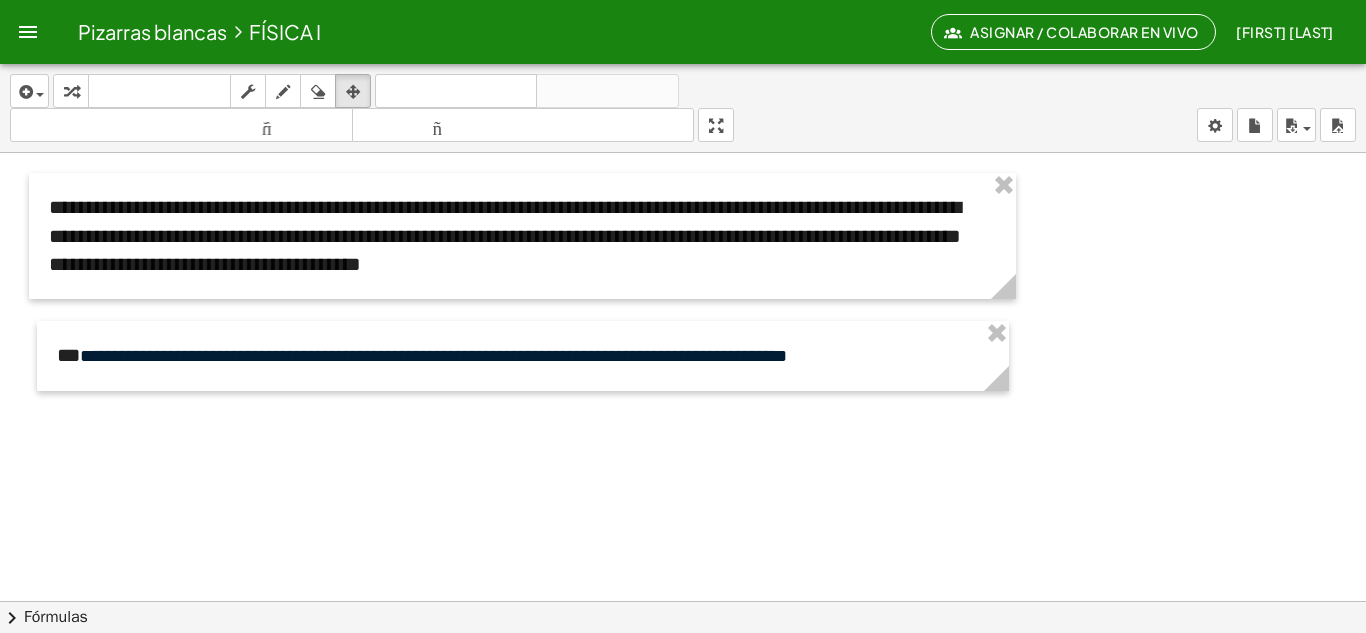 scroll, scrollTop: 0, scrollLeft: 0, axis: both 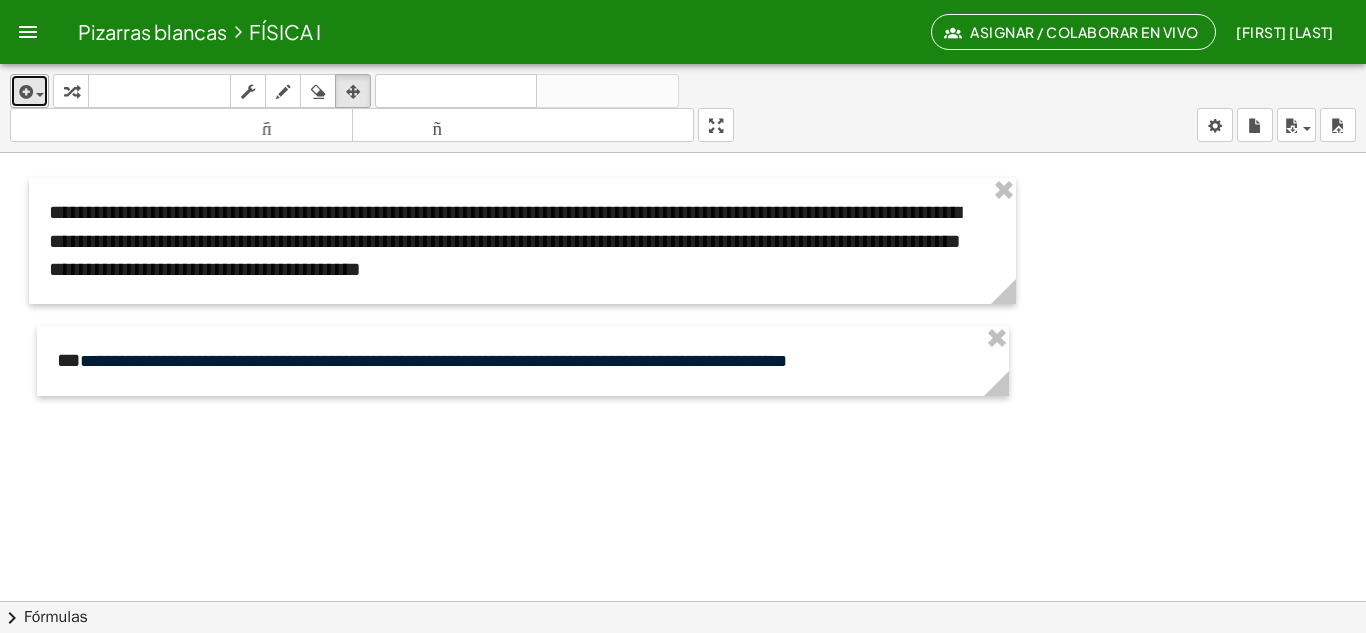 click at bounding box center [35, 94] 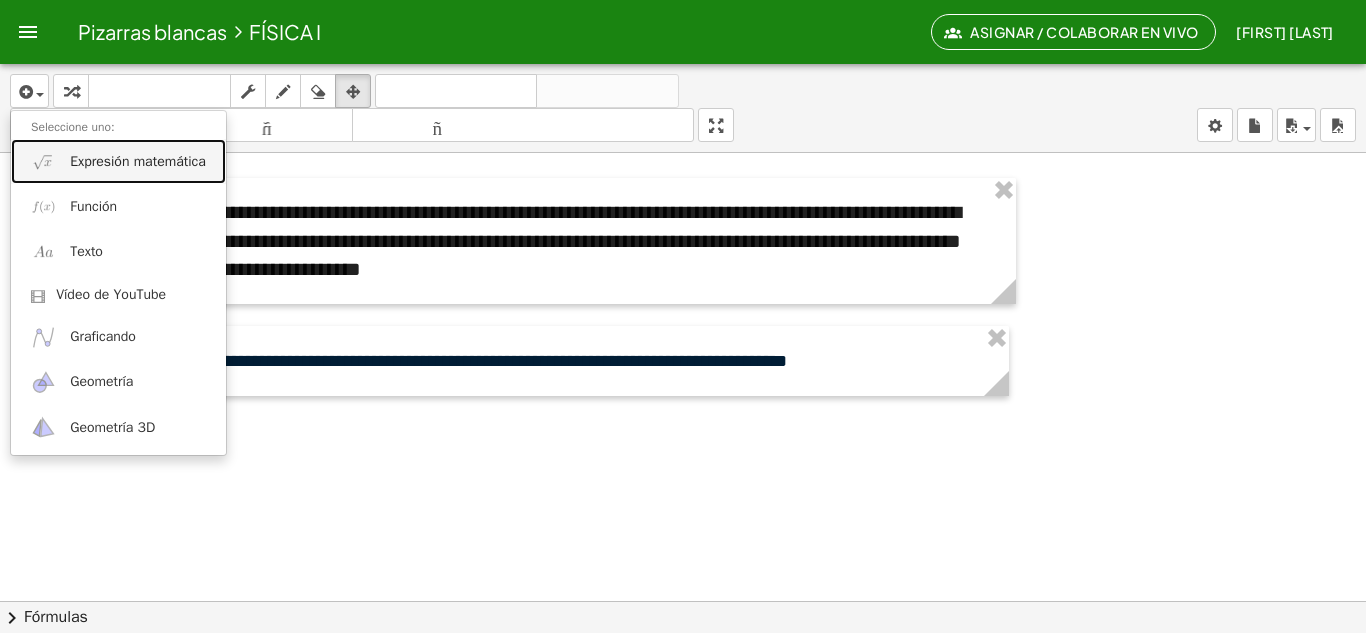 click on "Expresión matemática" at bounding box center [138, 161] 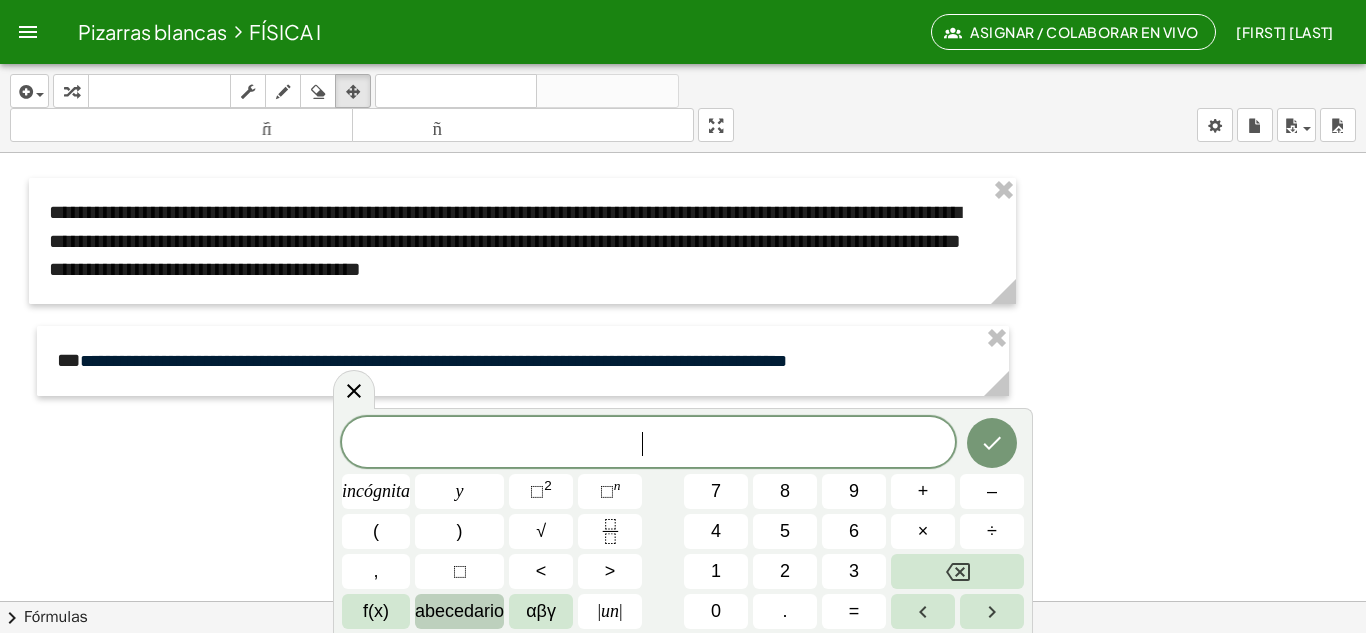 click on "abecedario" at bounding box center [459, 611] 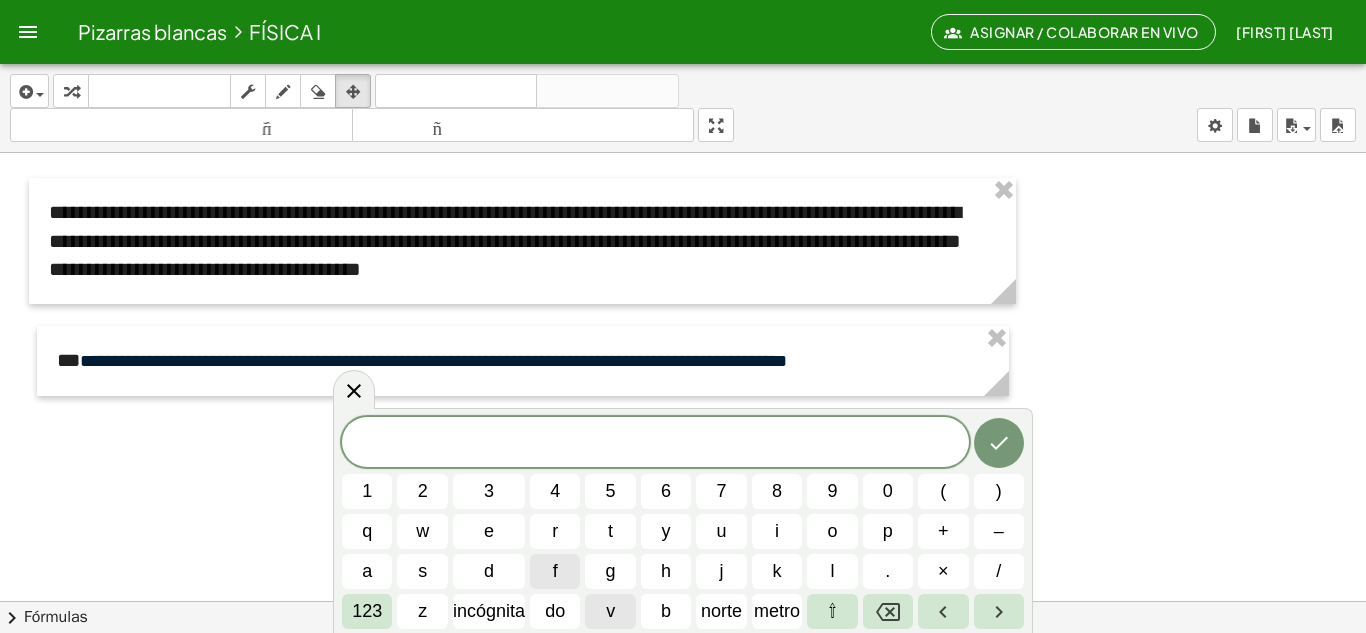 click on "v" at bounding box center [610, 611] 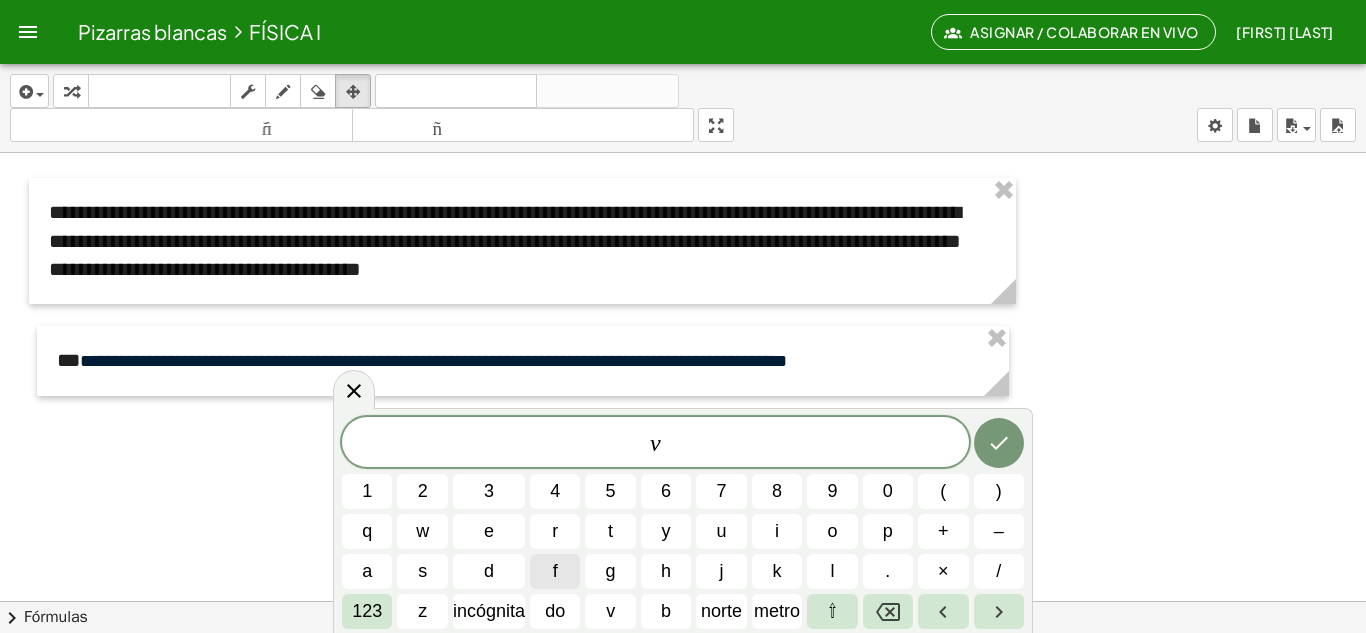 click on "v 1 2 3 4 5 6 7 8 9 0 ( ) q w e r t y u i o p + – a s d f g h j k l . × / 123 z incógnita do v b norte metro ⇧" at bounding box center [683, 520] 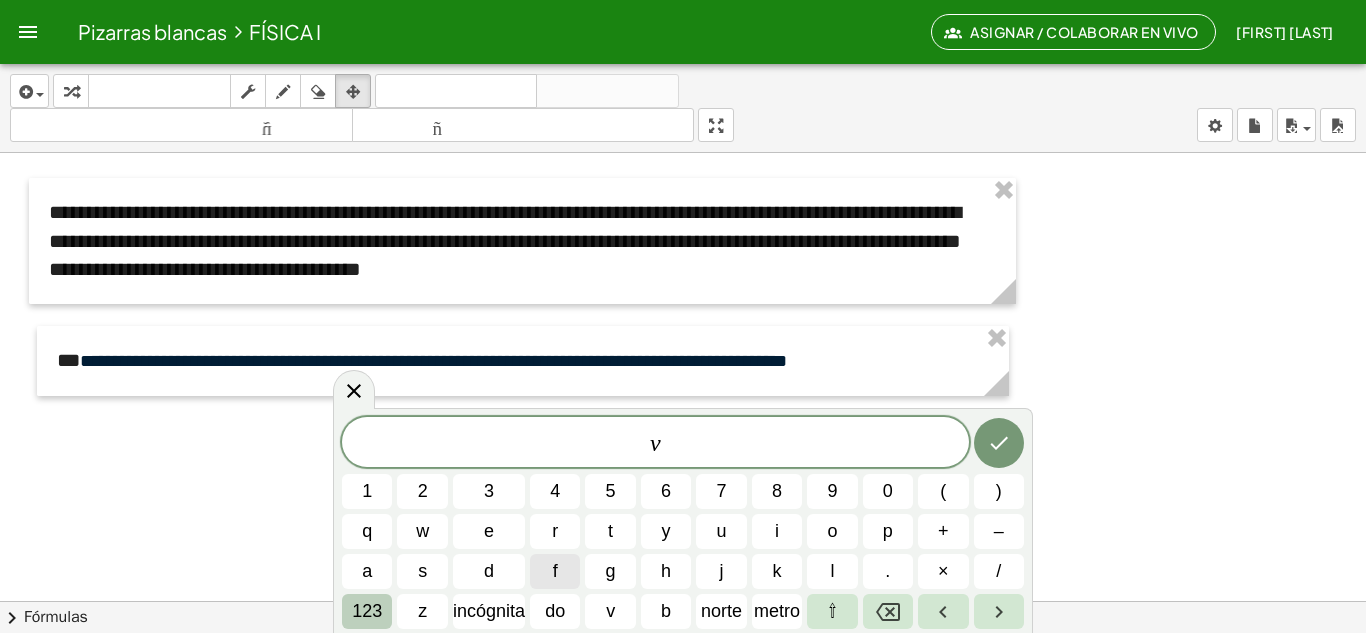 click on "123" at bounding box center [367, 611] 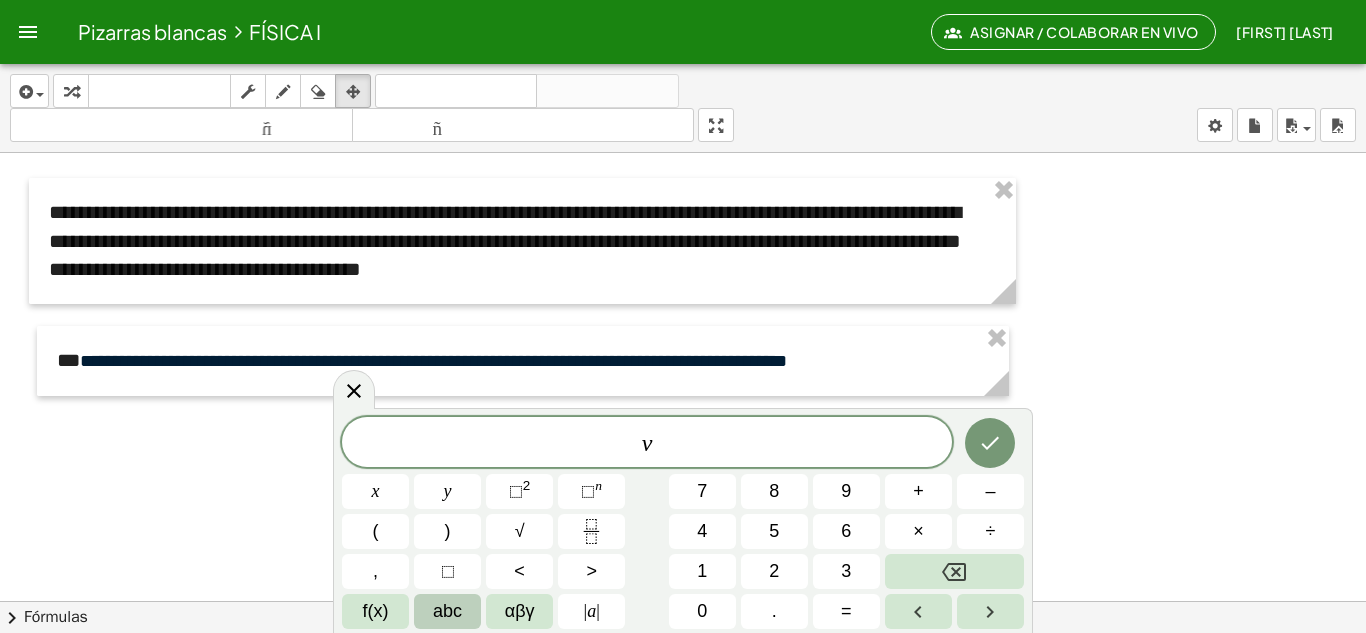 click on "abc" at bounding box center (447, 611) 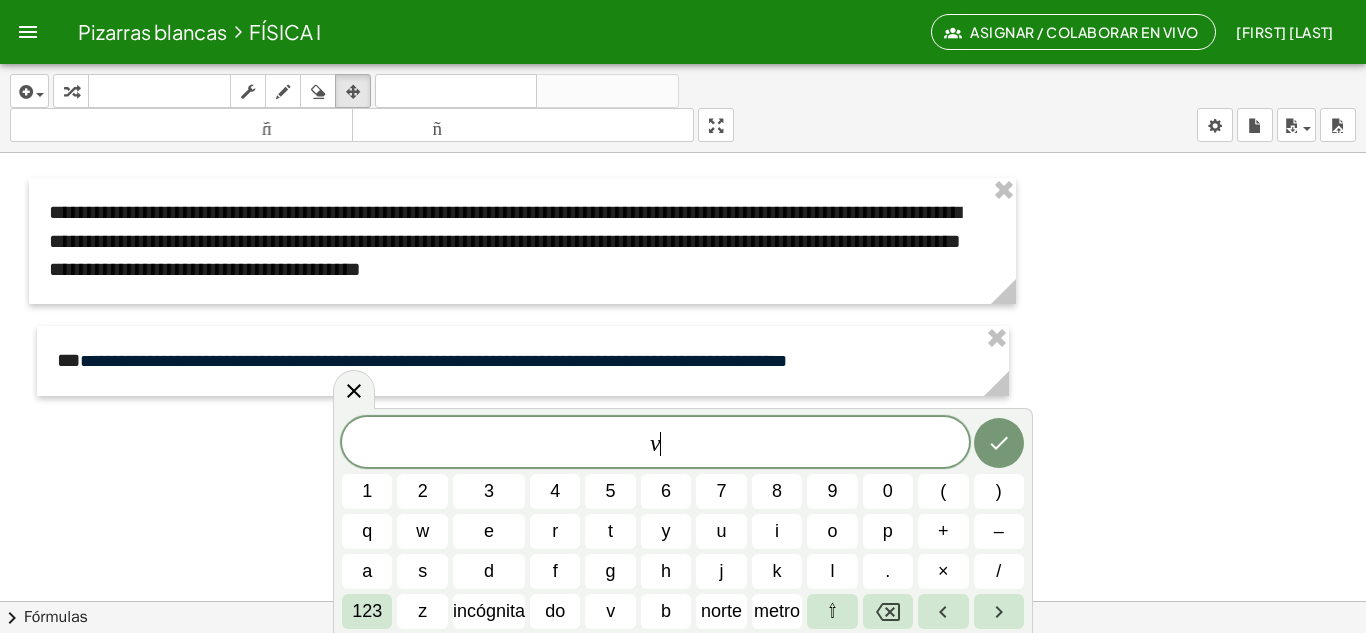 click on "v ​ 1 2 3 4 5 6 7 8 9 0 ( ) q w e r t y u i o p + – a s d f g h j k l . × / 123 z incógnita do v b norte metro ⇧" at bounding box center [683, 520] 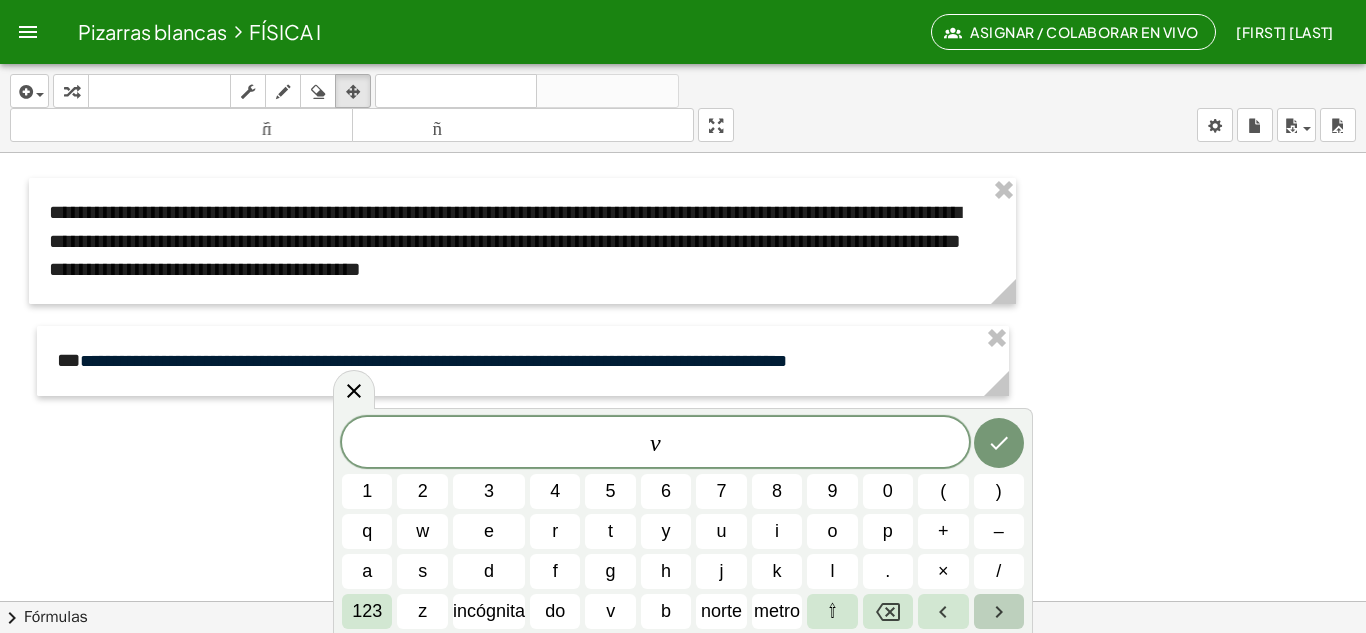 click 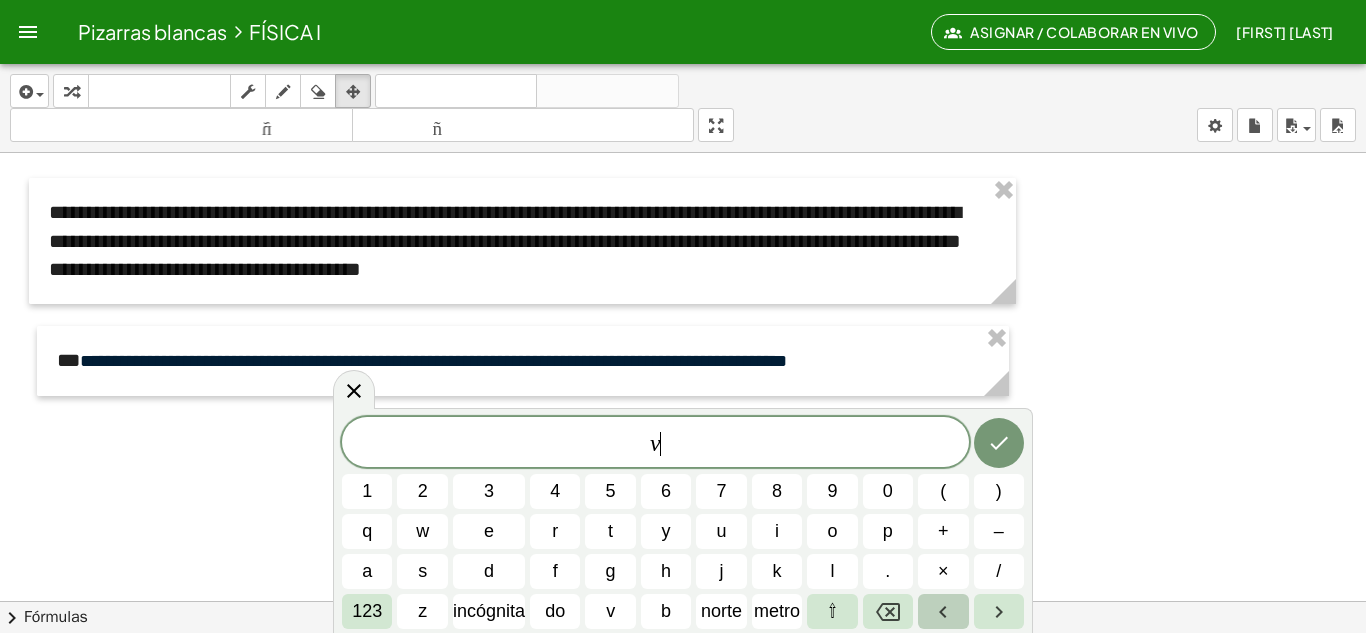 click 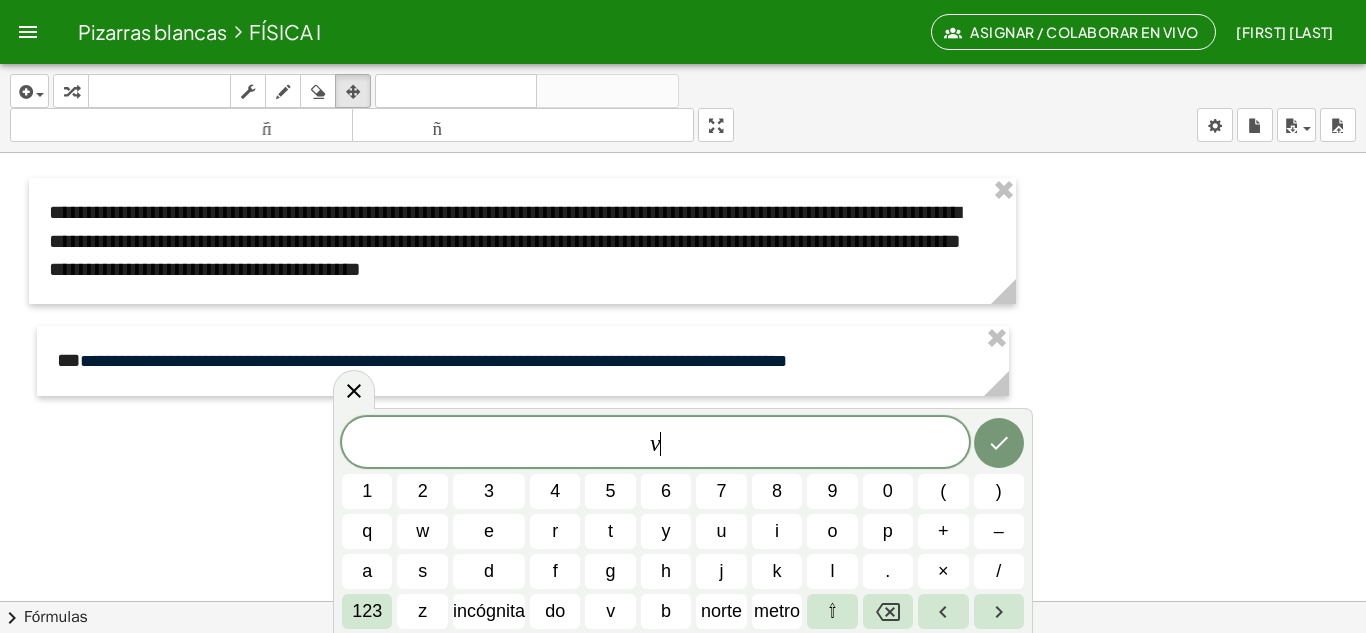 click on "v ​" at bounding box center [655, 444] 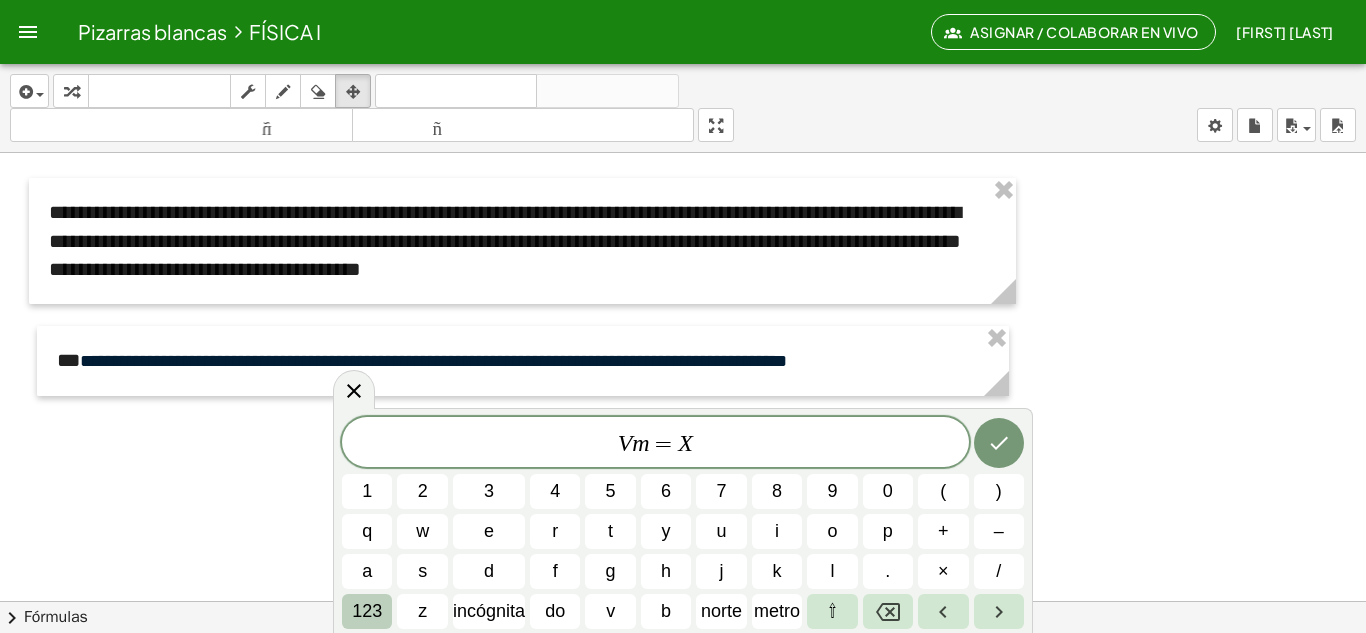 click on "123" at bounding box center [367, 611] 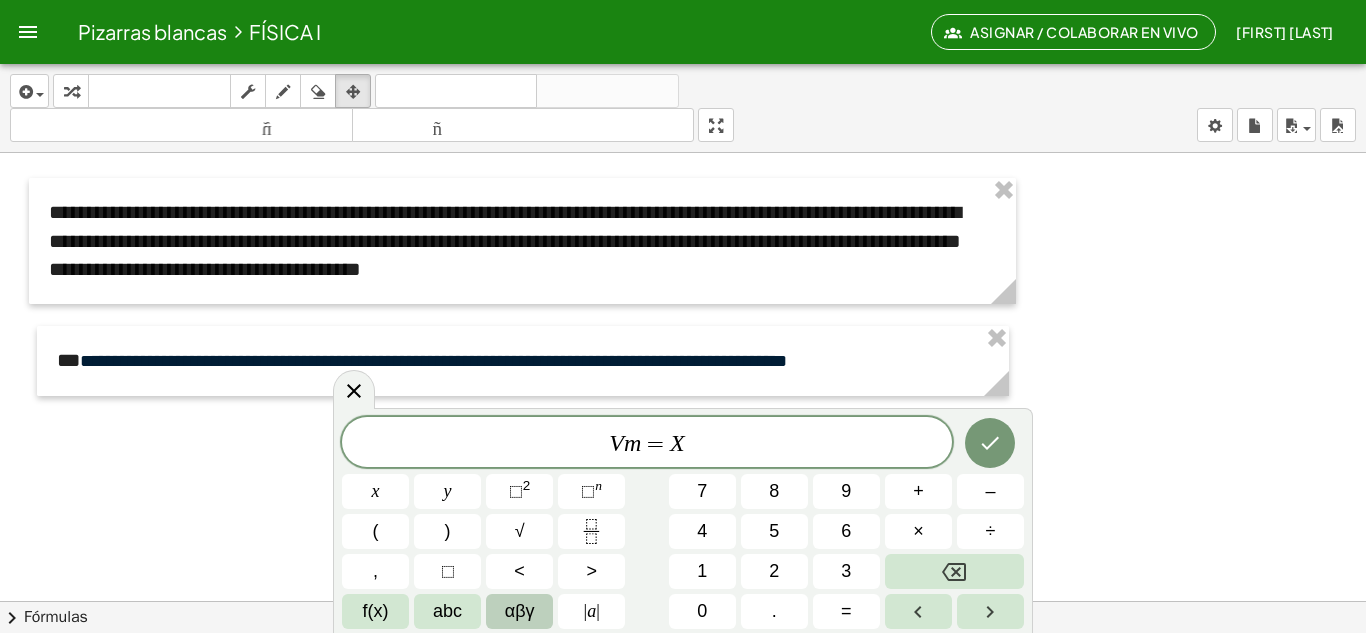 click on "αβγ" at bounding box center [520, 611] 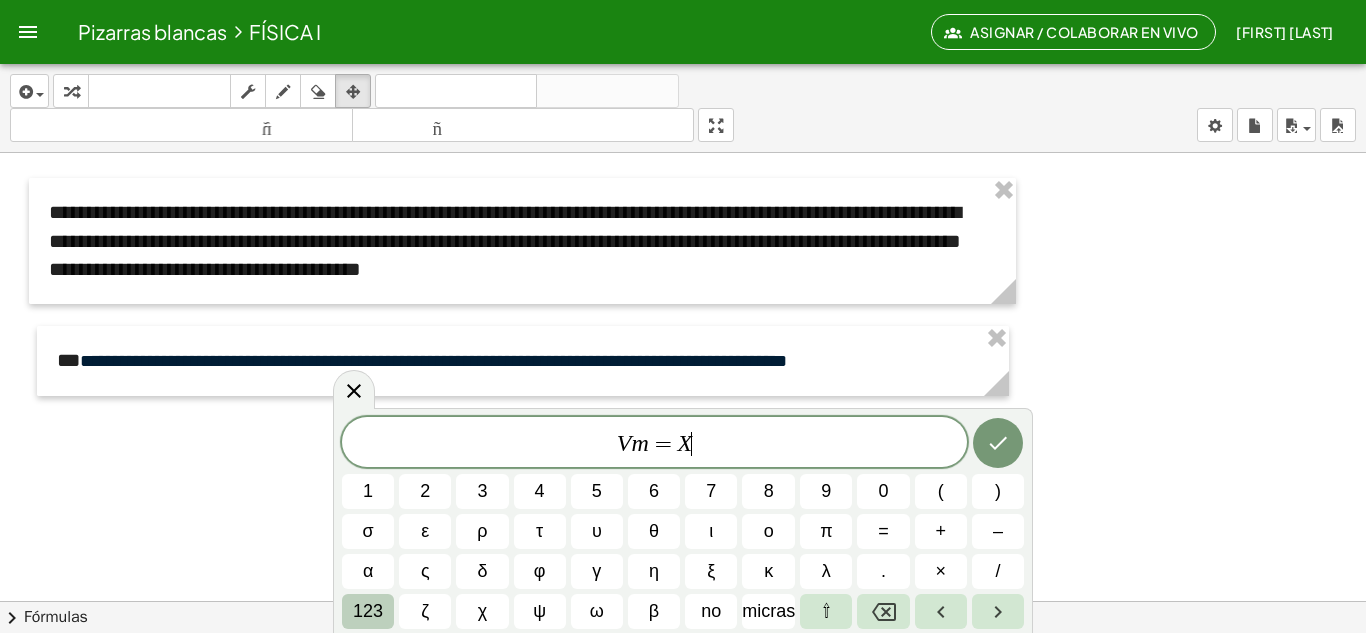 click on "123" at bounding box center (368, 611) 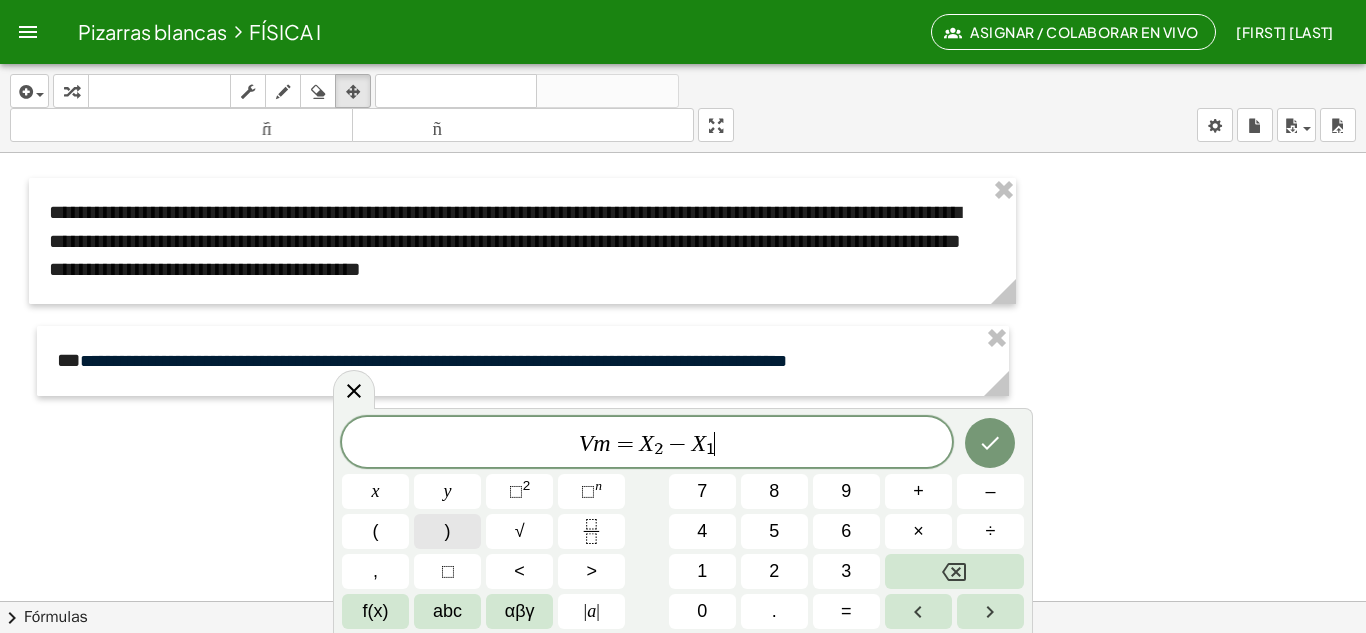 click on ")" at bounding box center (447, 531) 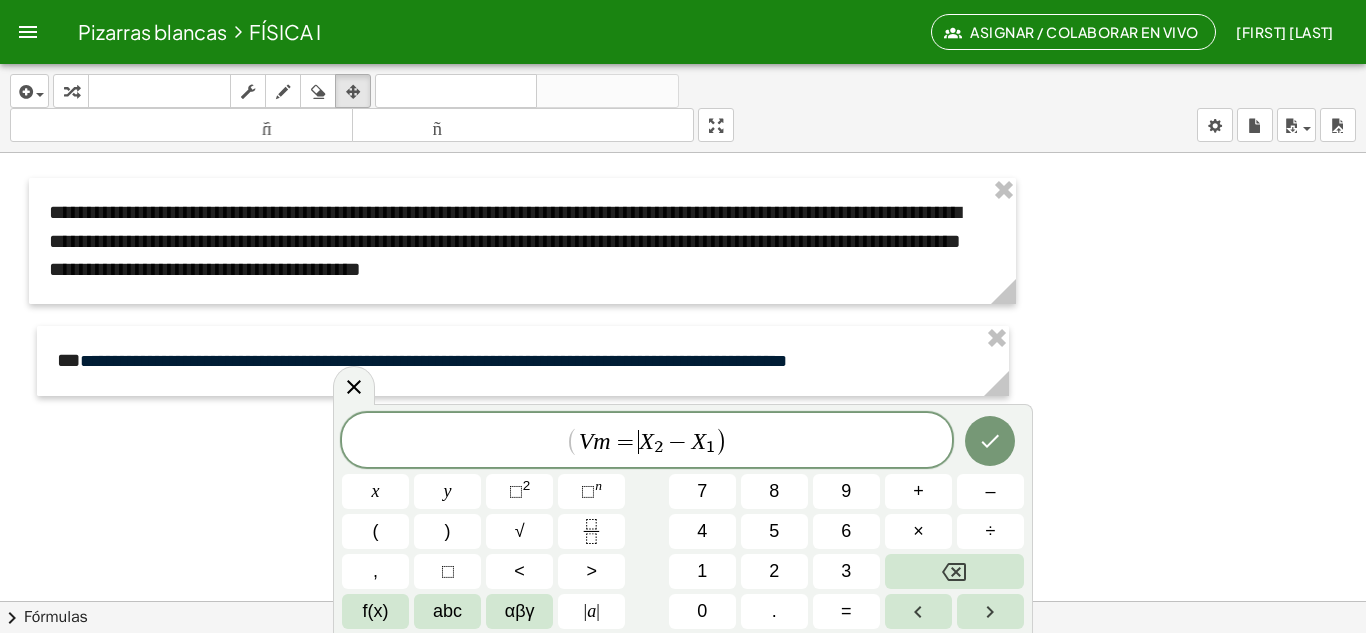 click on "X" at bounding box center (646, 441) 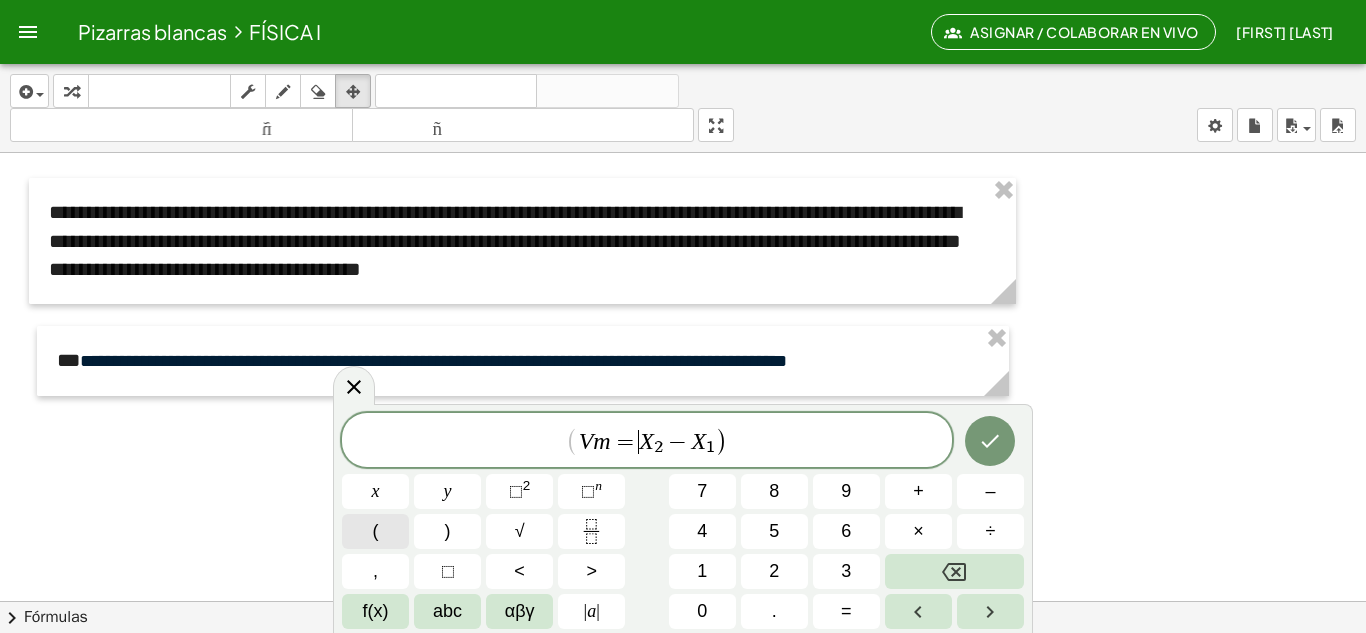 click on "(" at bounding box center (375, 531) 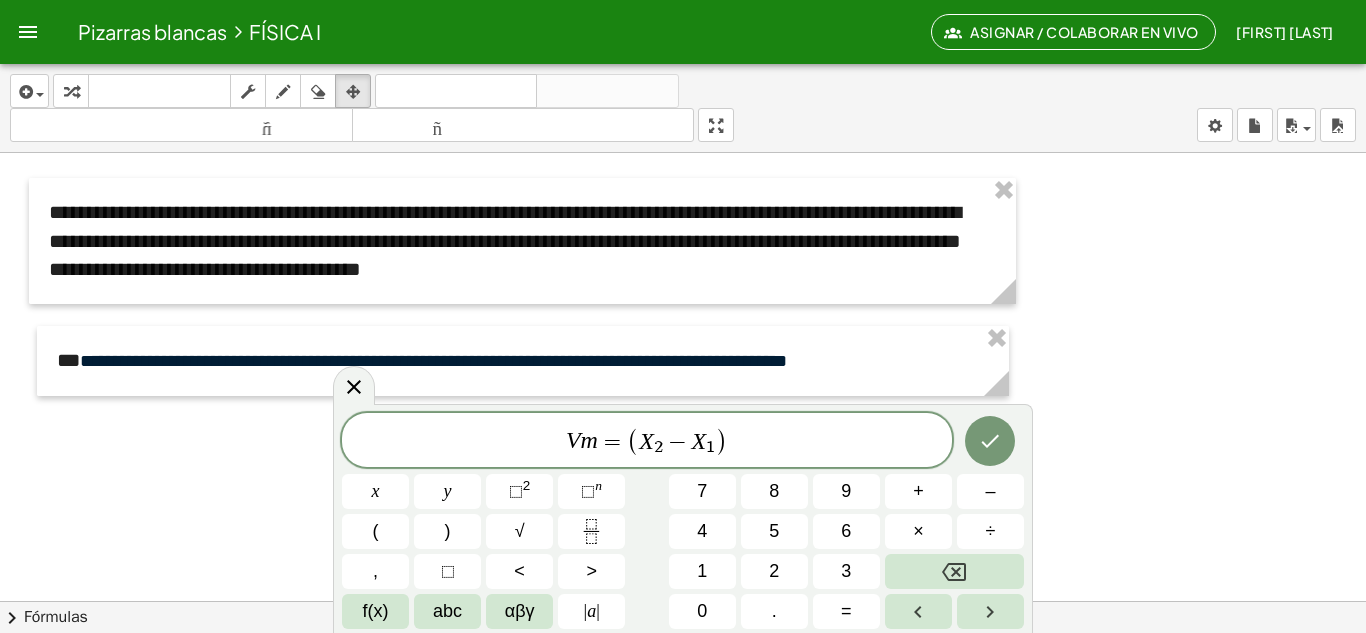 click on "V m = ( ​ X ₂ − X ₁ )" at bounding box center (647, 441) 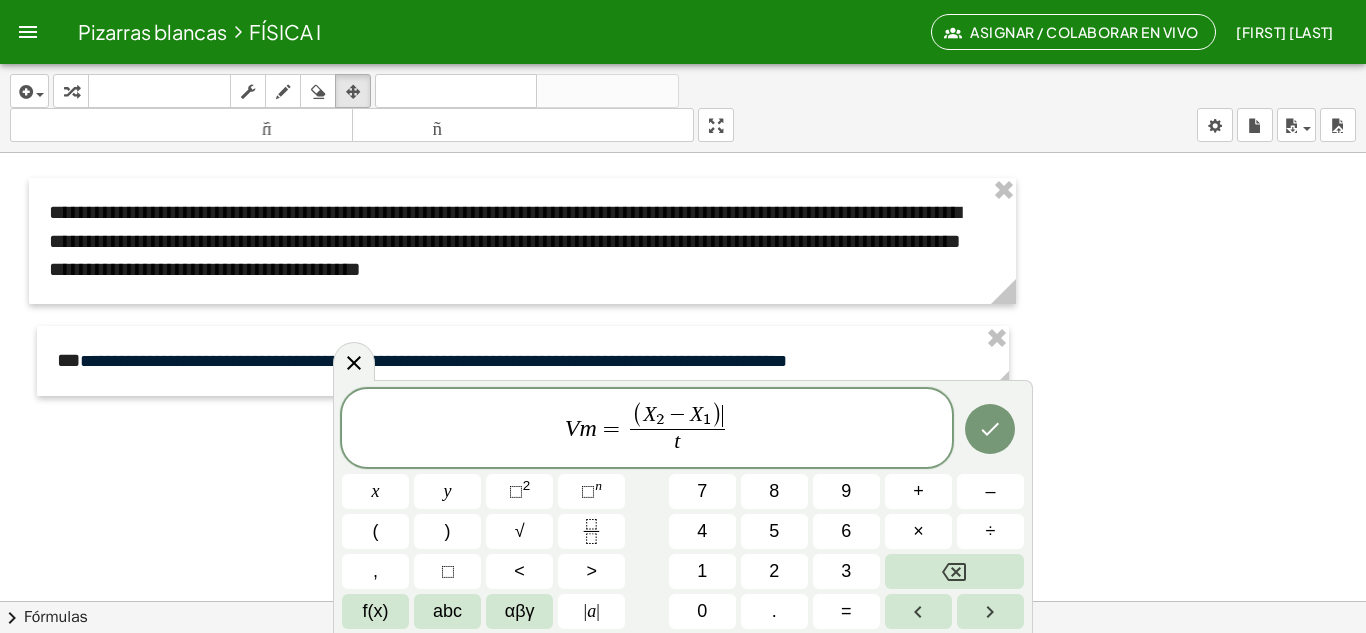 click on "( X ₂ − X ₁ ) ​" at bounding box center (677, 416) 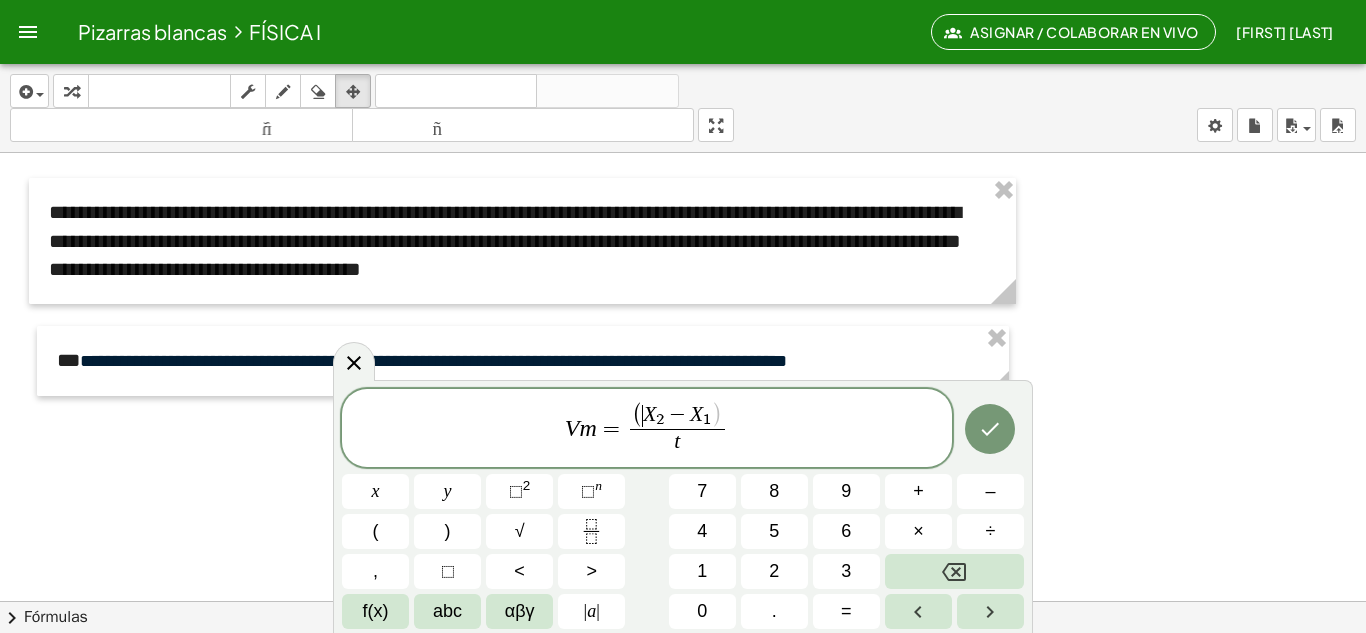 click on "X" at bounding box center (649, 414) 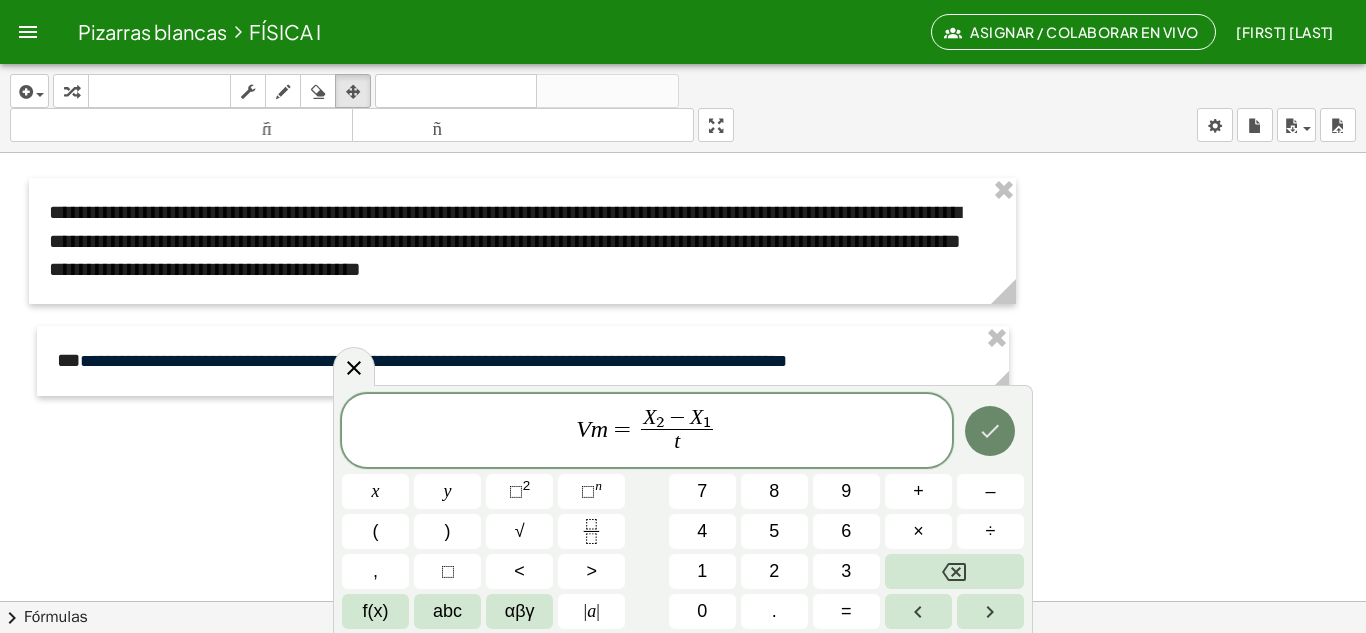 click 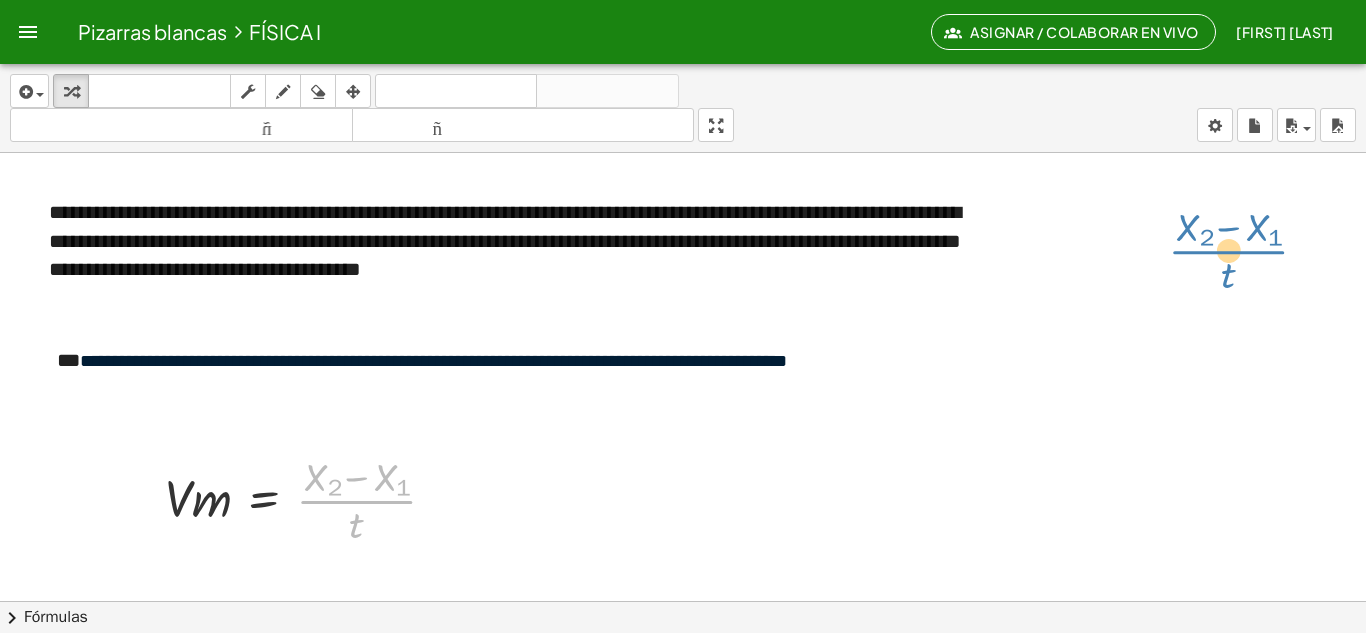 drag, startPoint x: 319, startPoint y: 501, endPoint x: 1188, endPoint y: 252, distance: 903.97015 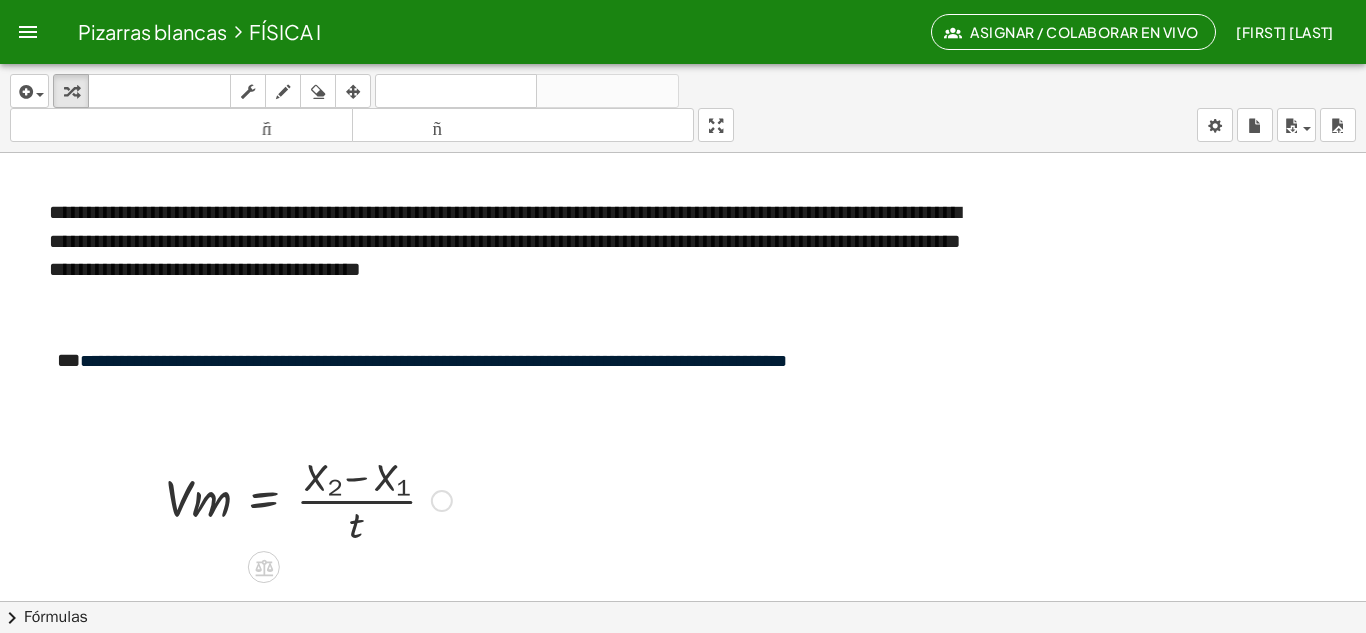 click at bounding box center [308, 499] 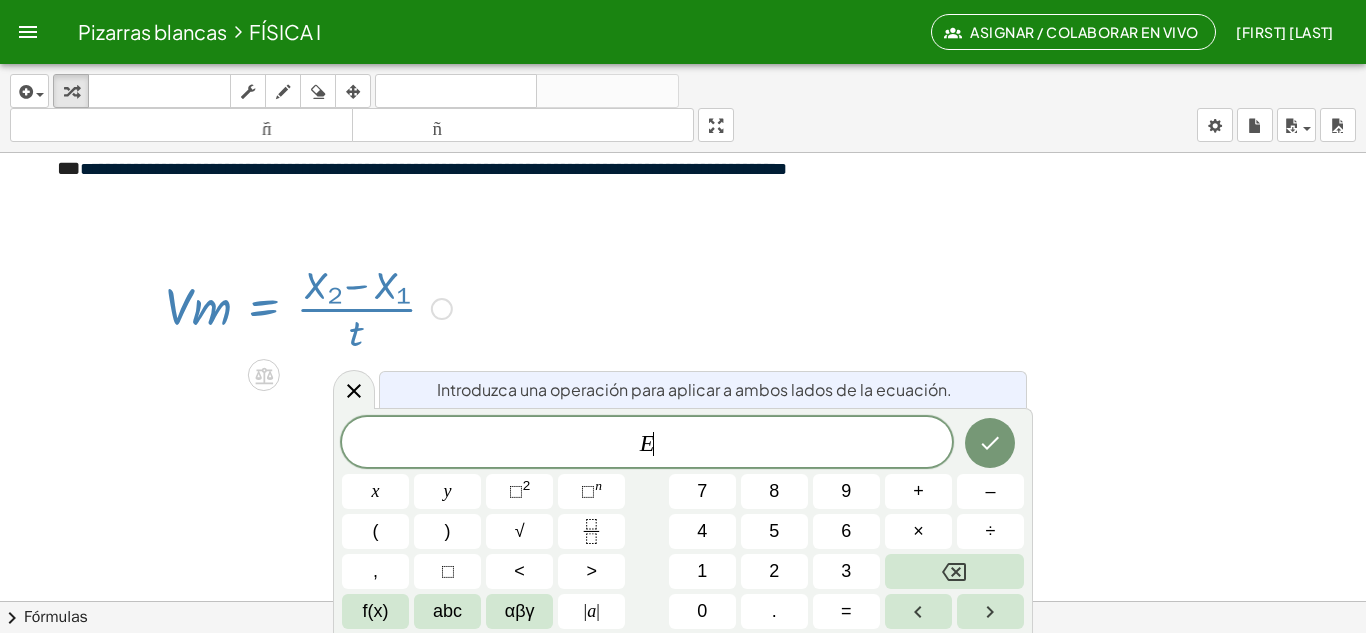 scroll, scrollTop: 196, scrollLeft: 0, axis: vertical 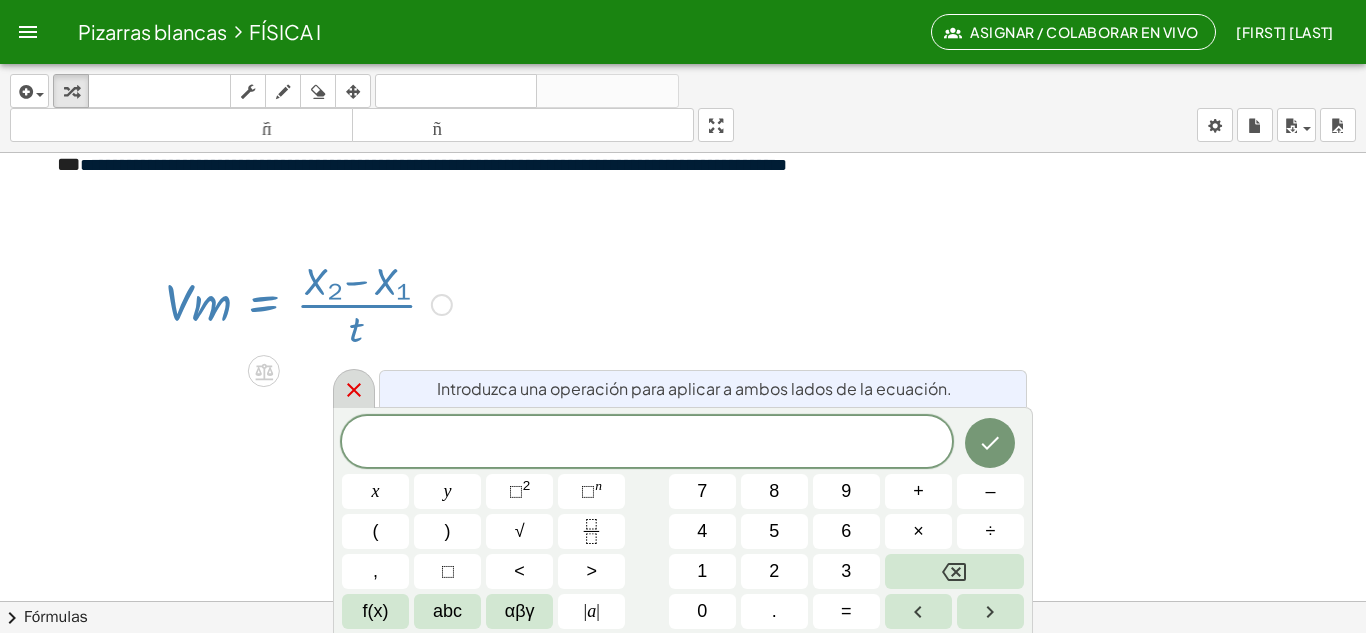 click 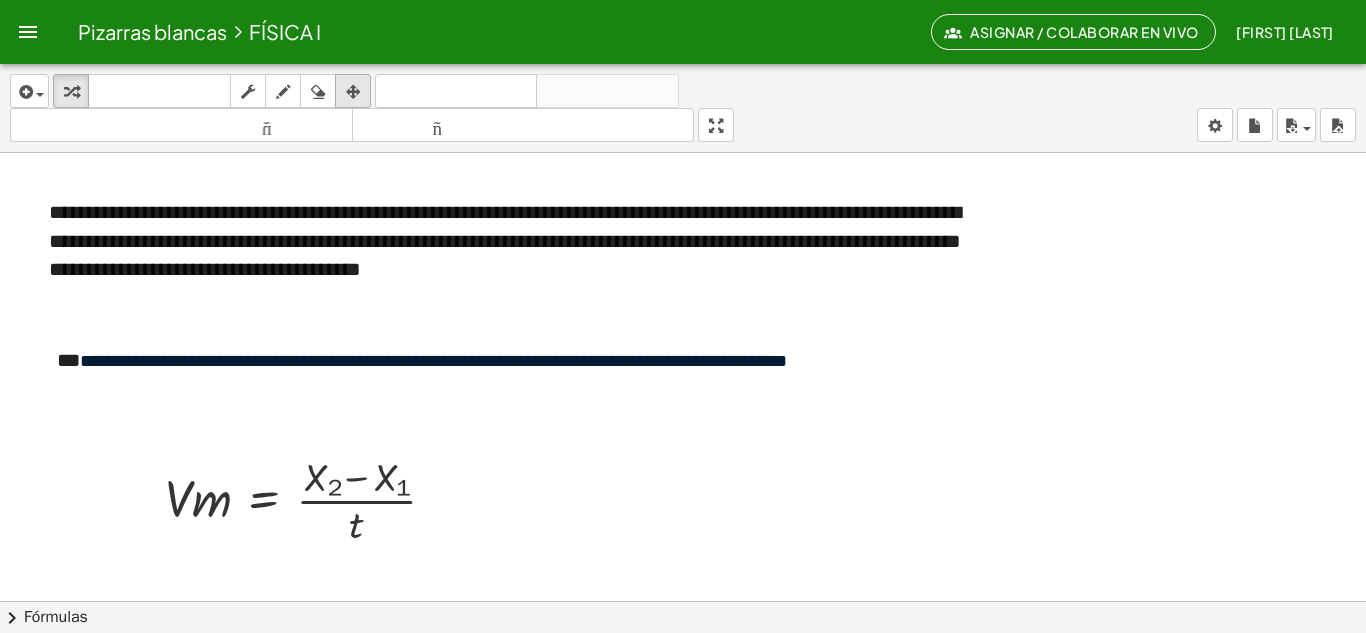 scroll, scrollTop: 0, scrollLeft: 0, axis: both 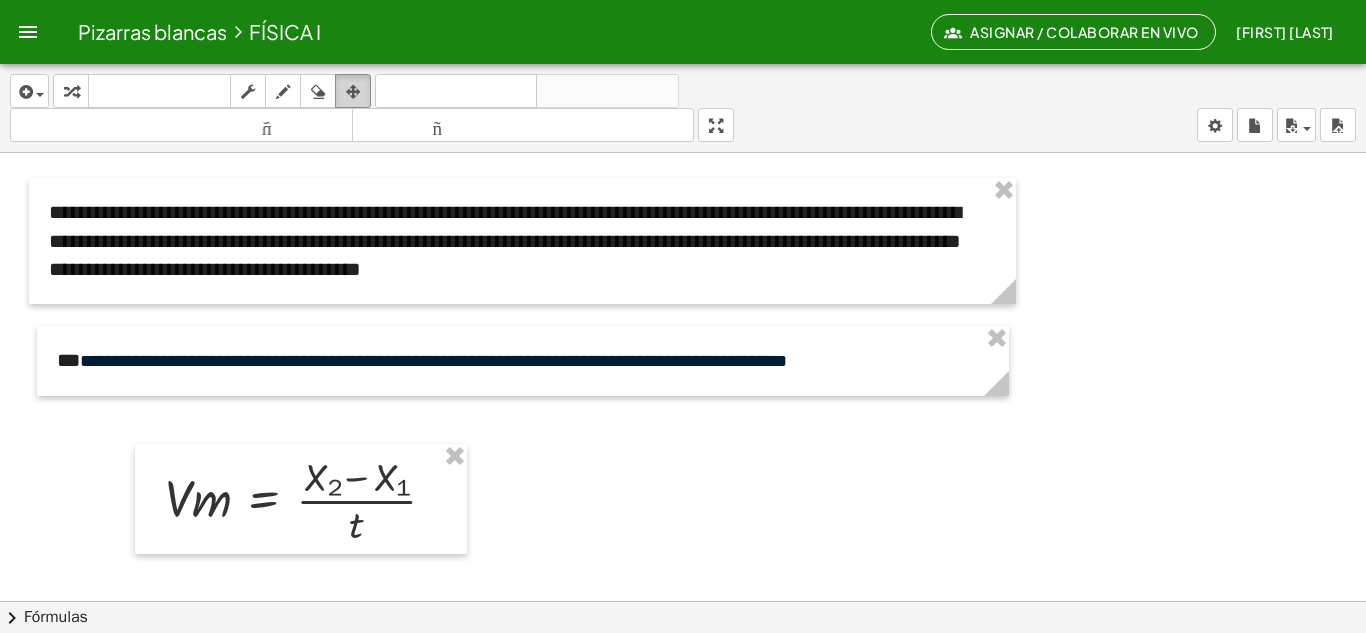 click at bounding box center (353, 92) 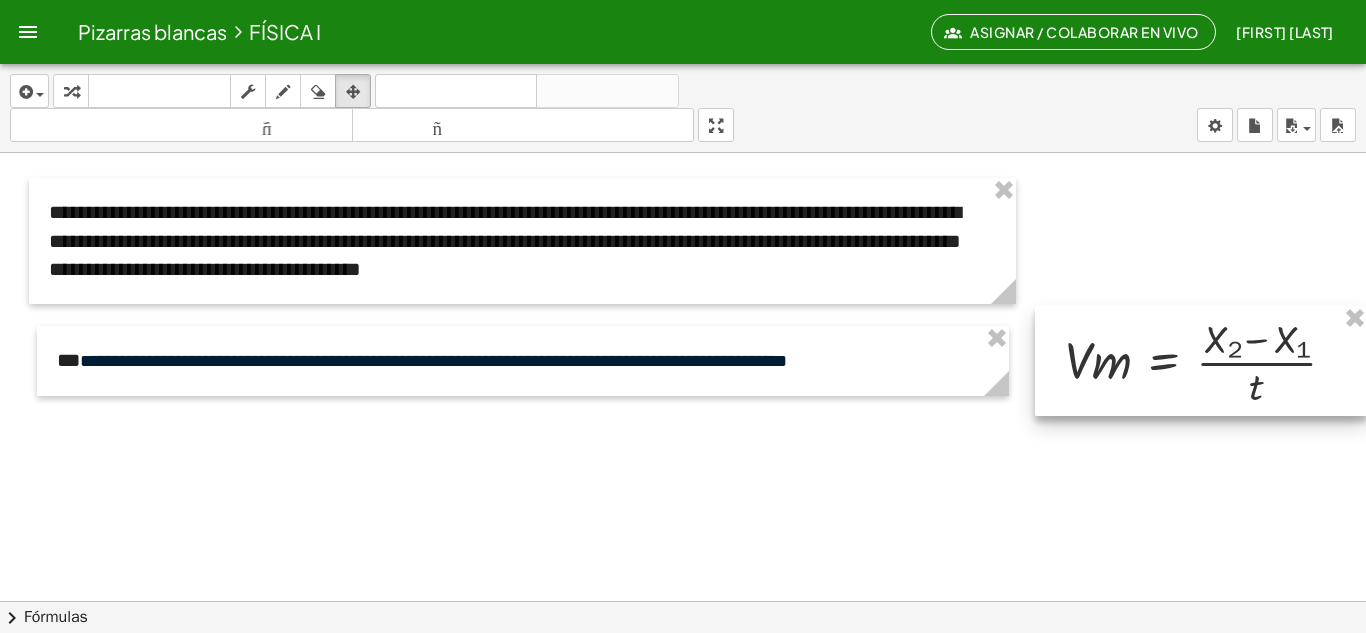 drag, startPoint x: 304, startPoint y: 490, endPoint x: 1203, endPoint y: 352, distance: 909.5301 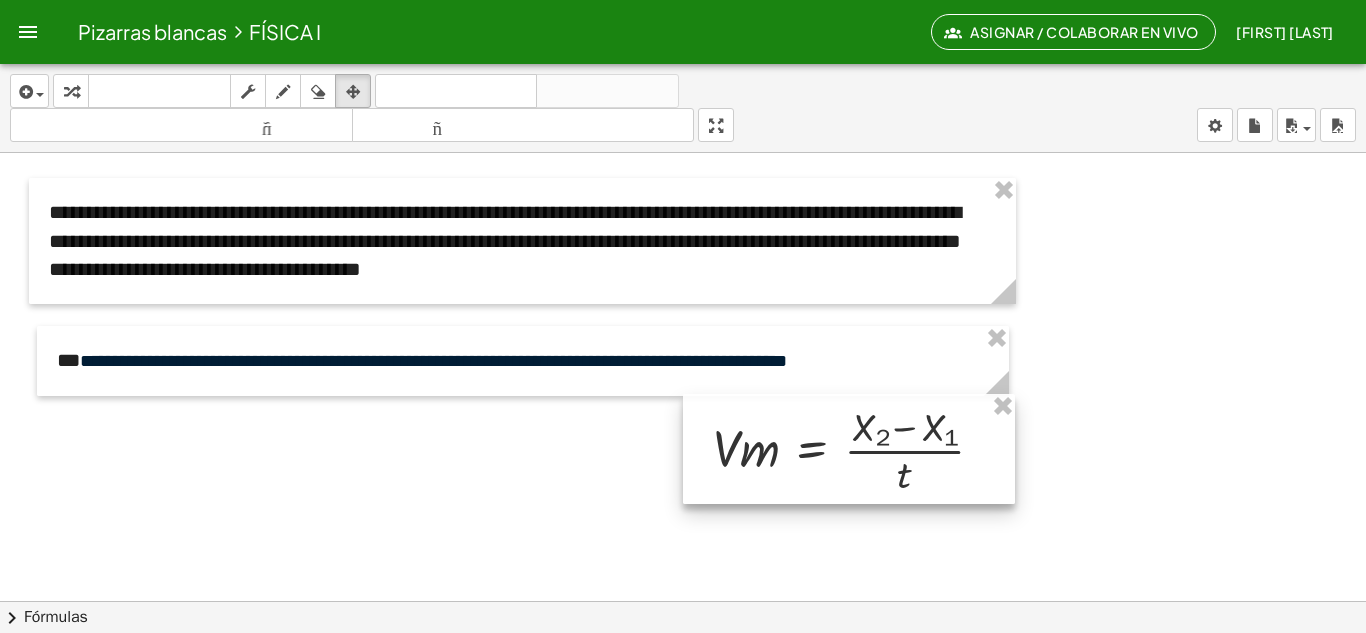 drag, startPoint x: 1216, startPoint y: 364, endPoint x: 865, endPoint y: 452, distance: 361.86322 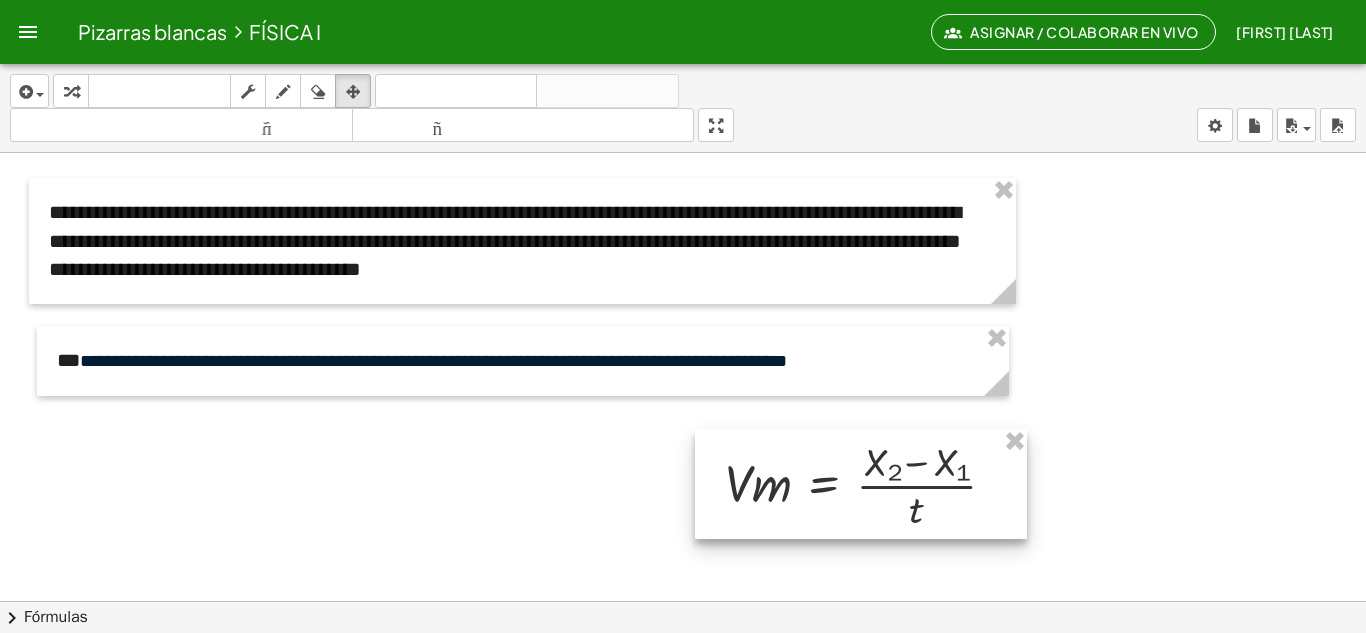 drag, startPoint x: 685, startPoint y: 398, endPoint x: 697, endPoint y: 432, distance: 36.05551 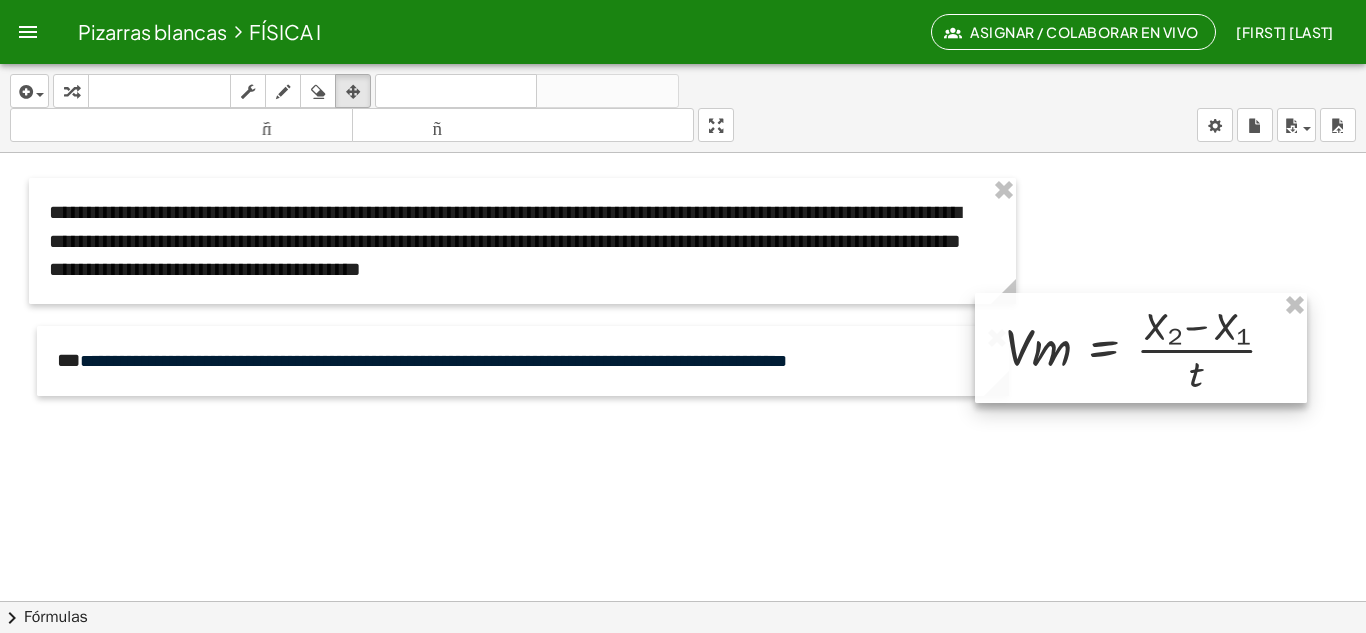 drag, startPoint x: 1013, startPoint y: 525, endPoint x: 1292, endPoint y: 390, distance: 309.94516 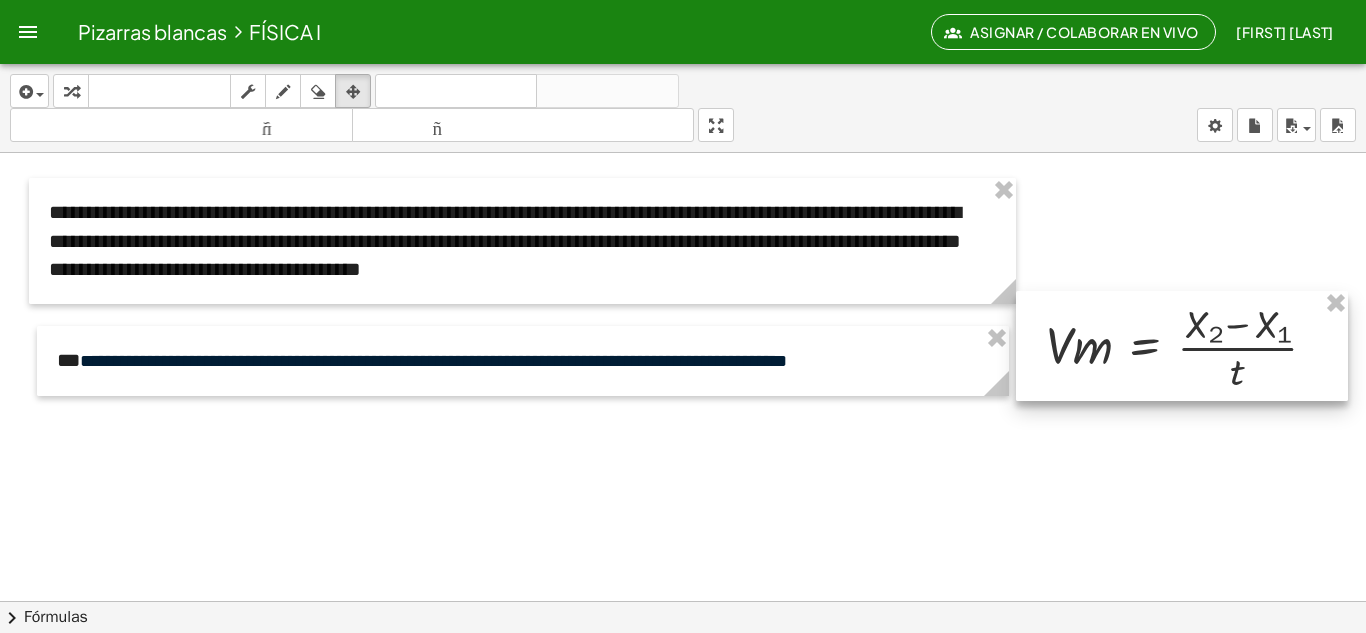 drag, startPoint x: 1236, startPoint y: 382, endPoint x: 1276, endPoint y: 381, distance: 40.012497 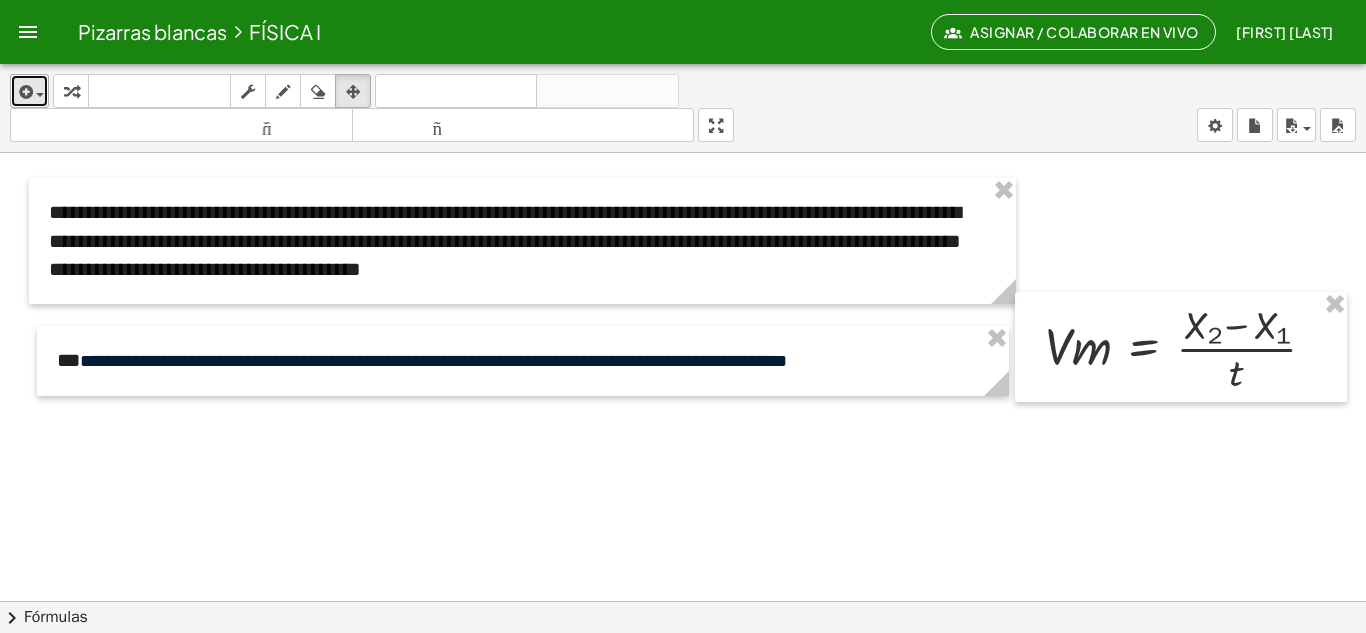 click at bounding box center (35, 94) 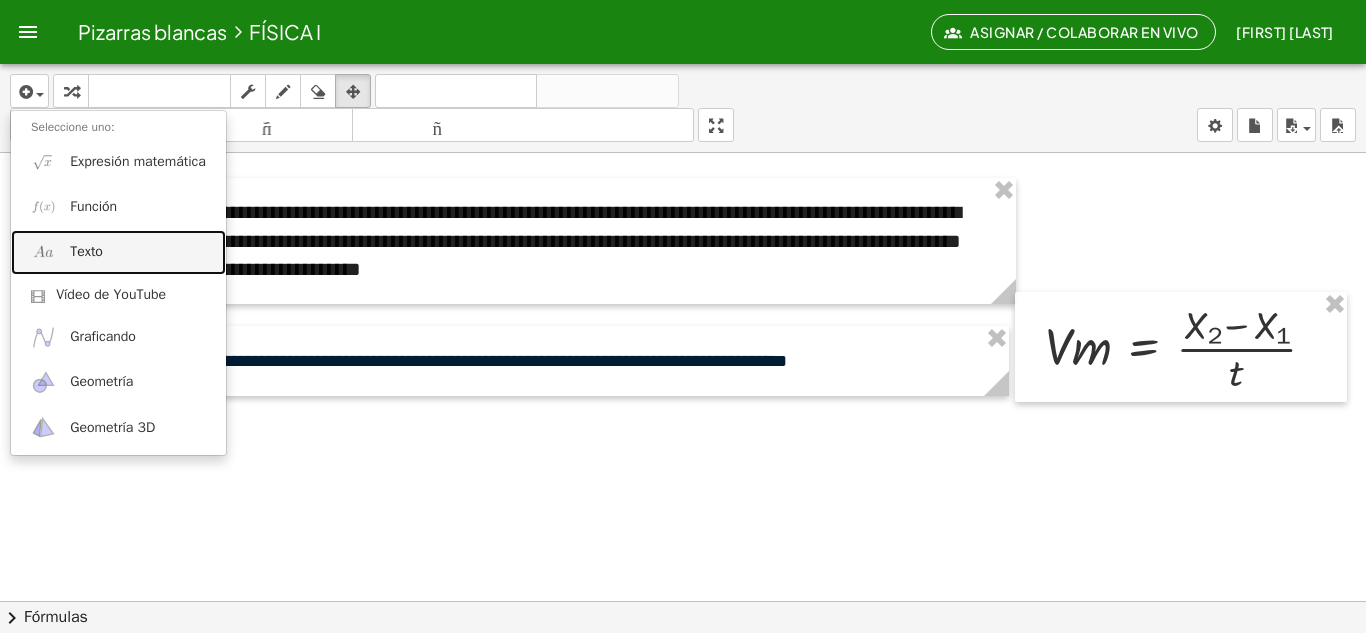 click on "Texto" at bounding box center [86, 251] 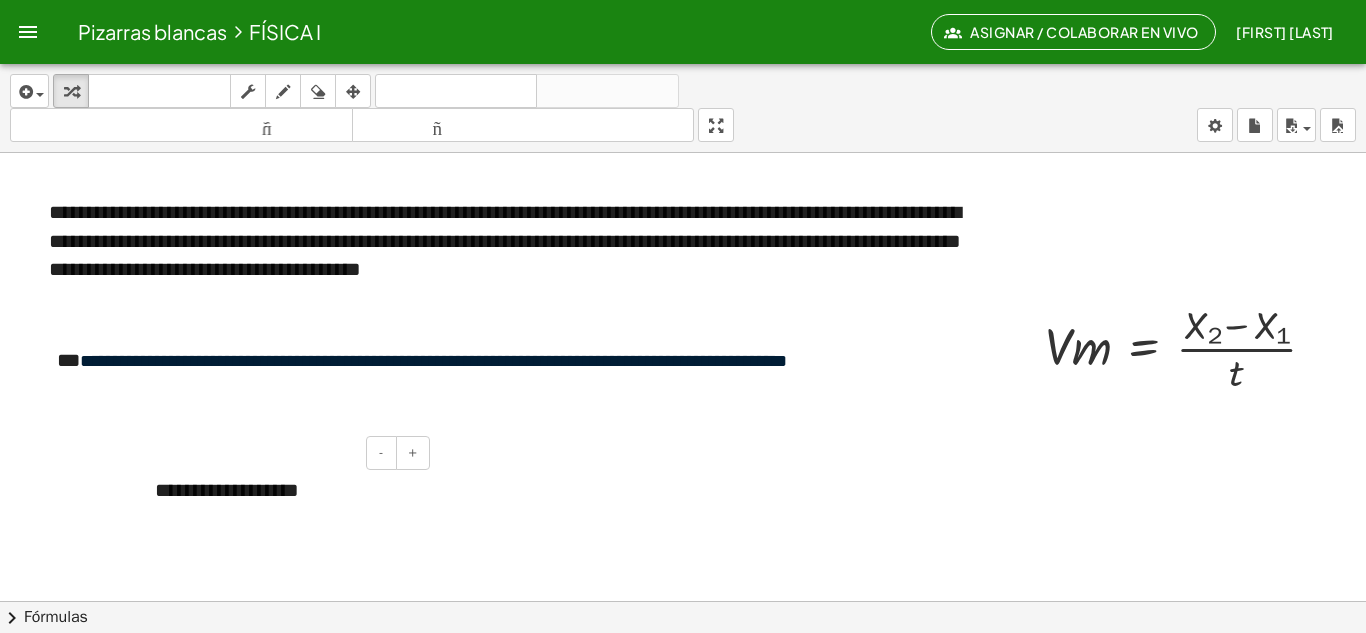 type 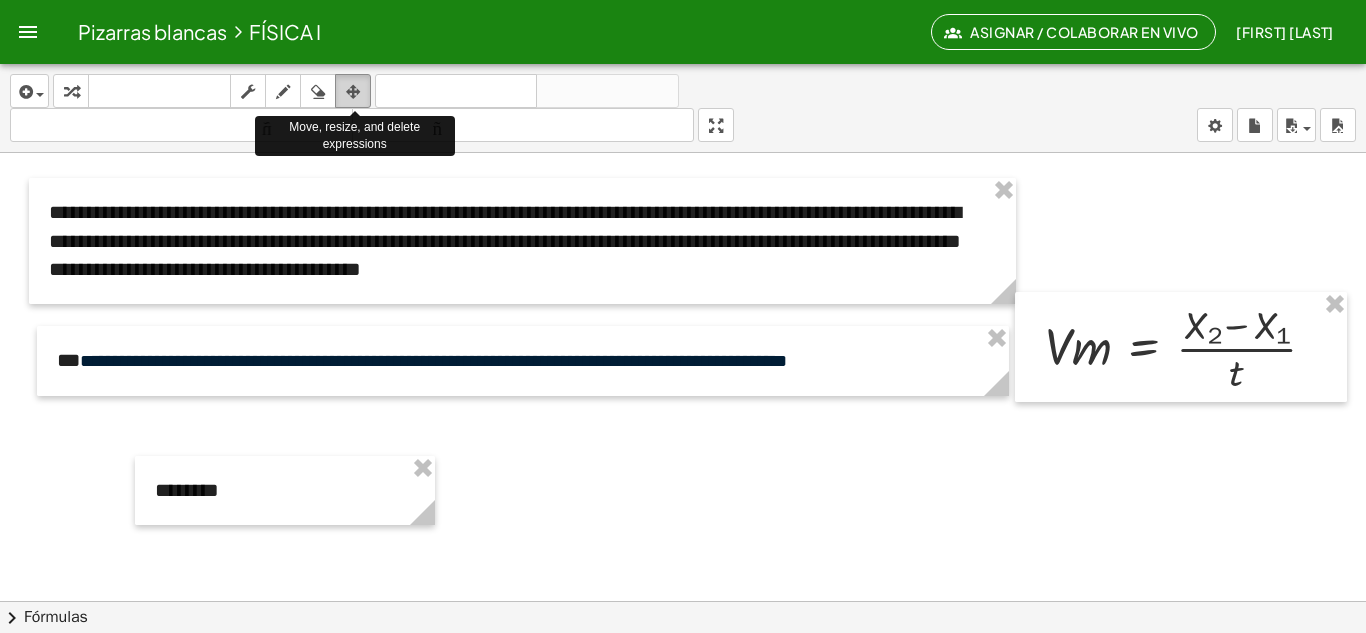 click at bounding box center [353, 92] 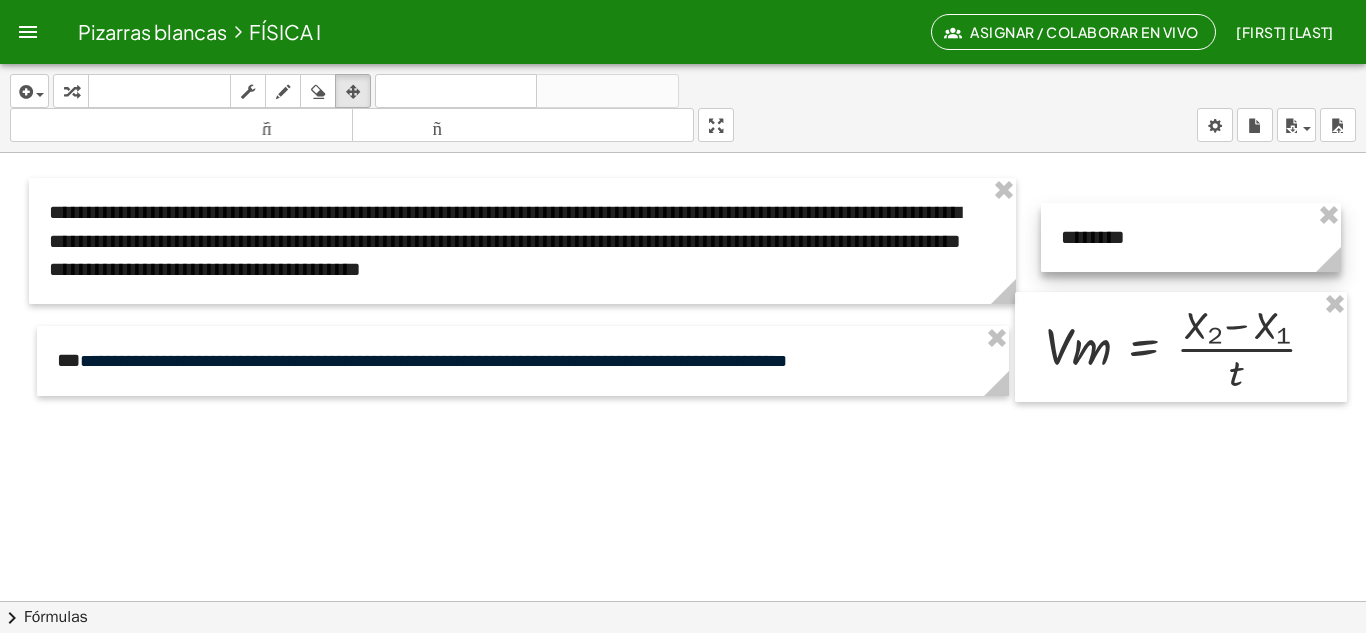 drag, startPoint x: 285, startPoint y: 474, endPoint x: 1191, endPoint y: 221, distance: 940.662 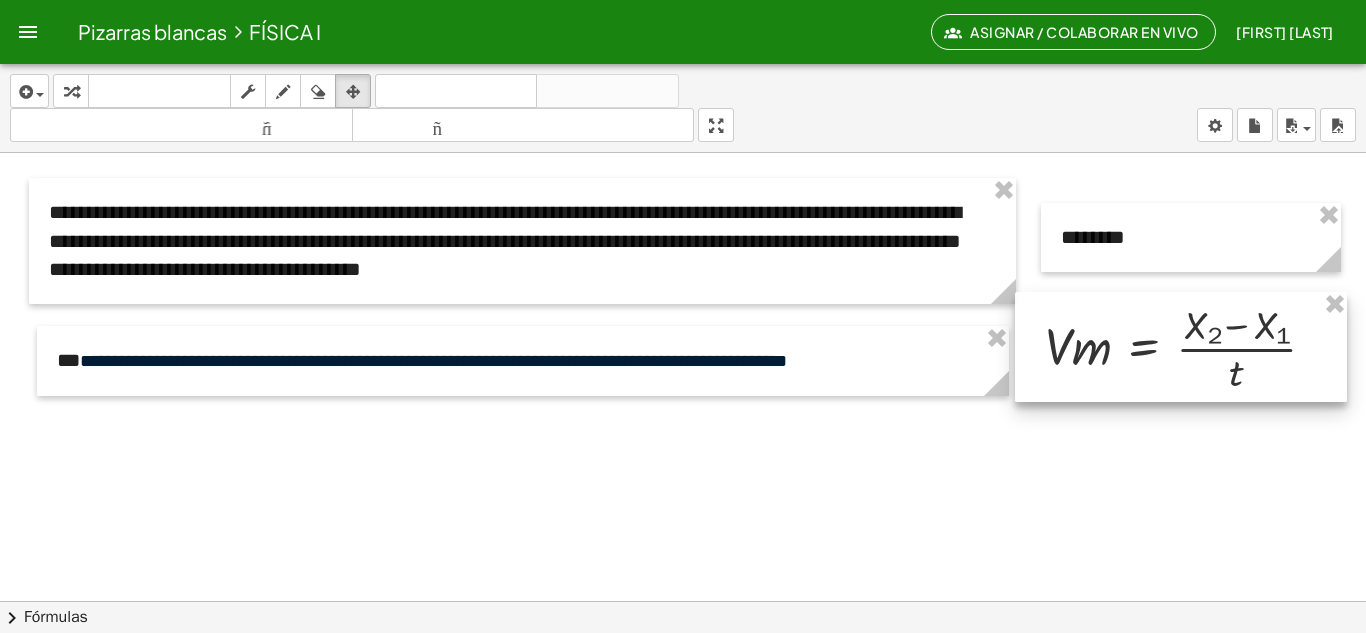 click at bounding box center [1181, 347] 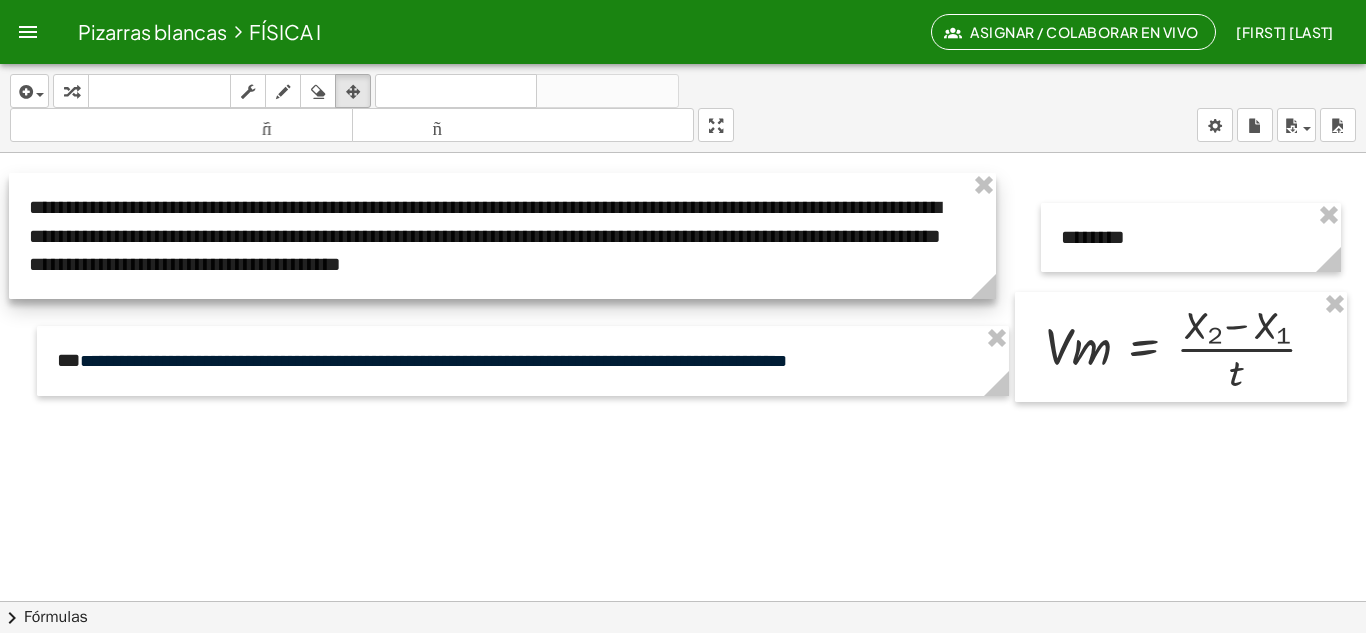 drag, startPoint x: 993, startPoint y: 268, endPoint x: 974, endPoint y: 263, distance: 19.646883 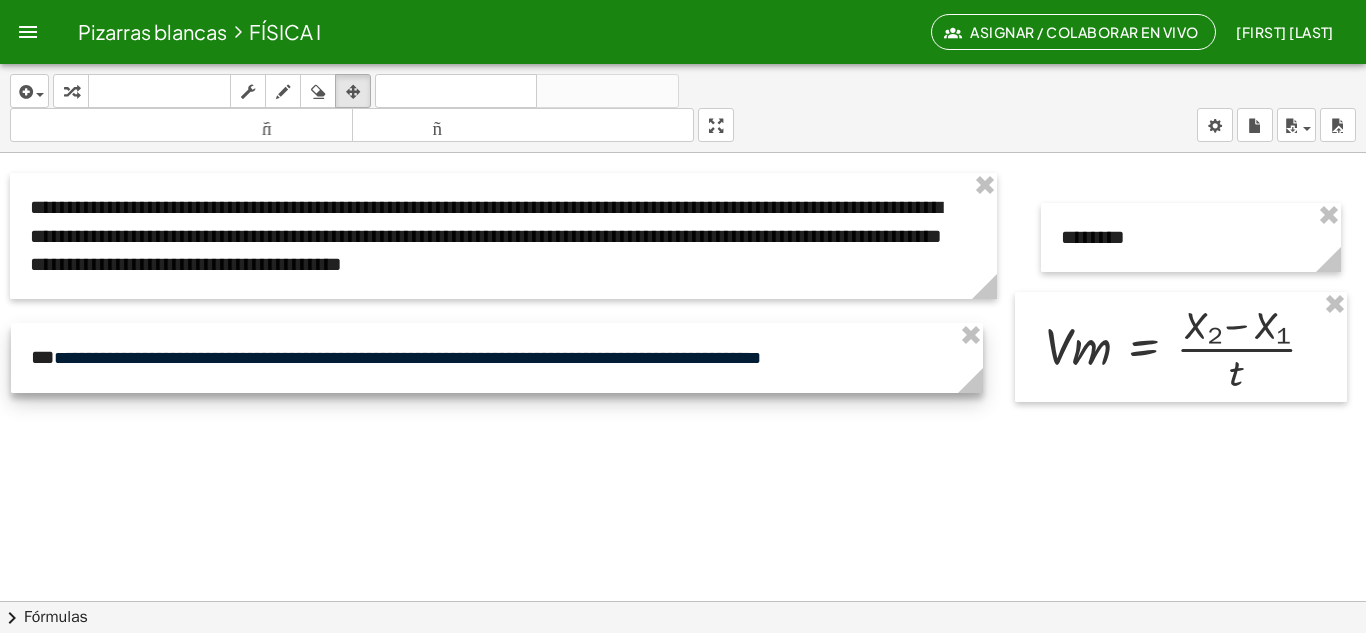 drag, startPoint x: 920, startPoint y: 366, endPoint x: 896, endPoint y: 364, distance: 24.083189 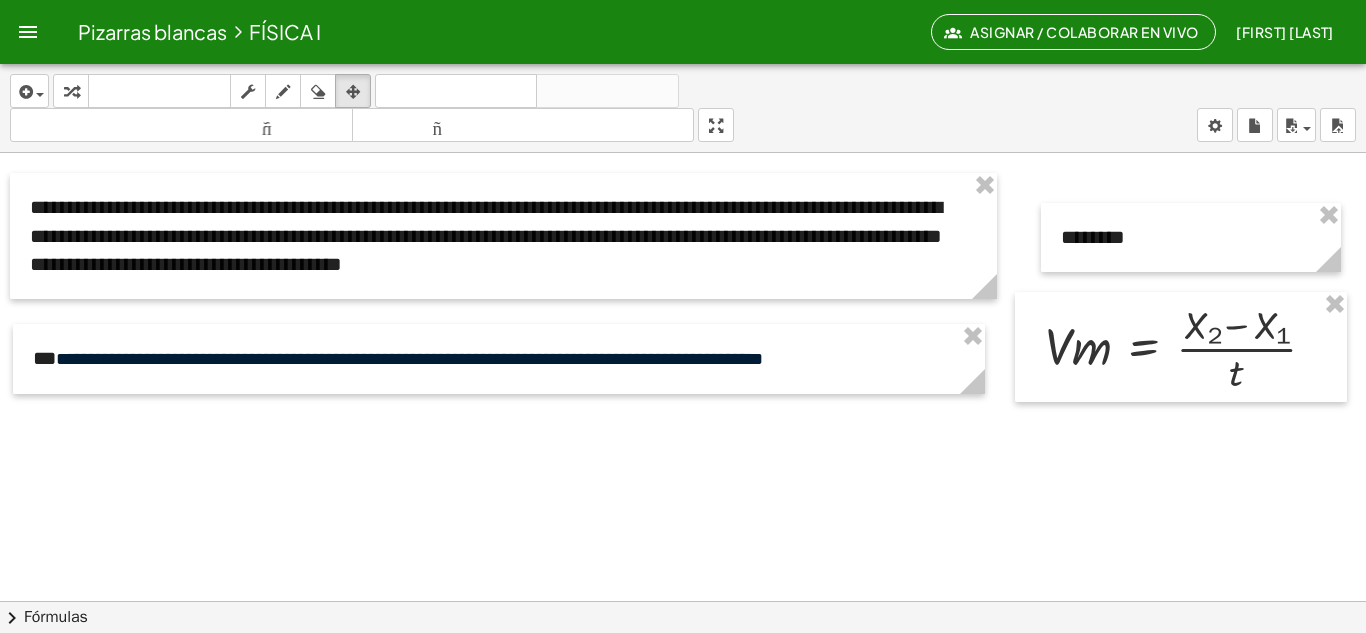 click at bounding box center [685, 679] 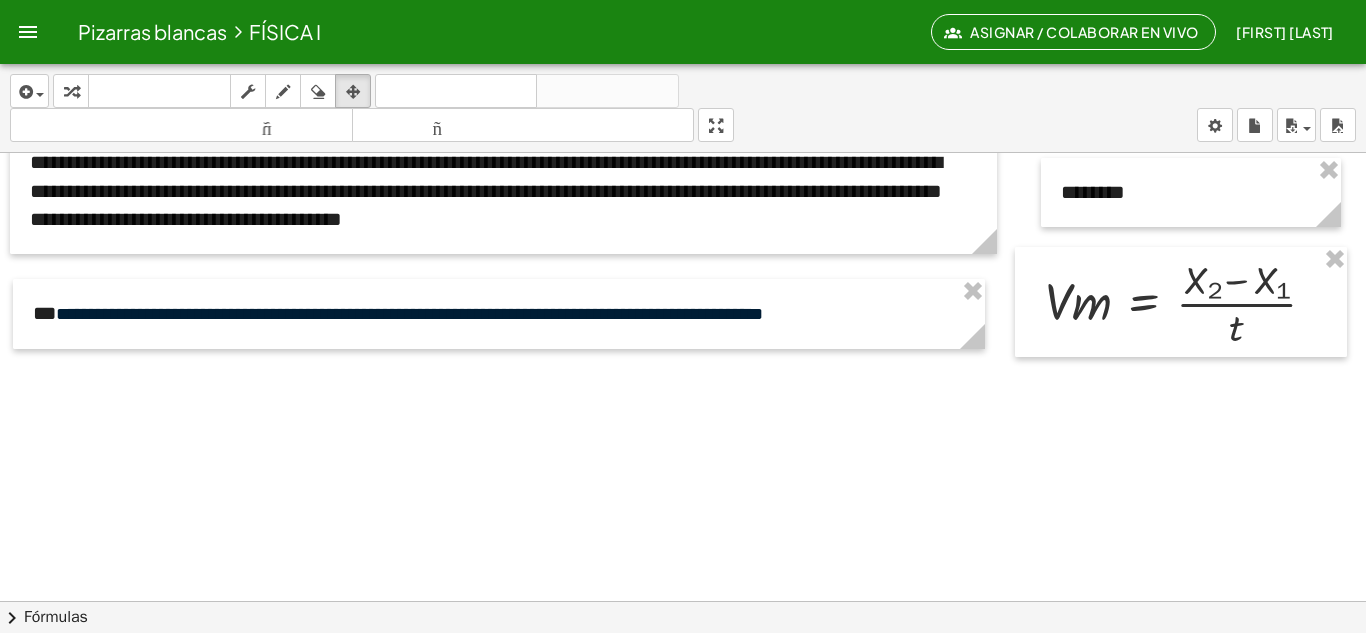 scroll, scrollTop: 48, scrollLeft: 0, axis: vertical 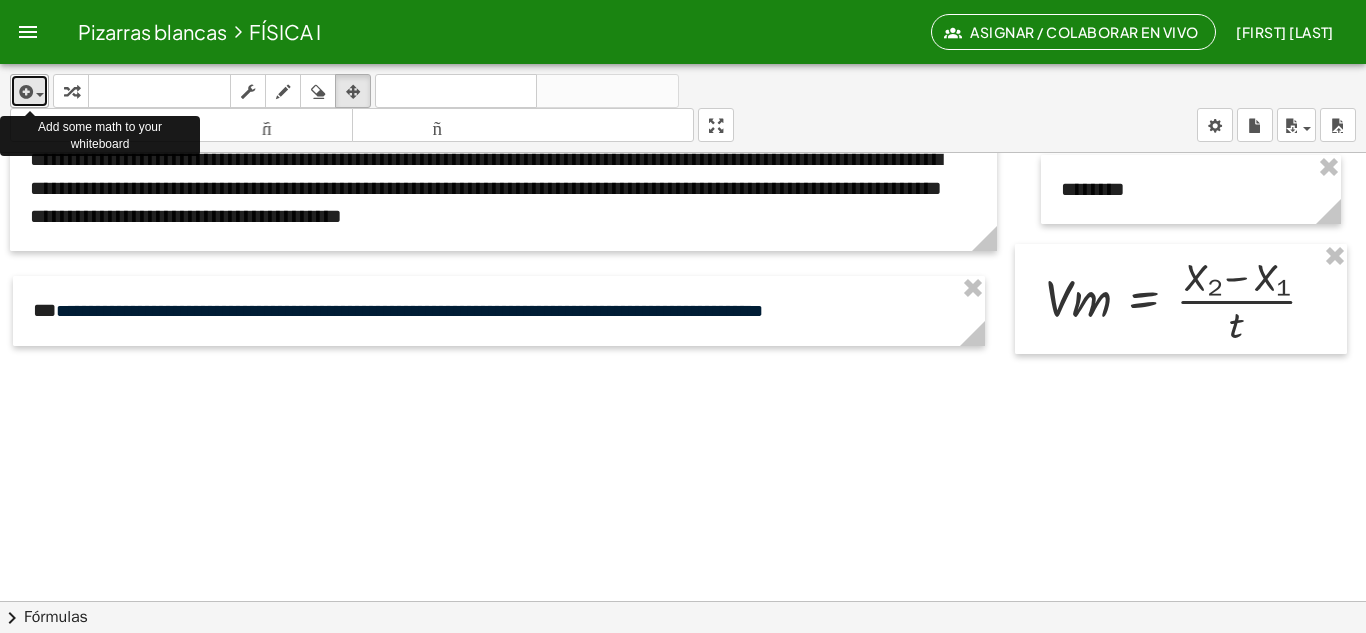 click on "insertar" at bounding box center [29, 91] 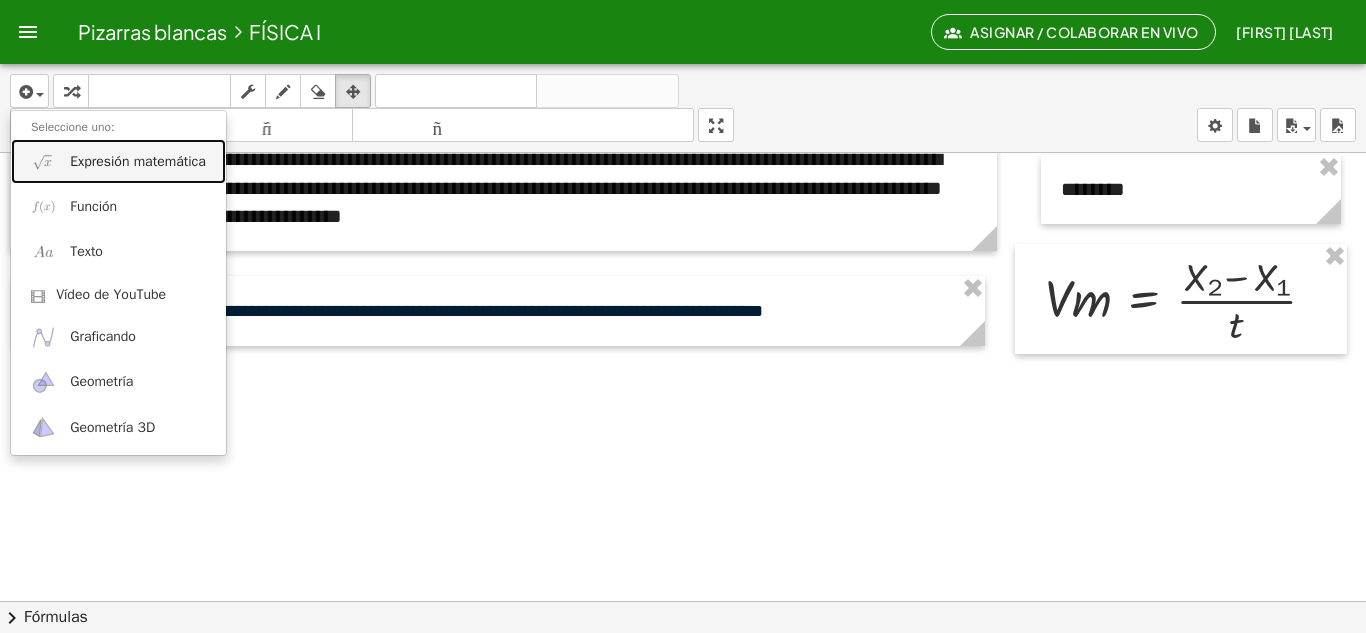 click on "Expresión matemática" at bounding box center [138, 161] 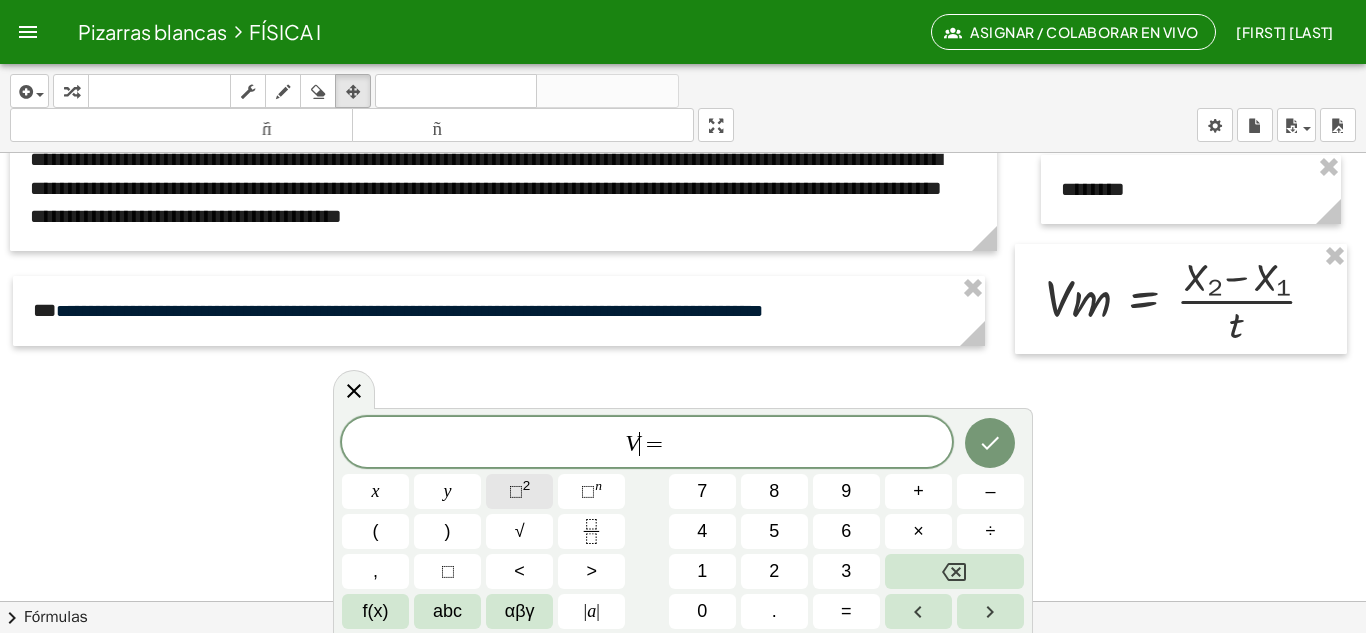 click on "⬚ 2" at bounding box center (519, 491) 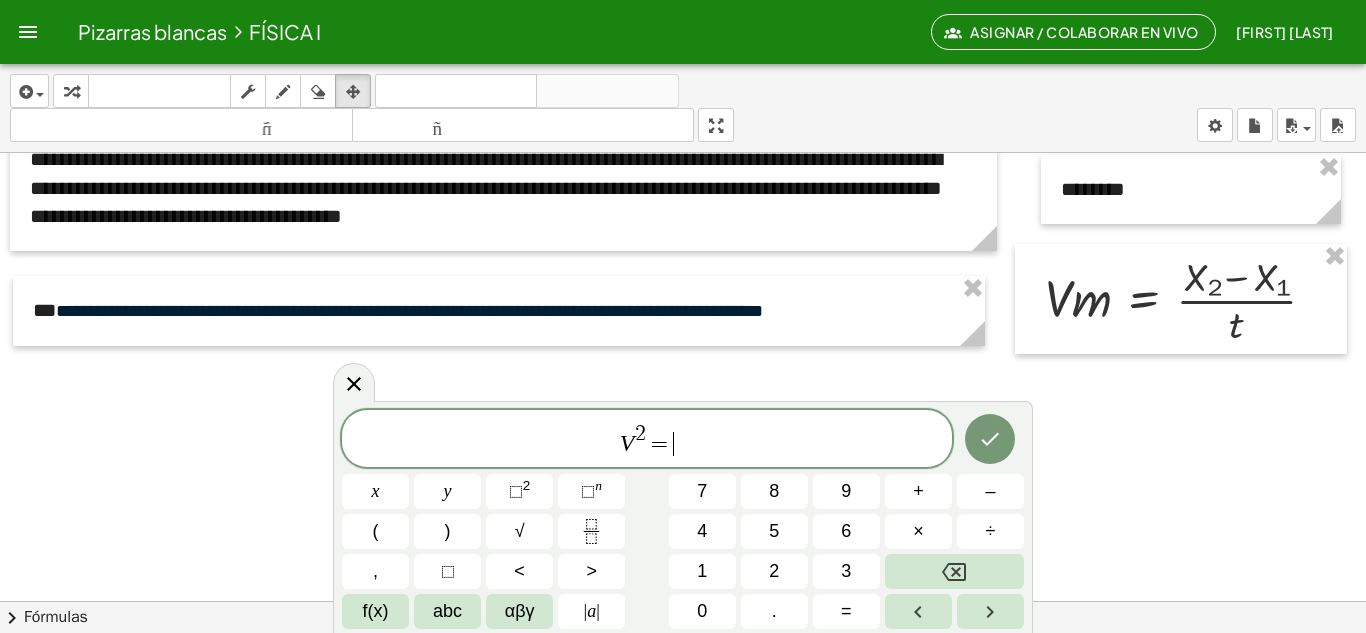 click on "V 2 = ​" at bounding box center [647, 440] 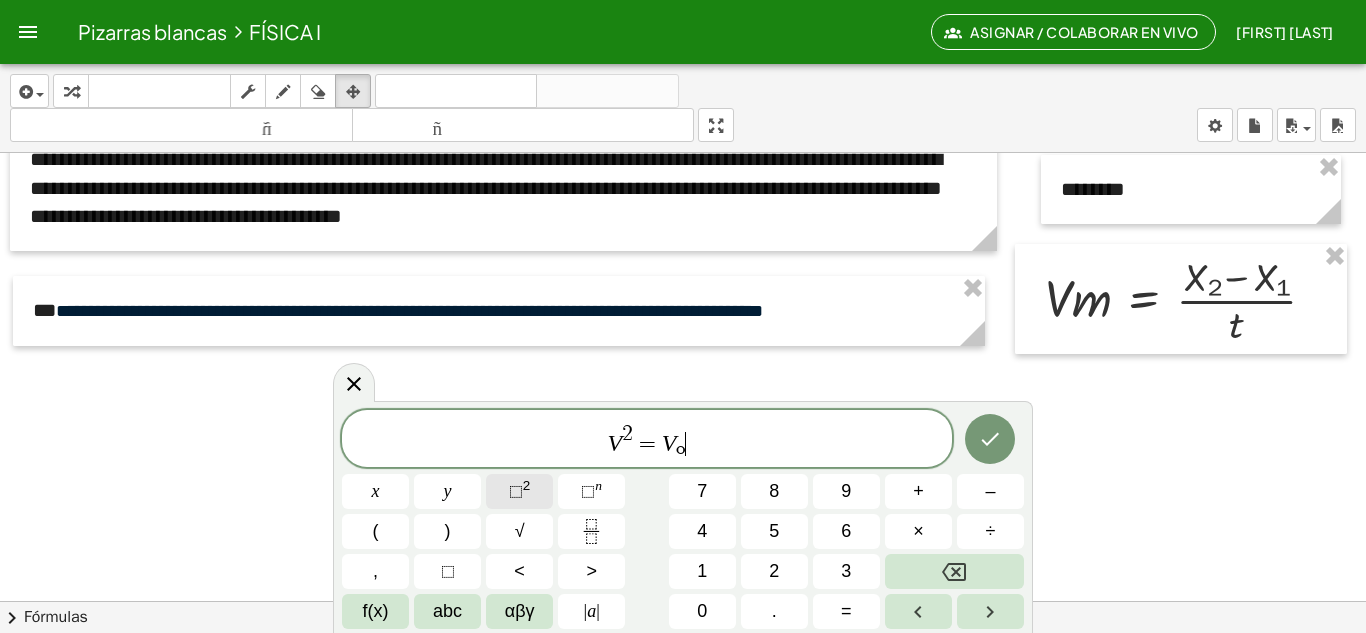 click on "2" at bounding box center (527, 485) 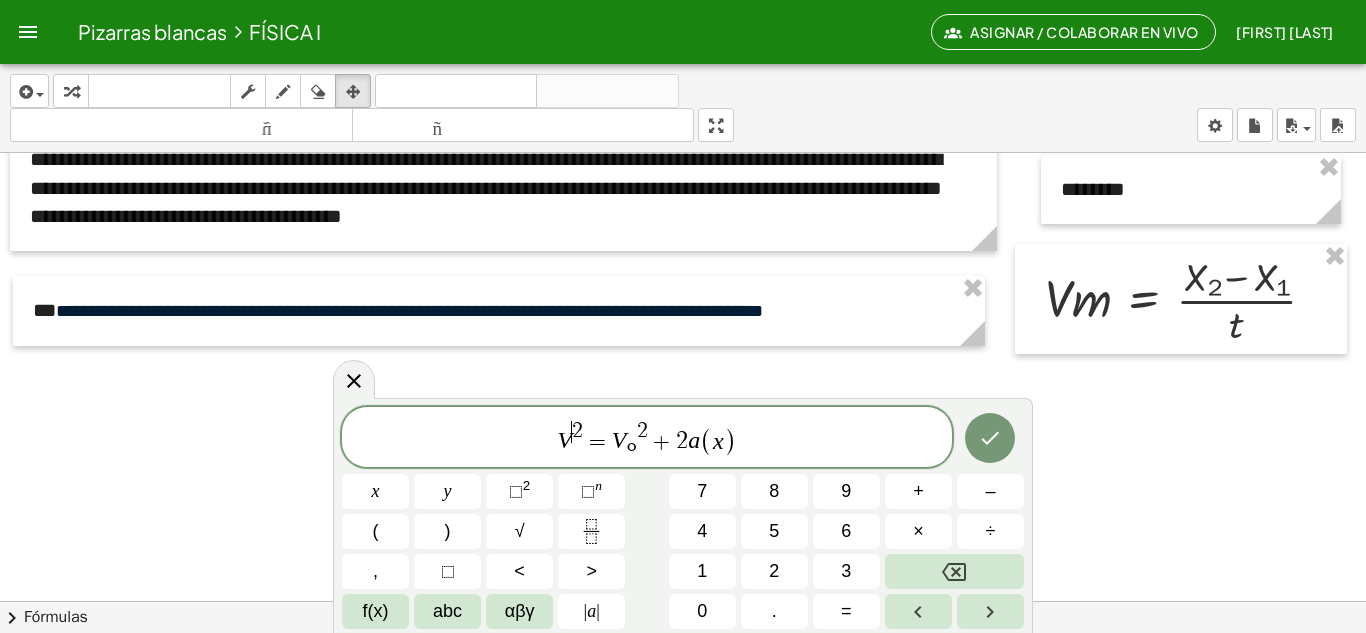 click on "2" at bounding box center [577, 431] 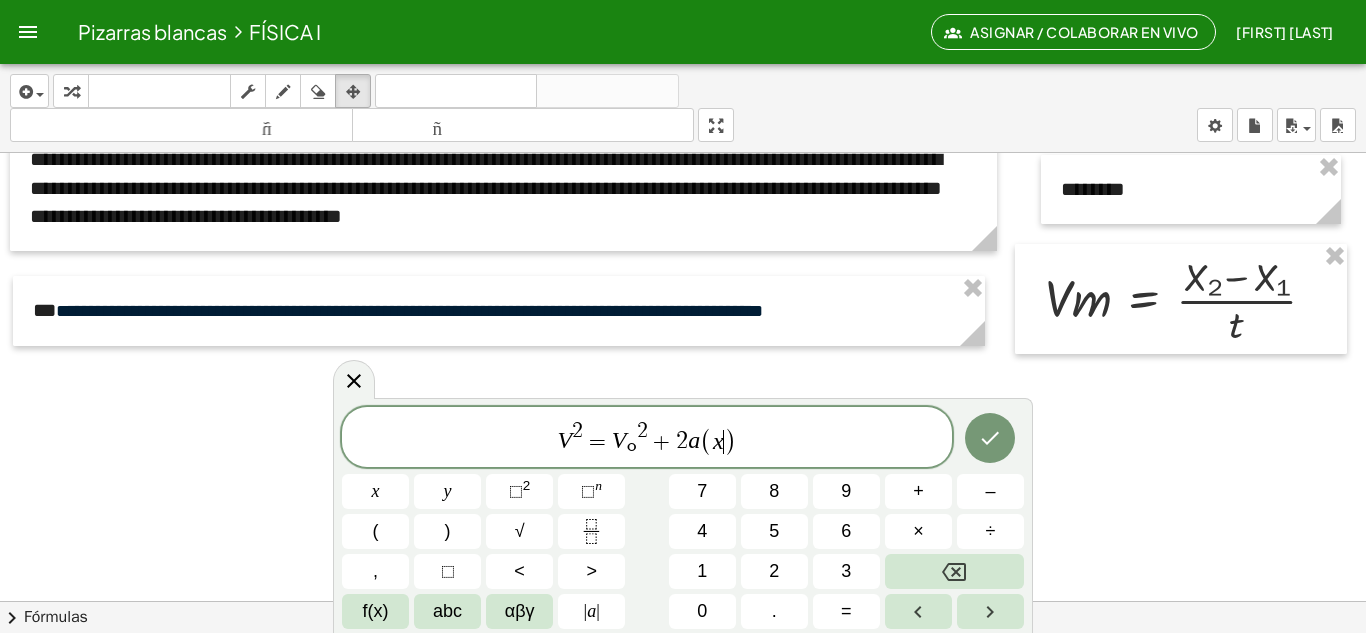 click on ")" at bounding box center [730, 441] 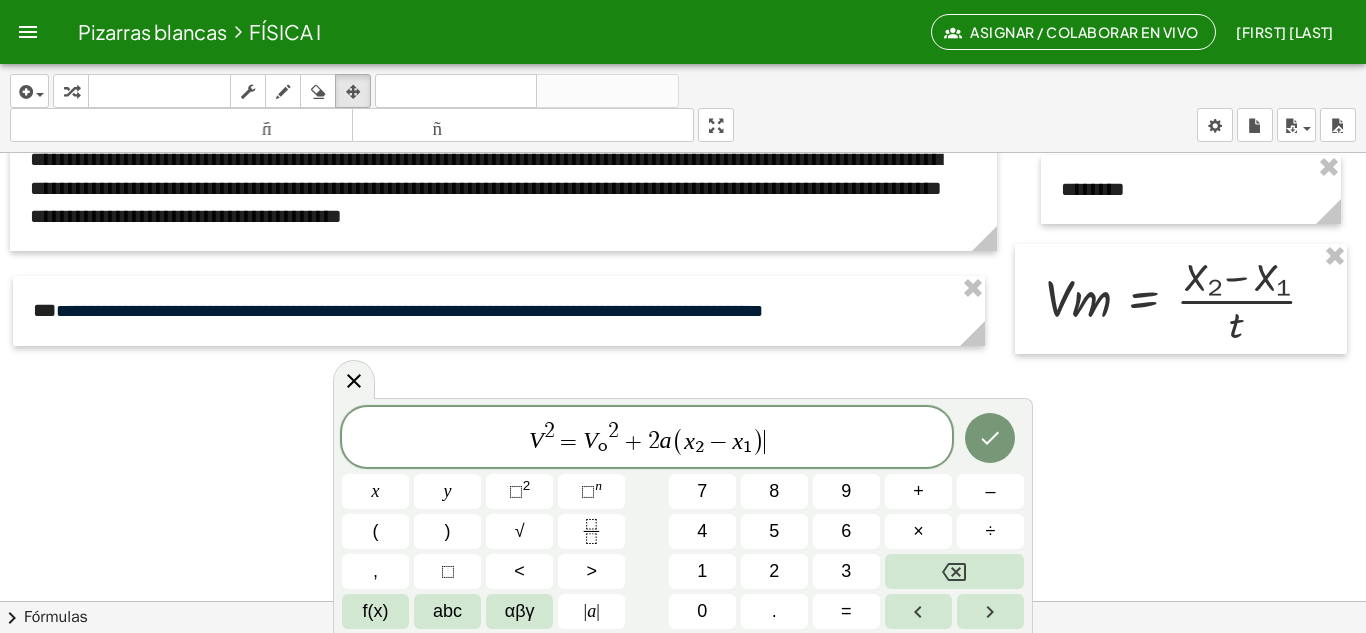 click on "V 2 = V ₒ 2 + 2 a ( x ₂ − x ₁ ) ​" at bounding box center [647, 438] 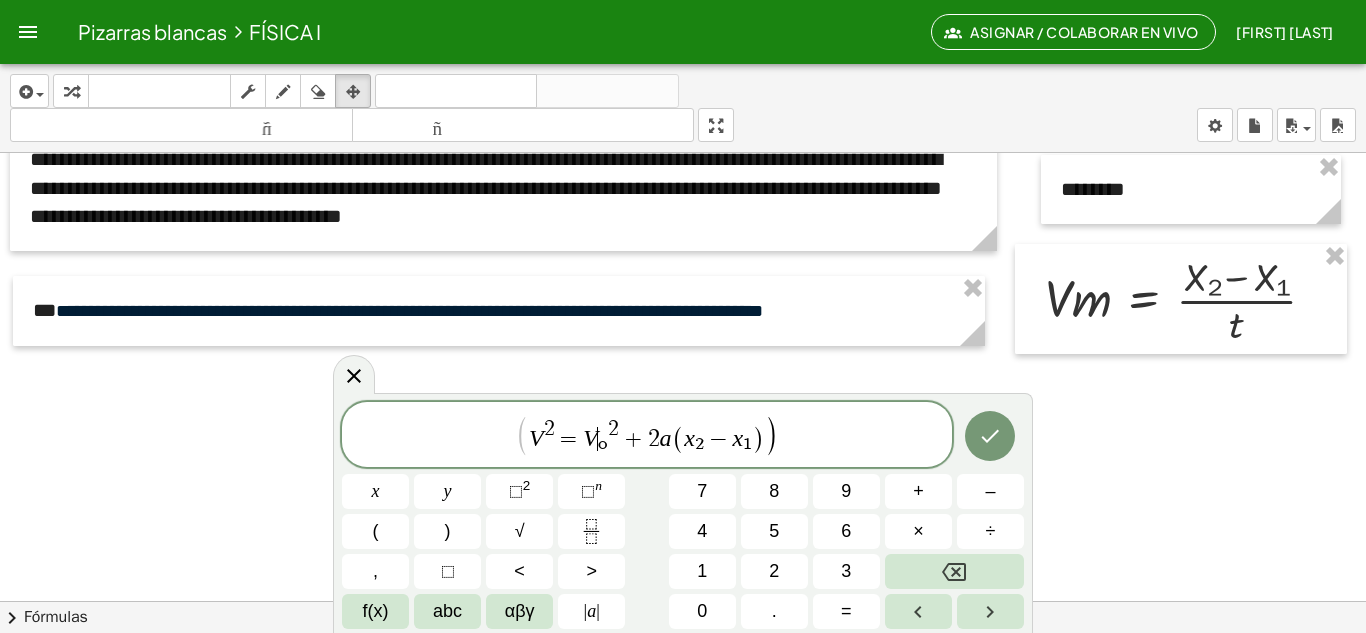click on "V" at bounding box center [590, 438] 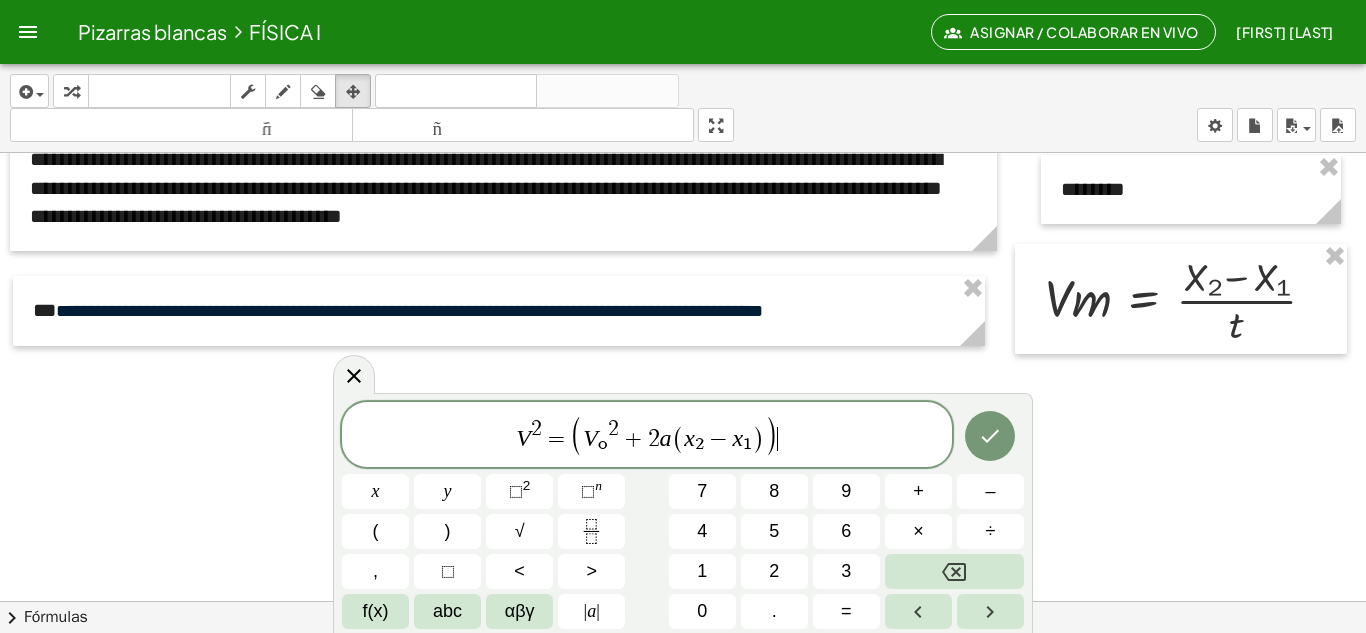 click on "V 2 = ( V ₒ 2 + 2 a ( x ₂ − x ₁ ) ) ​" at bounding box center (647, 436) 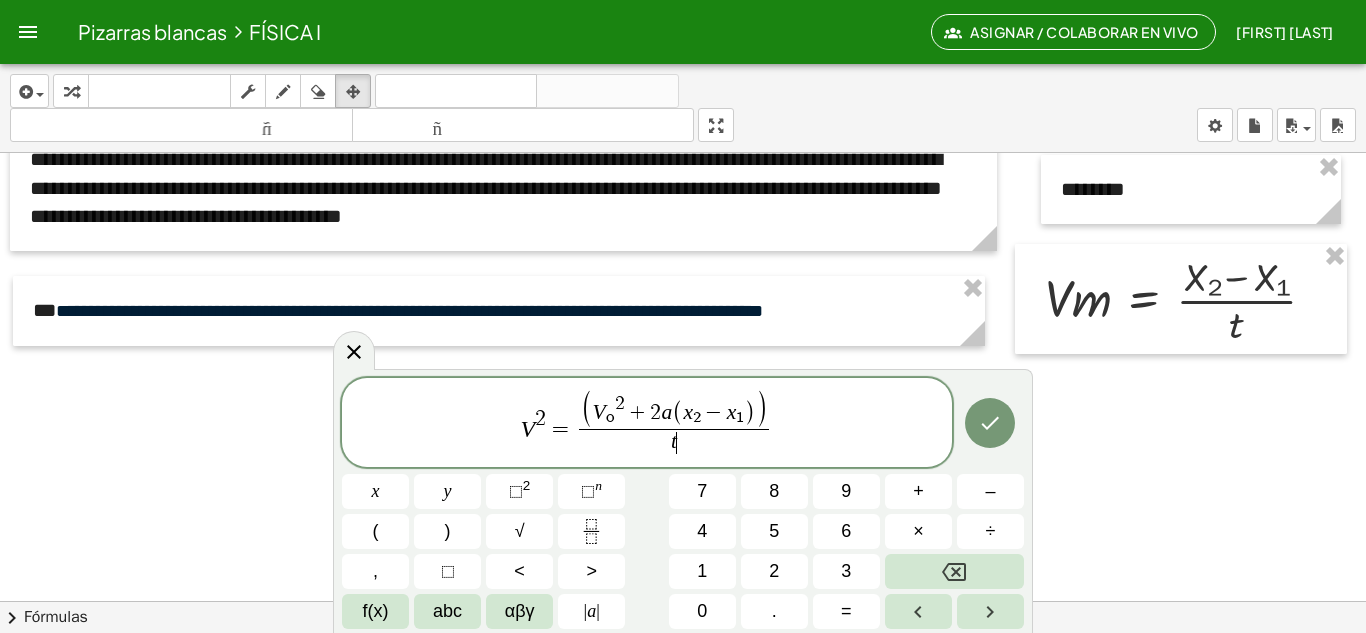 click on "( V ₒ 2 + 2 a ( x ₂ − x ₁ ) ) t ​ ​" at bounding box center (674, 424) 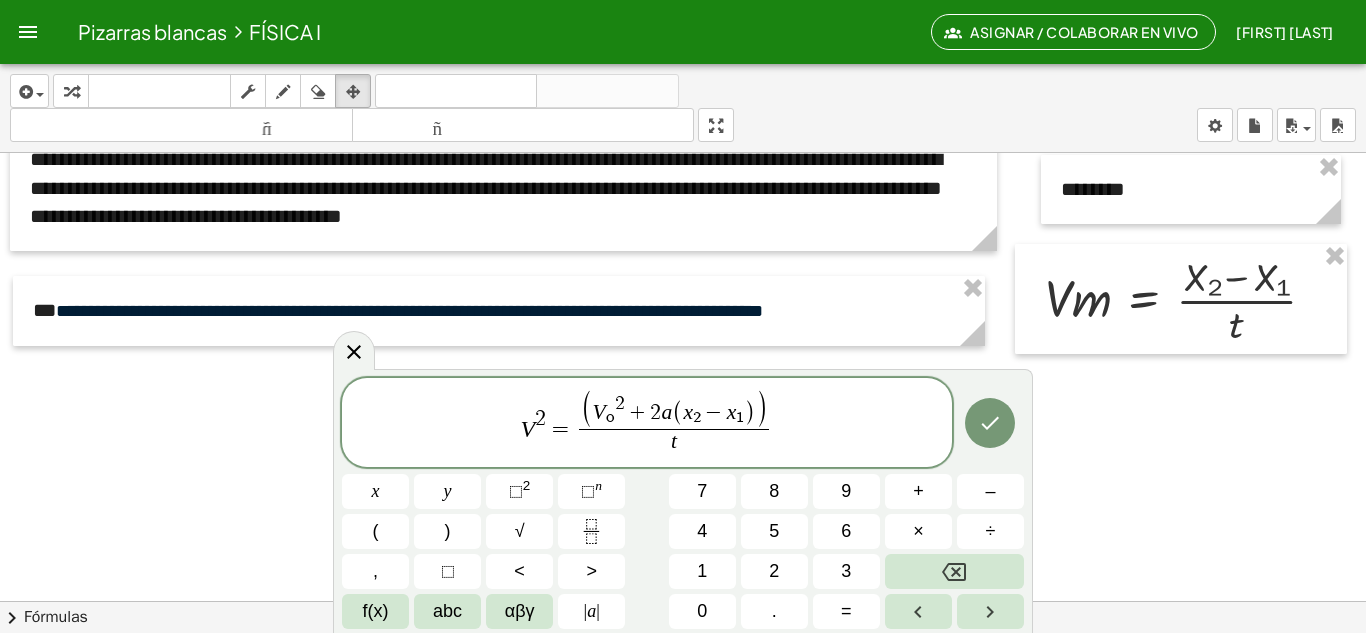 click on "( V ₒ 2 + 2 a ( x ₂ − x ₁ ) ) t ​ ​" at bounding box center [674, 424] 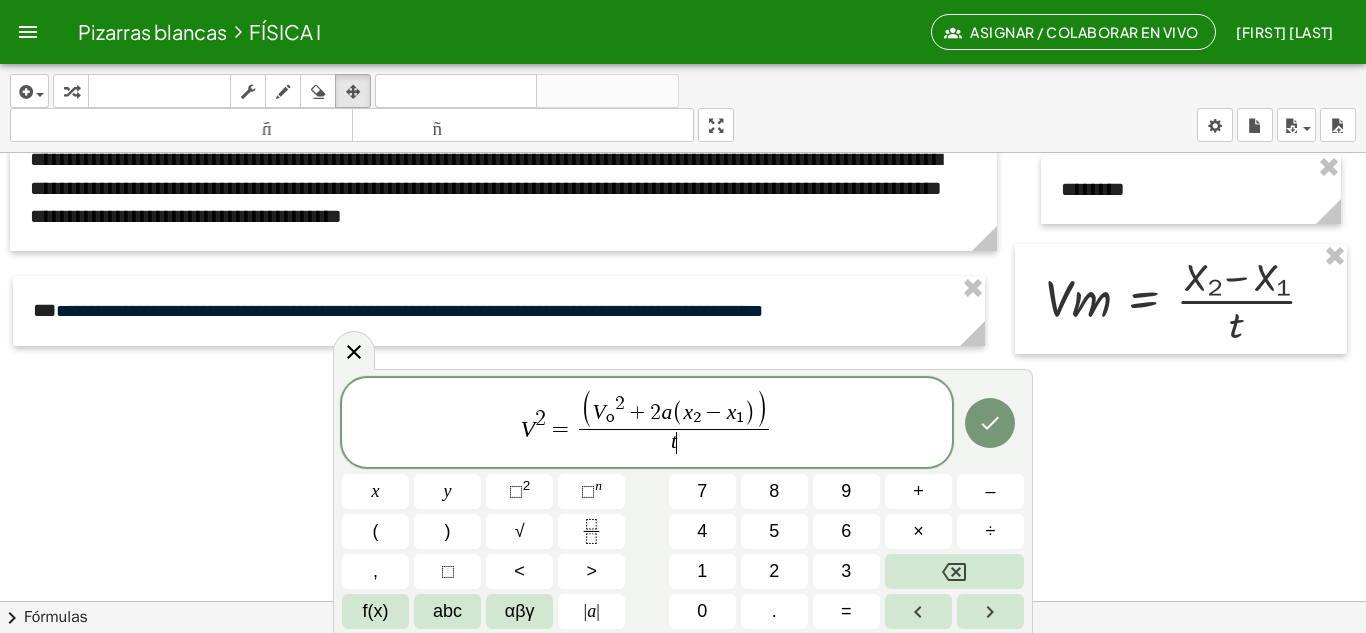 click on "V" at bounding box center (599, 412) 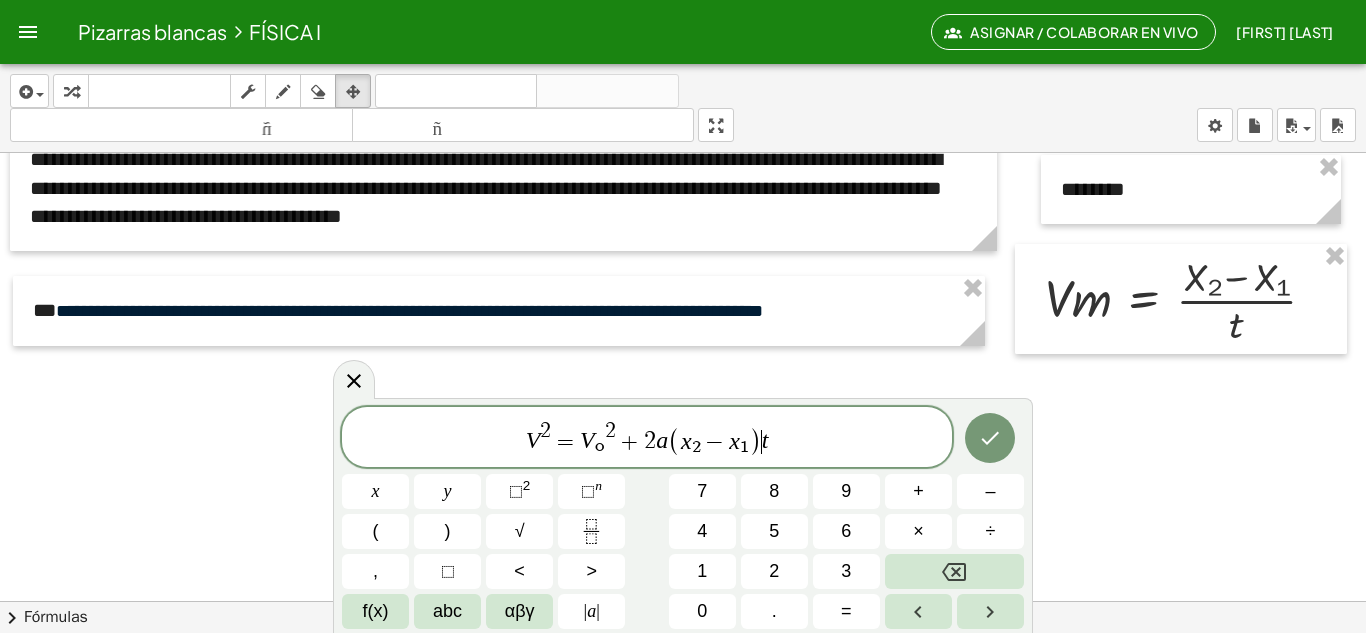 click on "V 2 = V ₒ 2 + 2 a ( x ₂ − x ₁ ) ​ t" at bounding box center [647, 438] 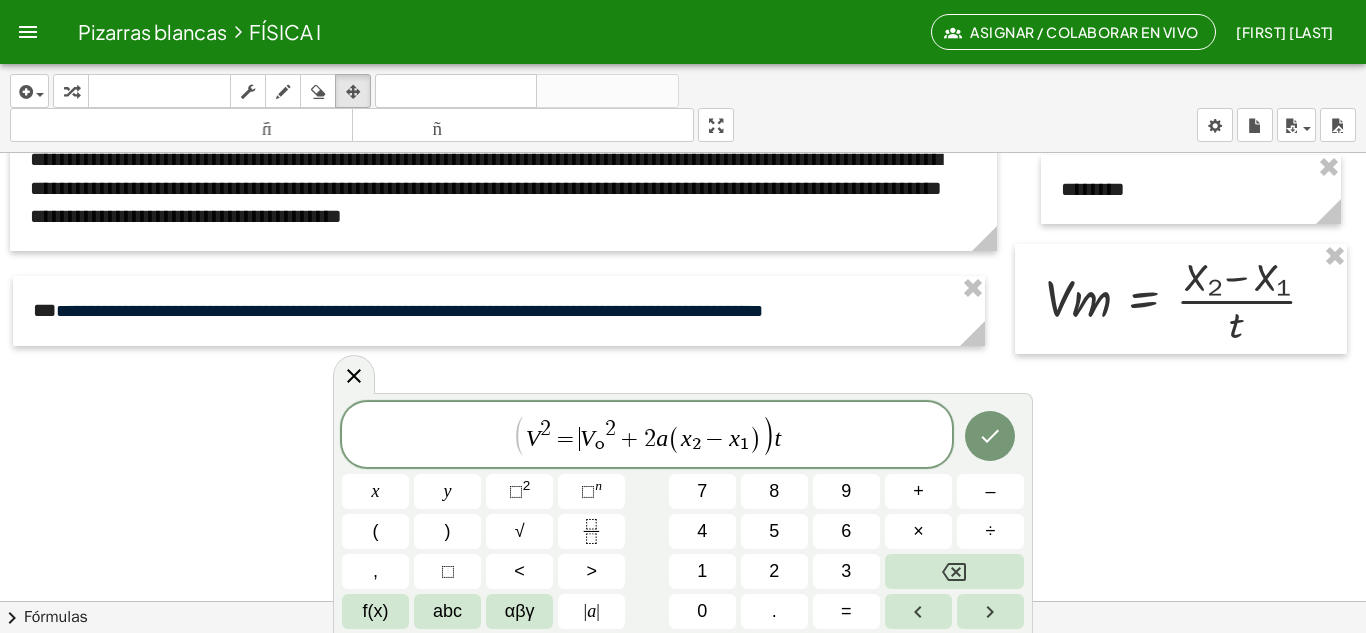 click on "V" at bounding box center (587, 438) 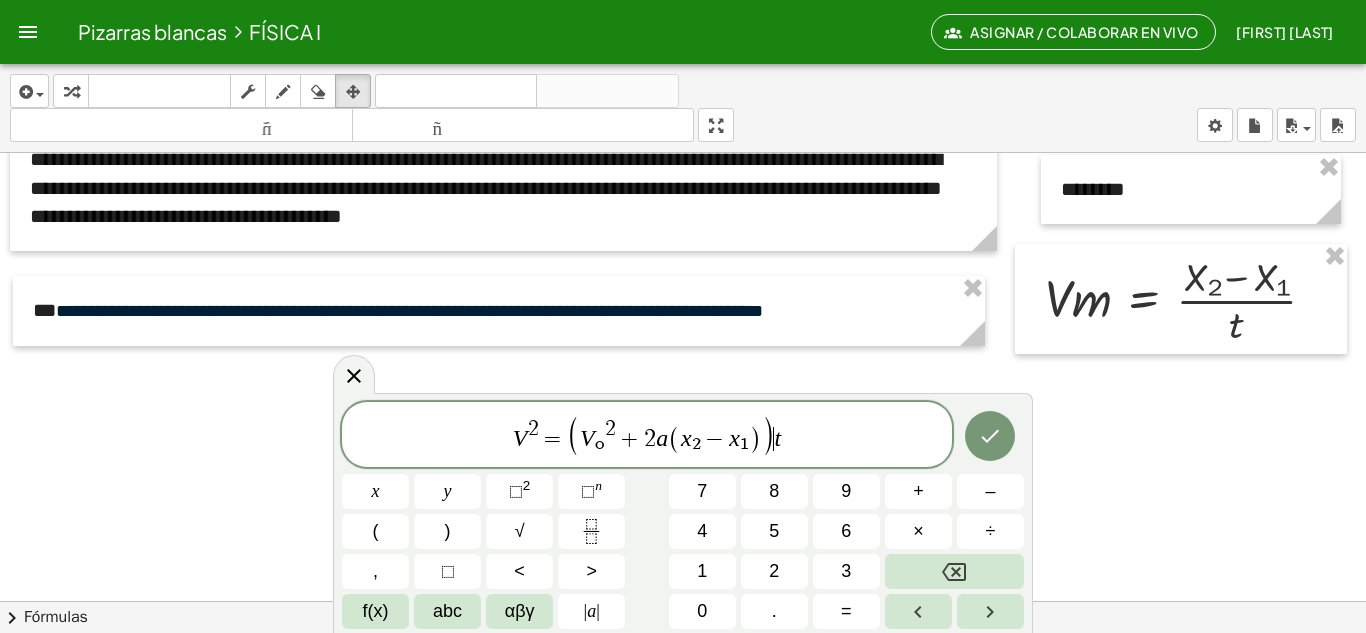 click on "t" at bounding box center (777, 438) 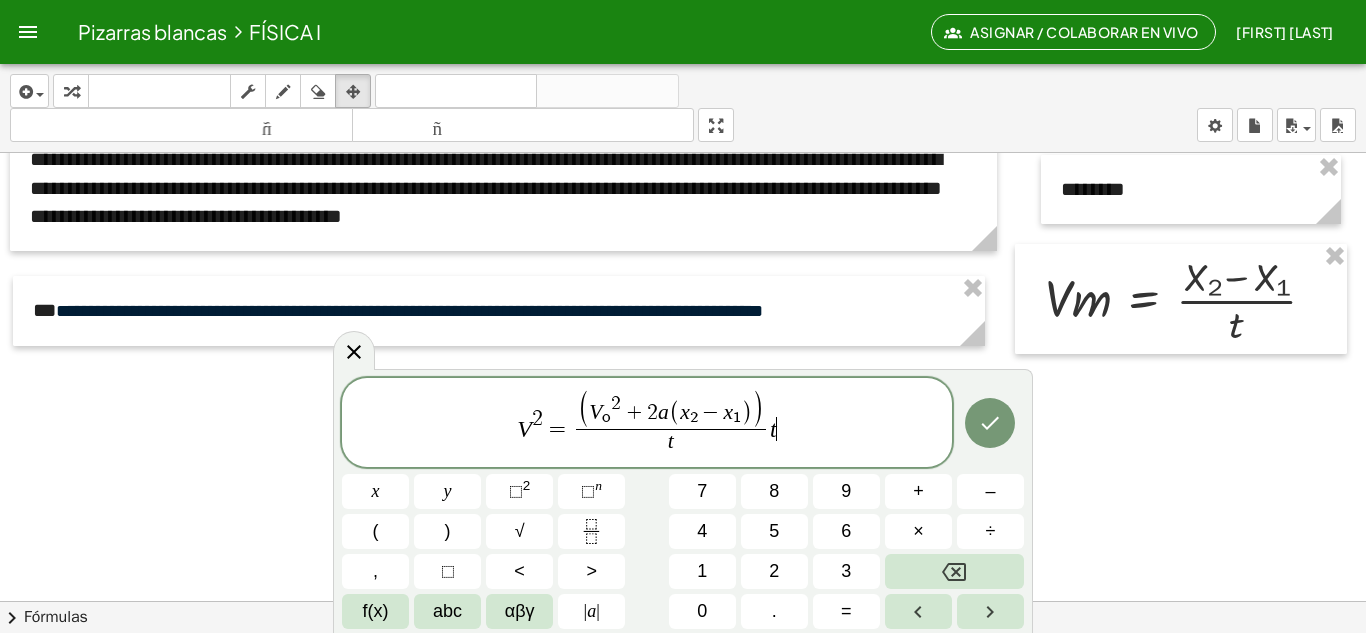 click on "V 2 = ( V ₒ 2 + 2 a ( x ₂ − x ₁ ) ) t ​ t ​" at bounding box center [647, 424] 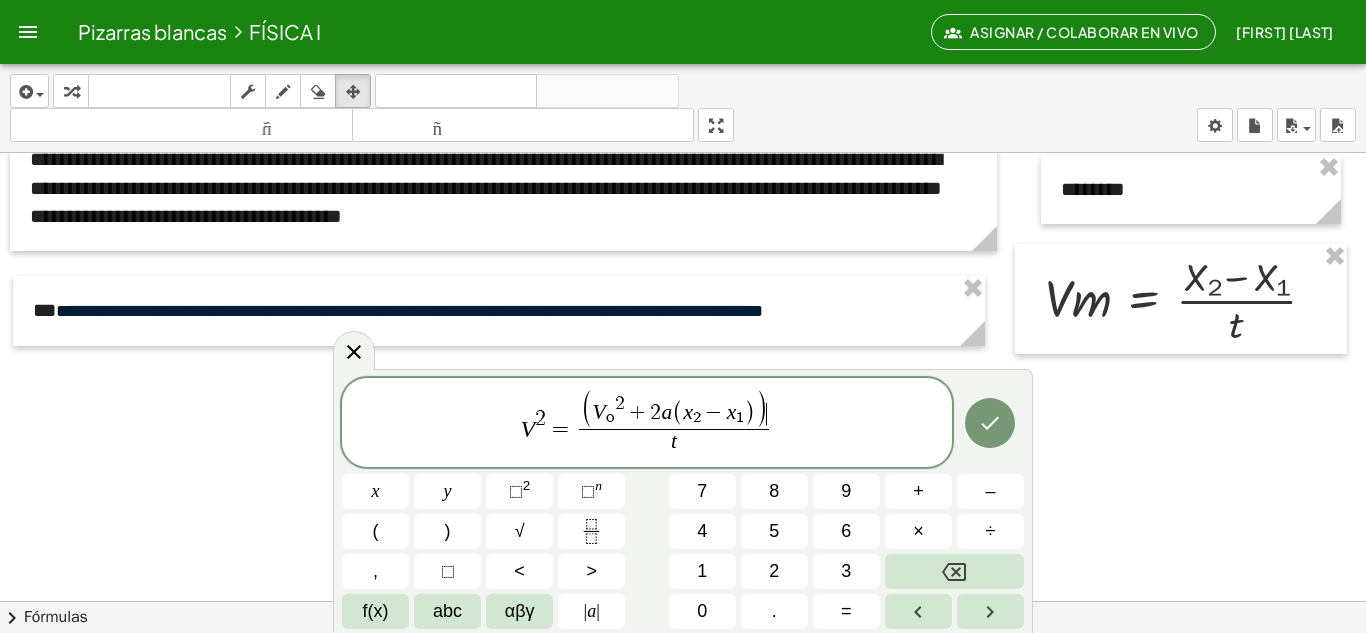 click on "( V ₒ 2 + 2 a ( x ₂ − x ₁ ) ) ​" at bounding box center [674, 410] 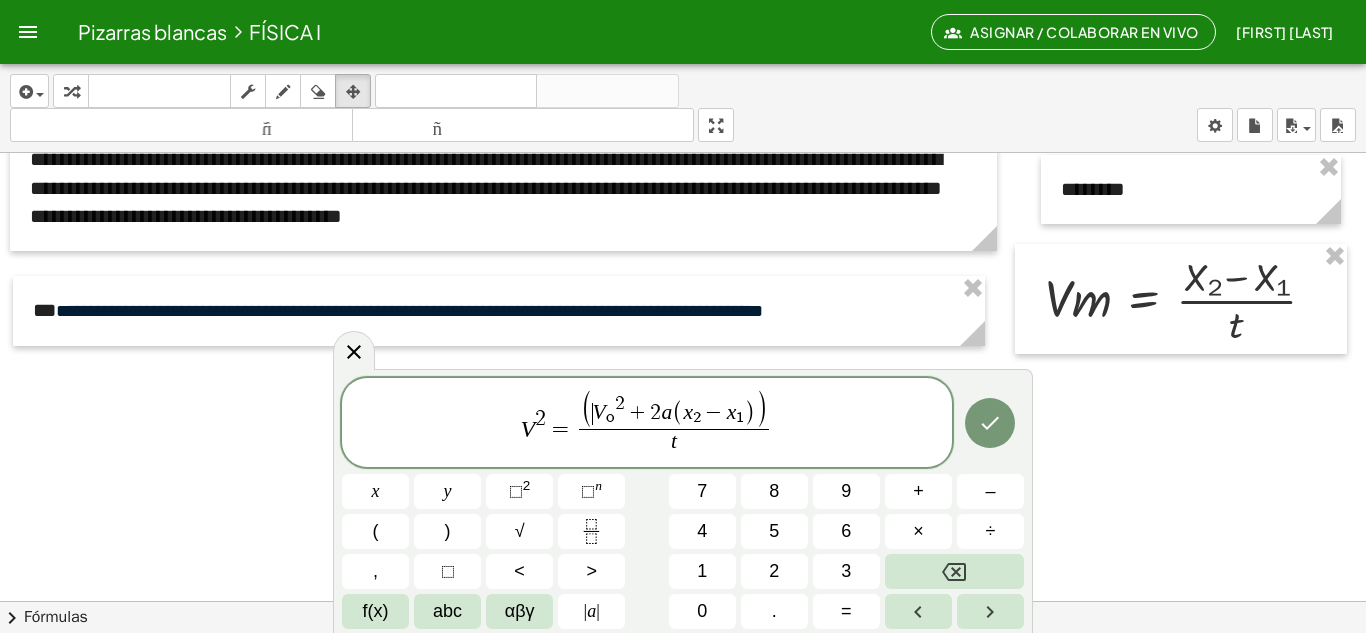 click on "( ​ V ₒ 2 + 2 a ( x ₂ − x ₁ ) )" at bounding box center (674, 410) 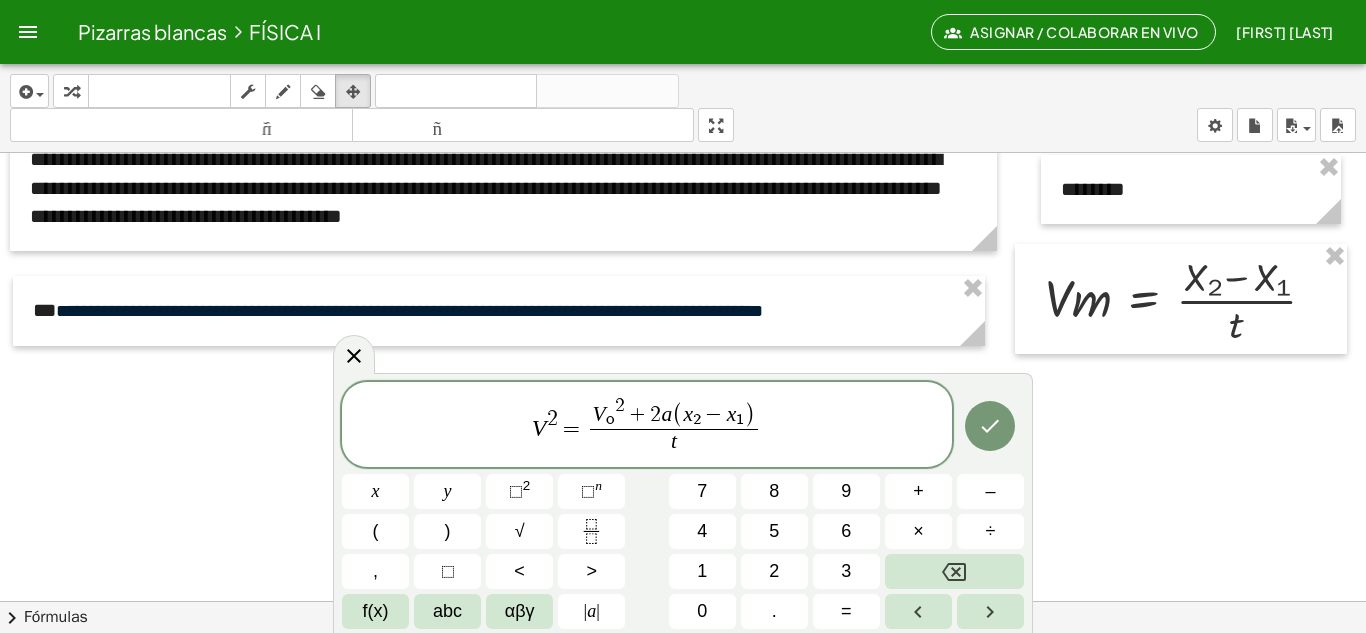 click 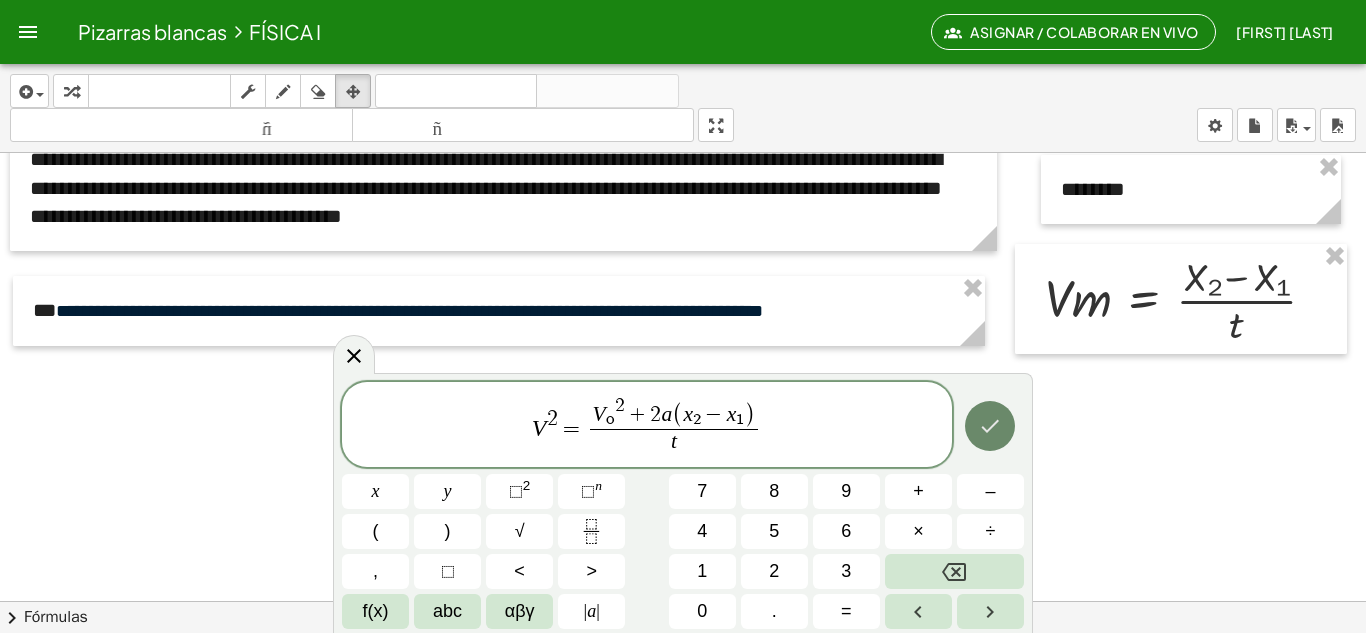 click at bounding box center [990, 426] 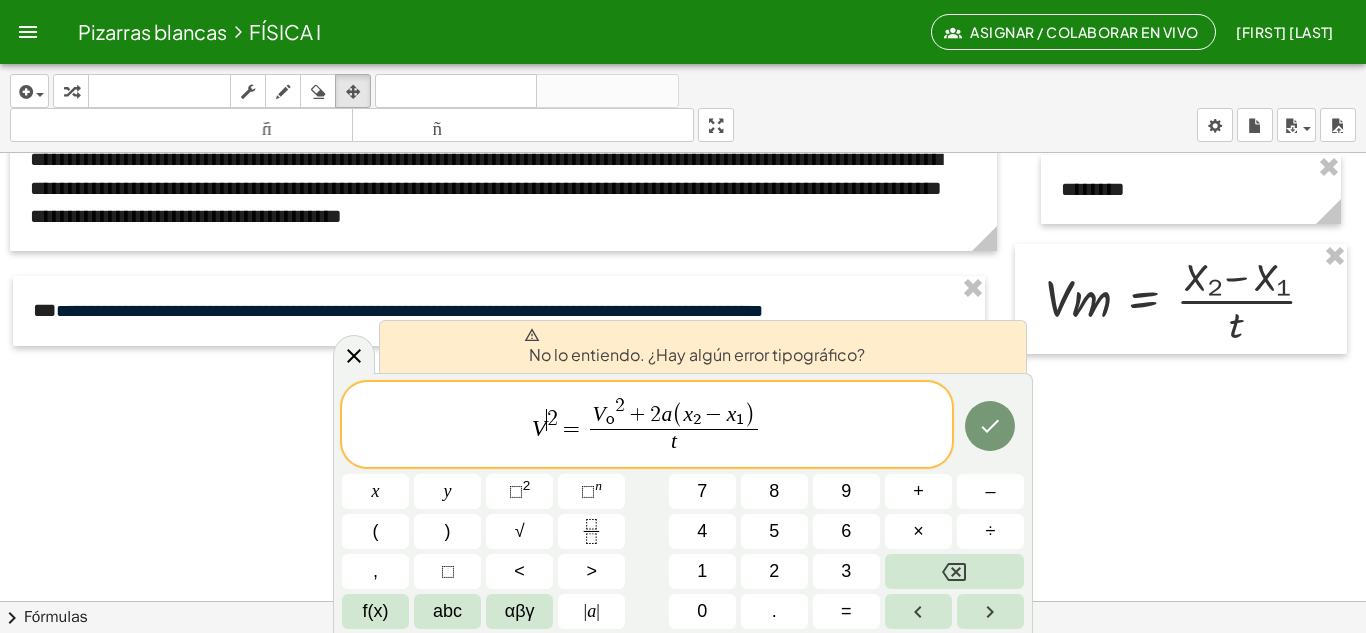 click on "V ​ 2 = V ₒ 2 + 2 a ( x ₂ − x ₁ ) t ​" at bounding box center (647, 426) 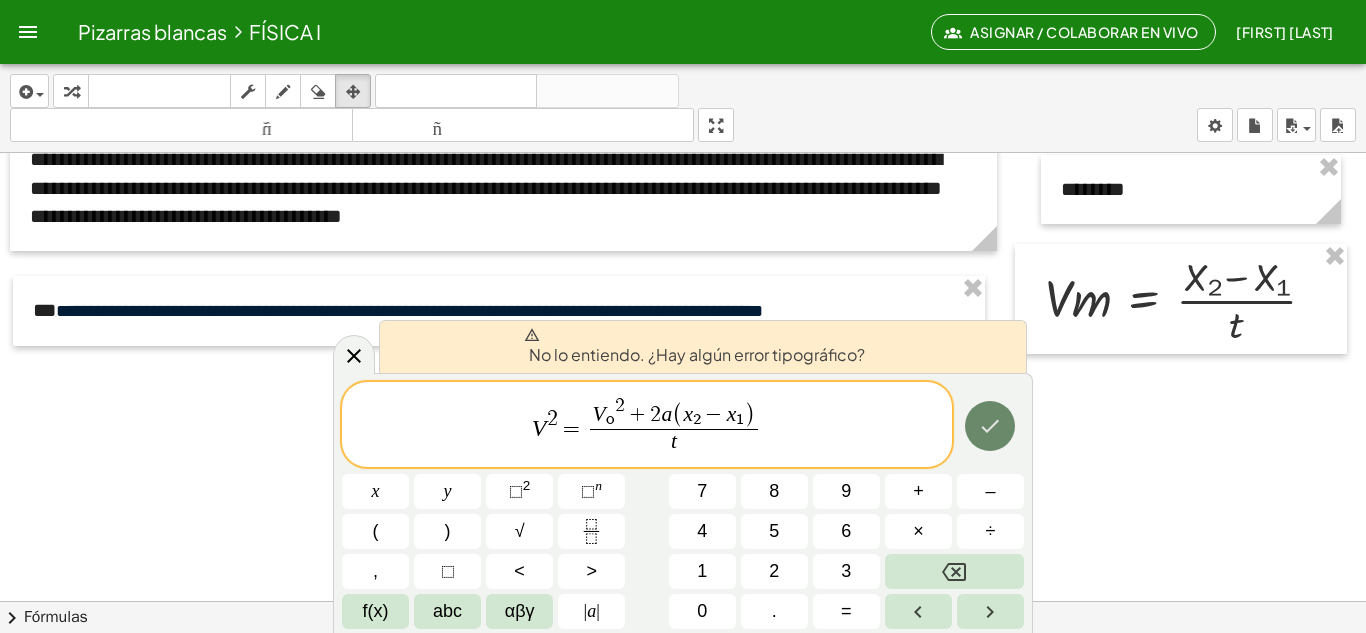 click 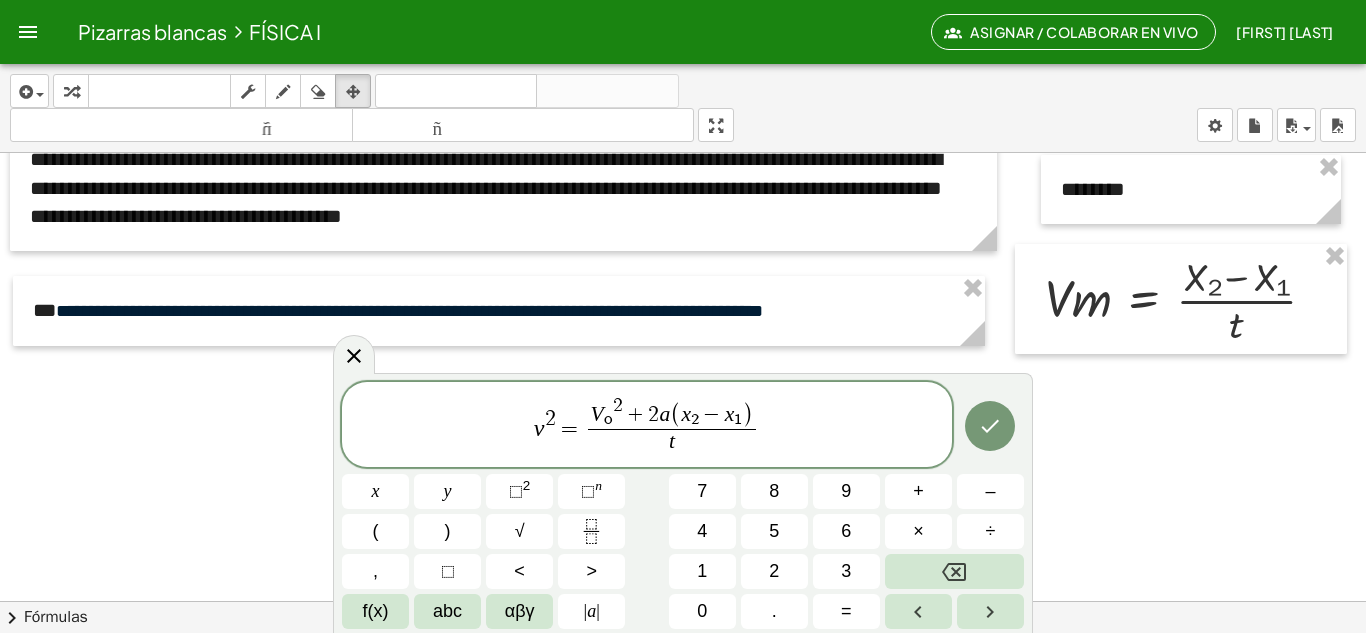 click on "ₒ" at bounding box center (608, 415) 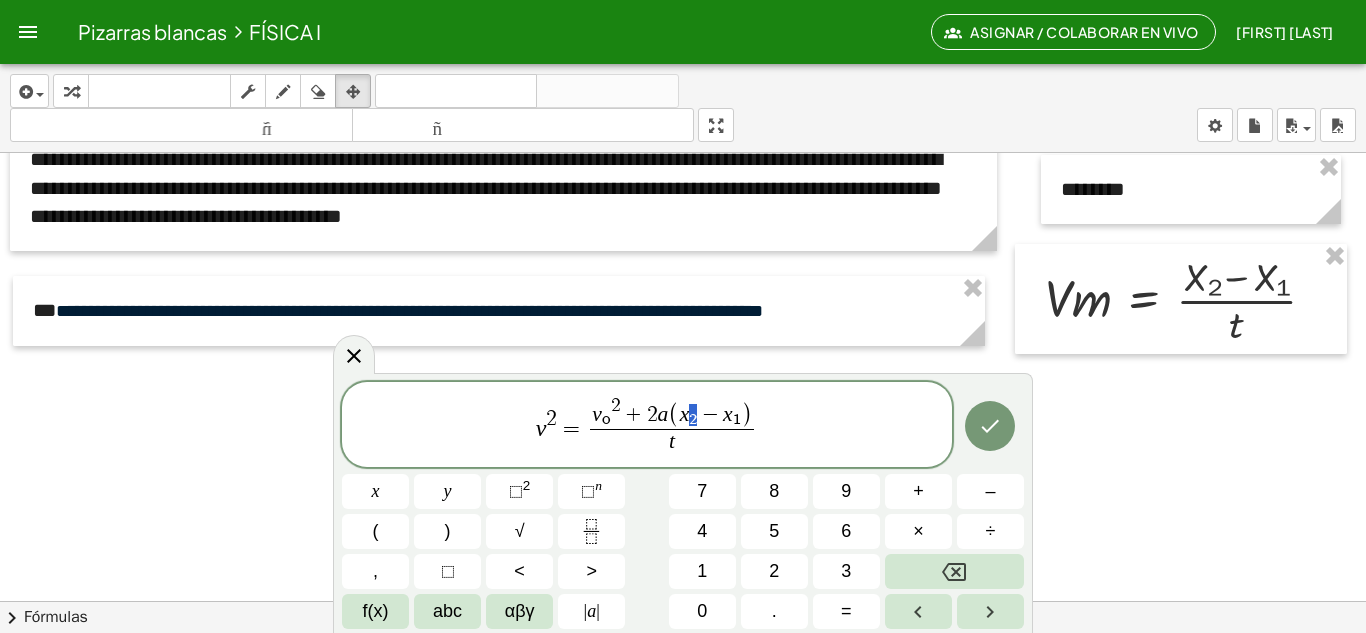 click on "x ₂ − x ₁" at bounding box center [710, 416] 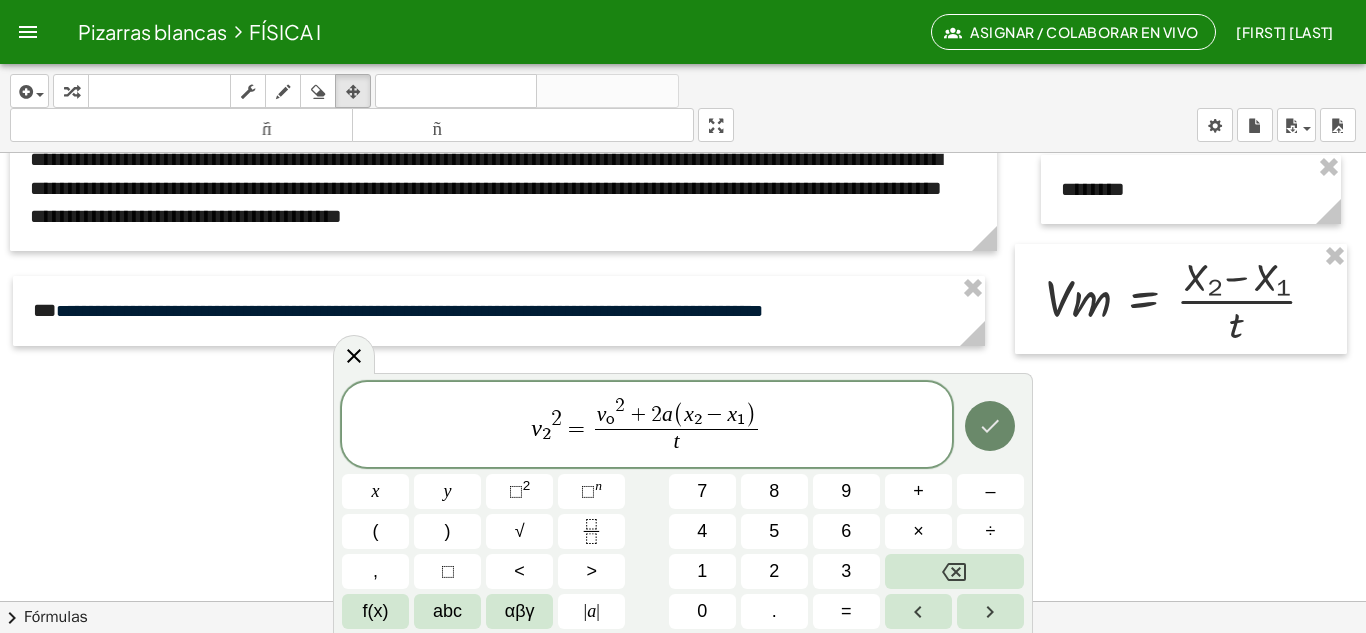 click 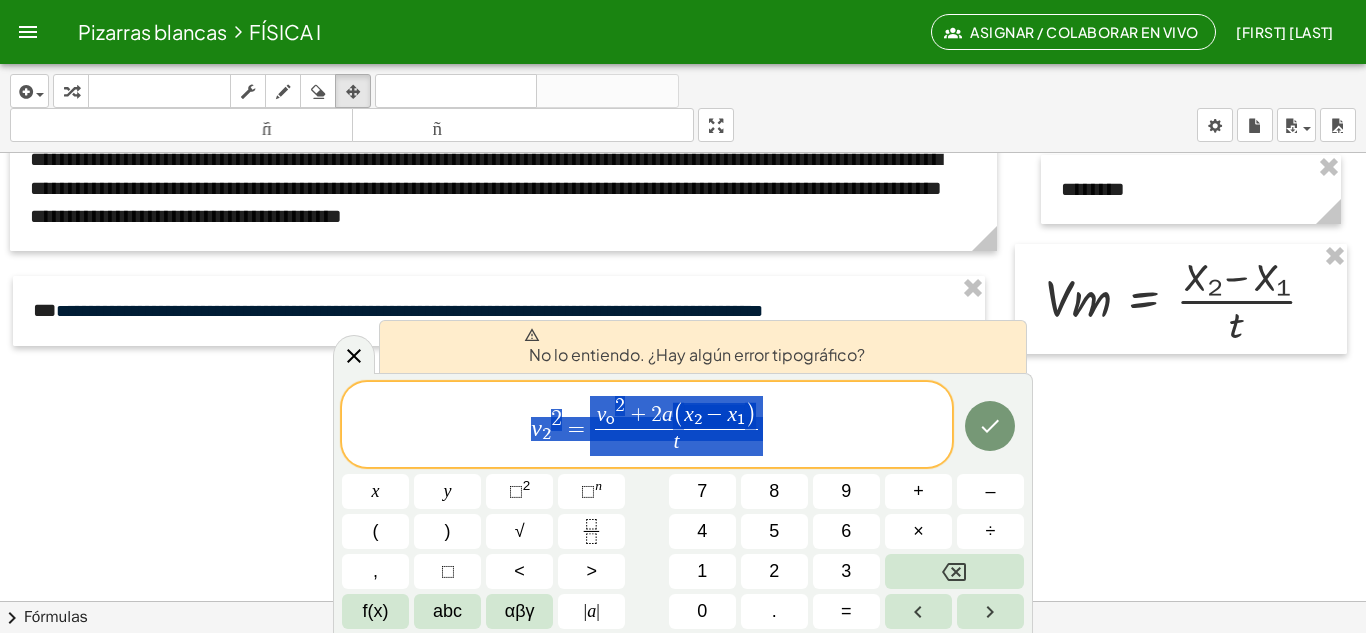 drag, startPoint x: 793, startPoint y: 430, endPoint x: 530, endPoint y: 417, distance: 263.3211 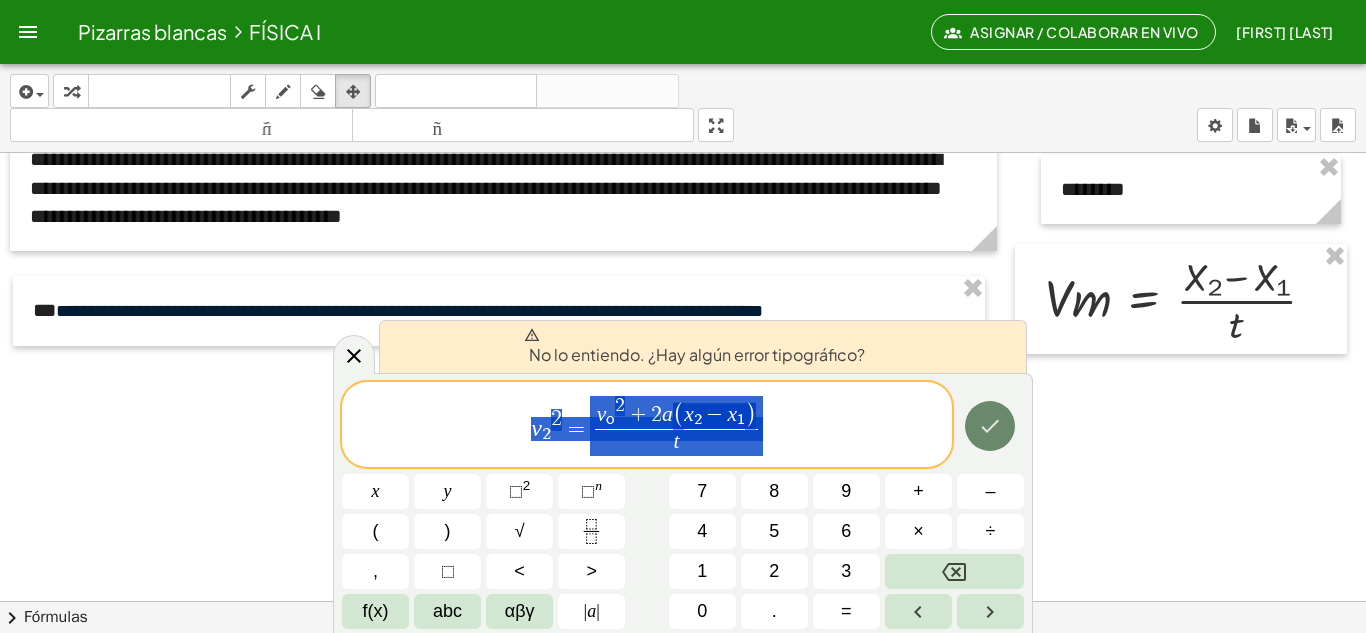 click 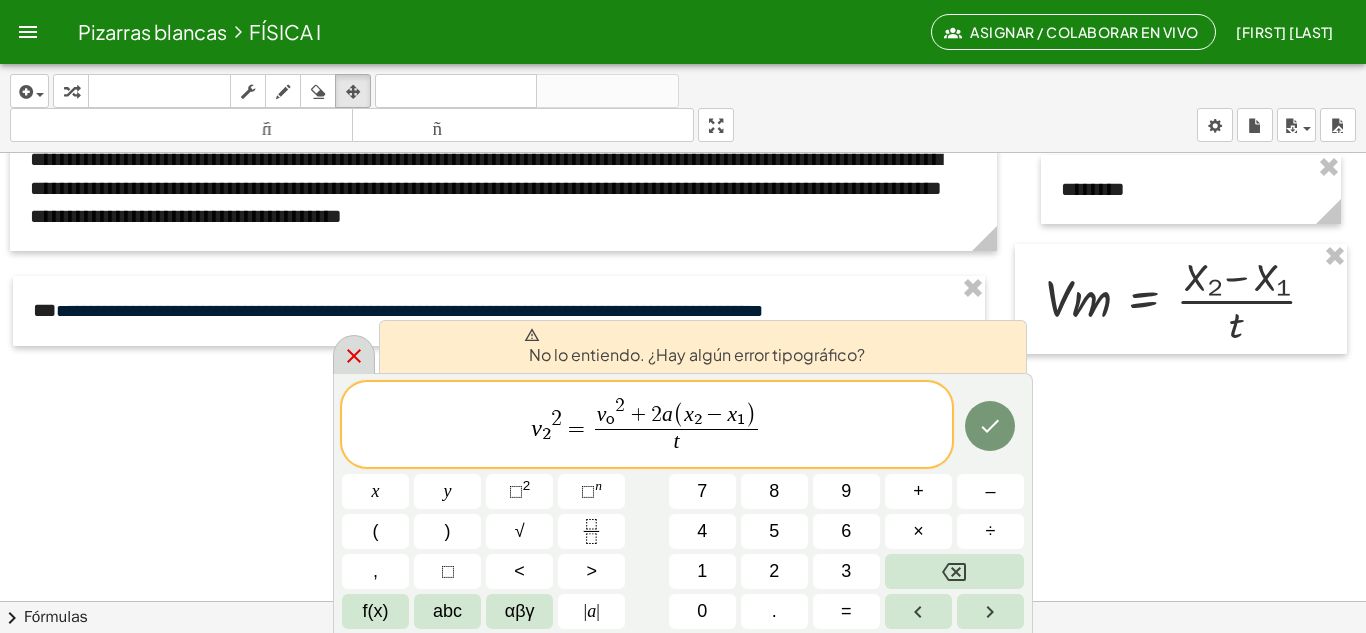 click 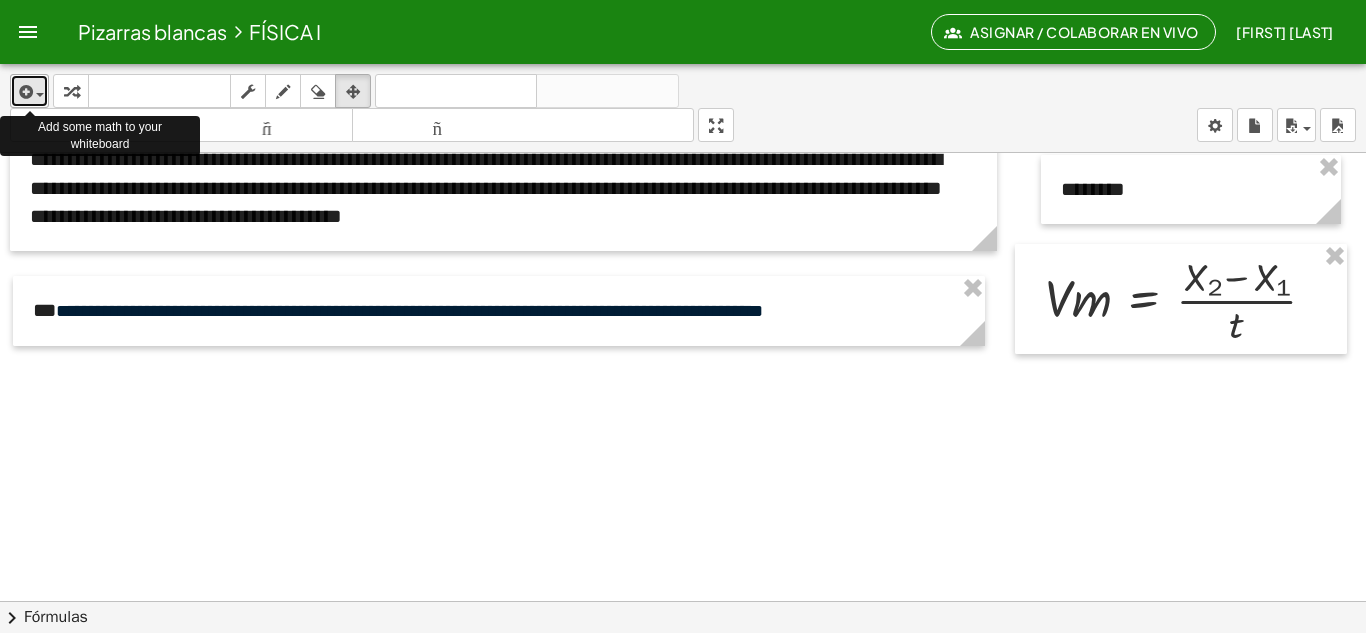 click at bounding box center [29, 91] 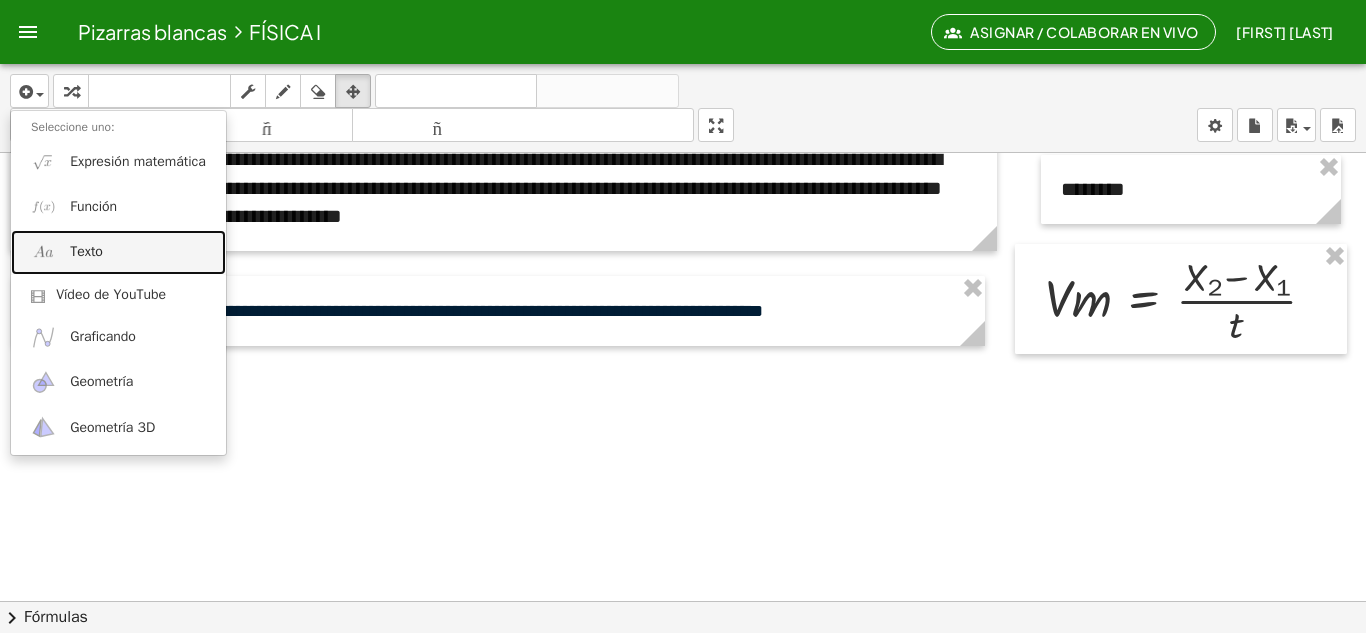 click on "Texto" at bounding box center (118, 252) 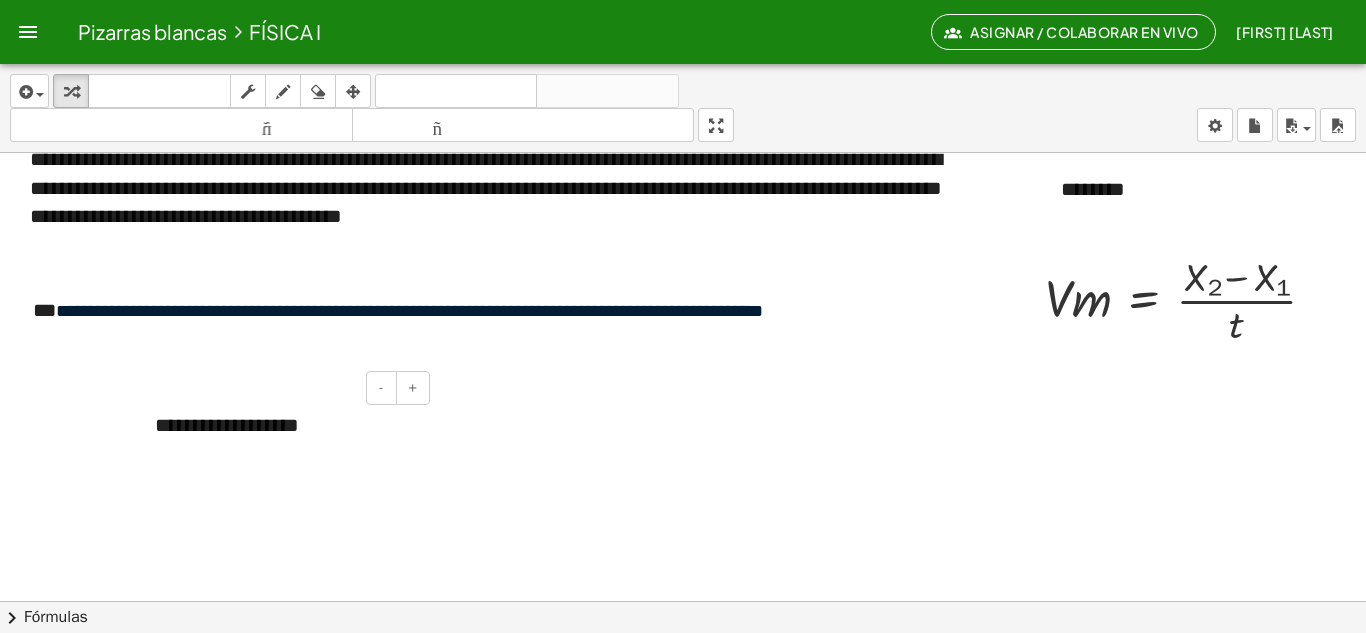 type 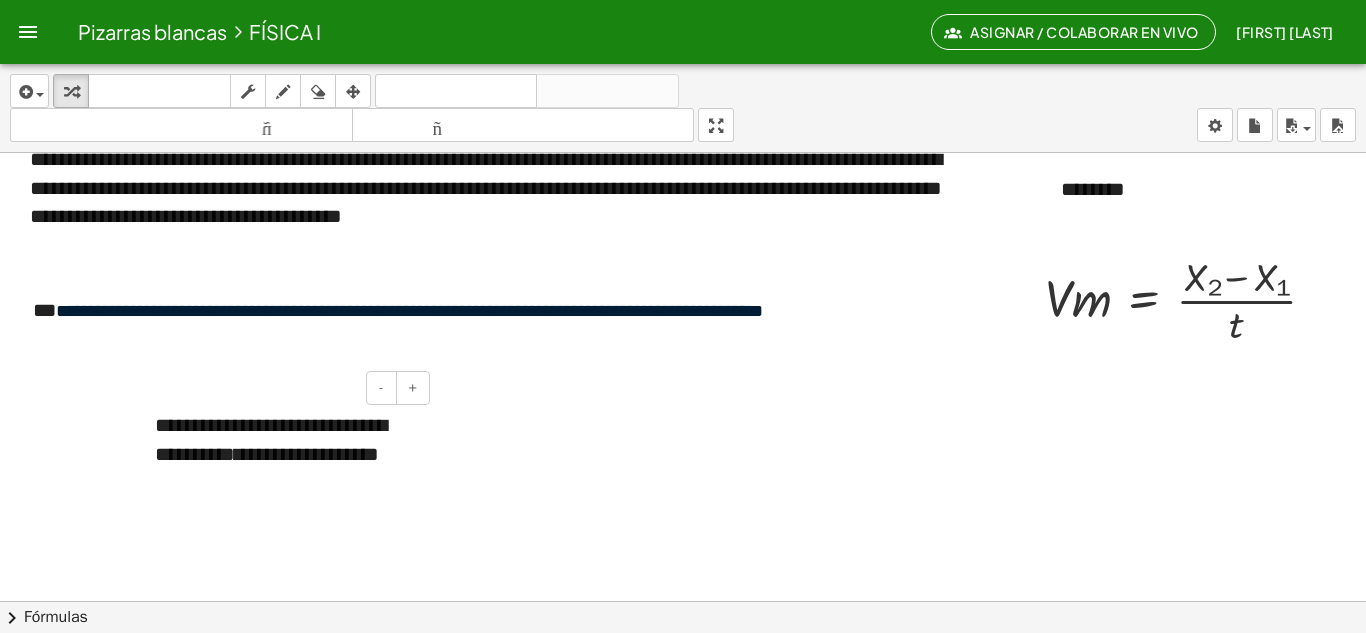 click on "**********" at bounding box center [285, 439] 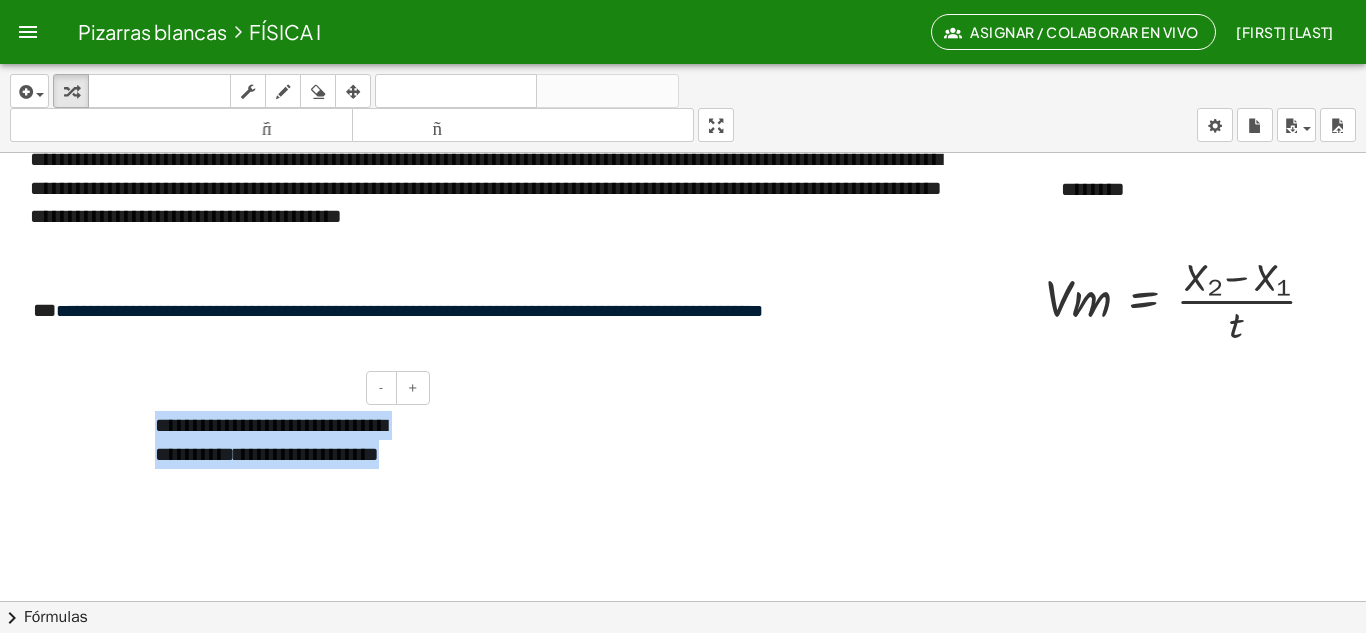 drag, startPoint x: 411, startPoint y: 461, endPoint x: 143, endPoint y: 417, distance: 271.58792 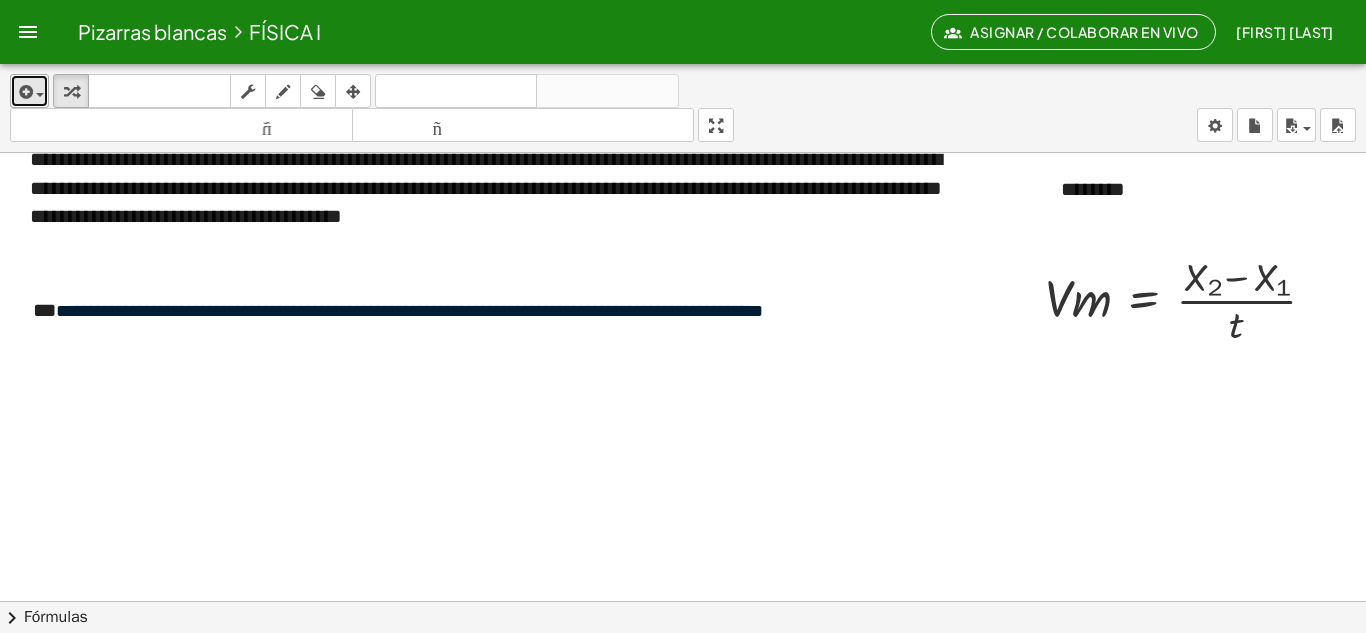 click at bounding box center (35, 94) 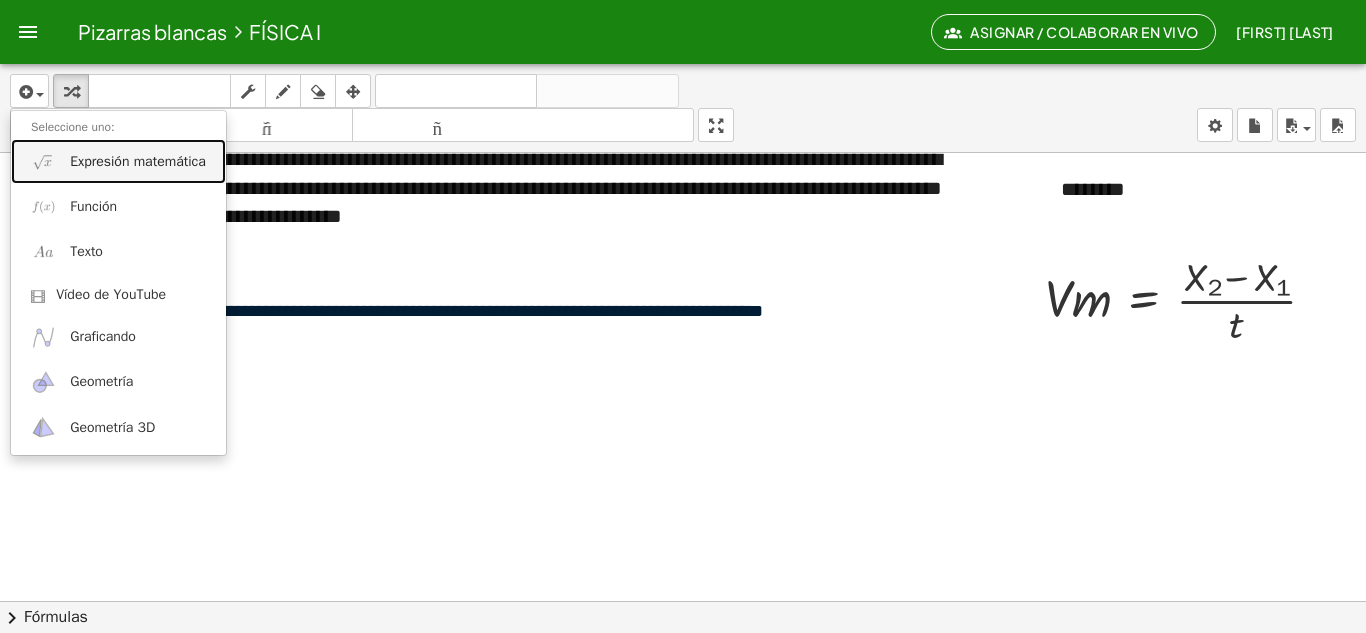 click on "Expresión matemática" at bounding box center (138, 161) 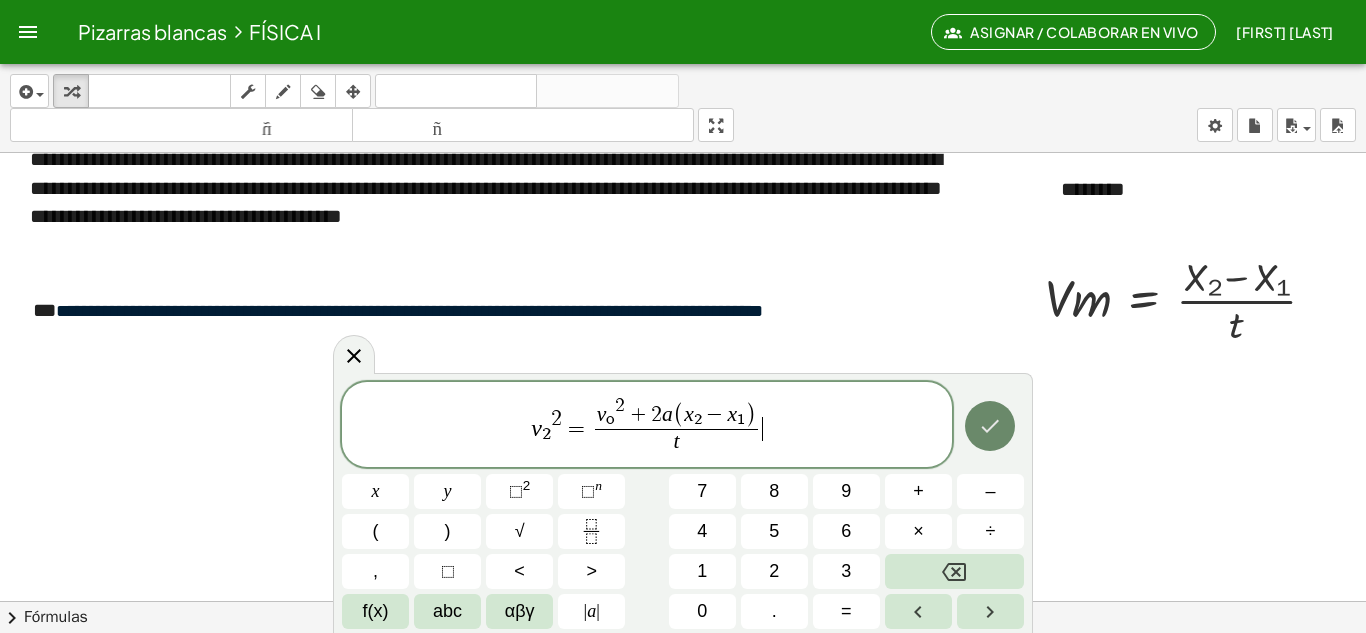 click at bounding box center (990, 426) 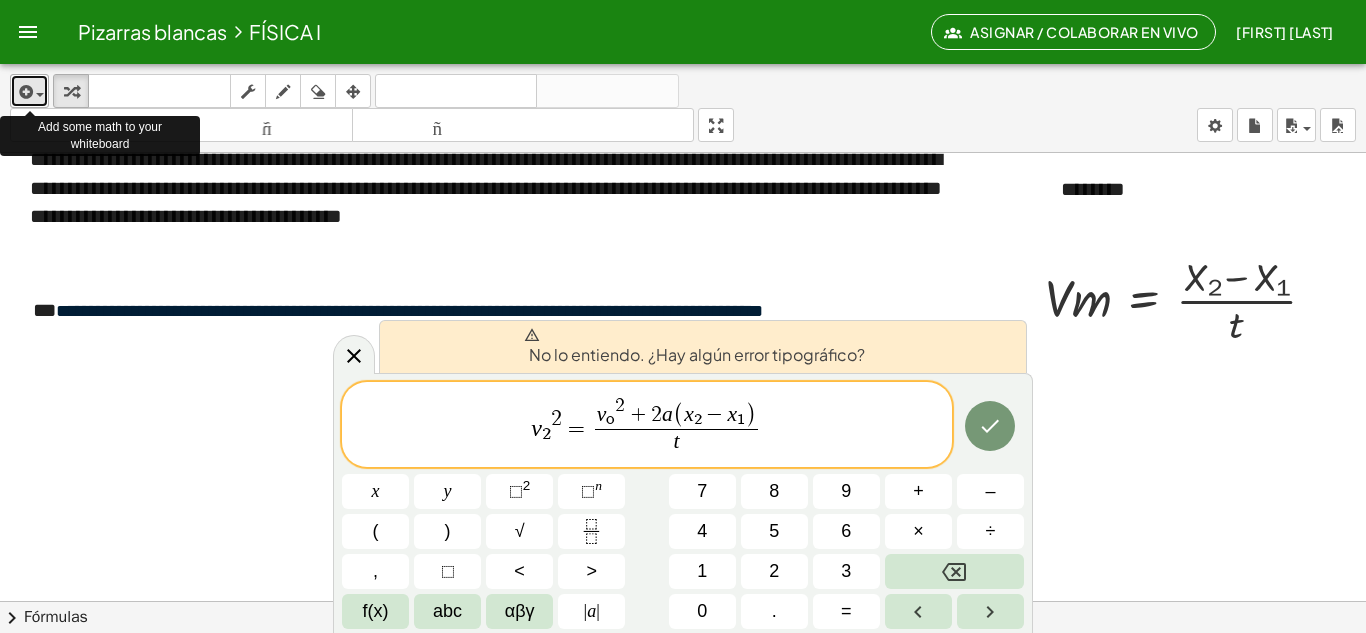 click at bounding box center [24, 92] 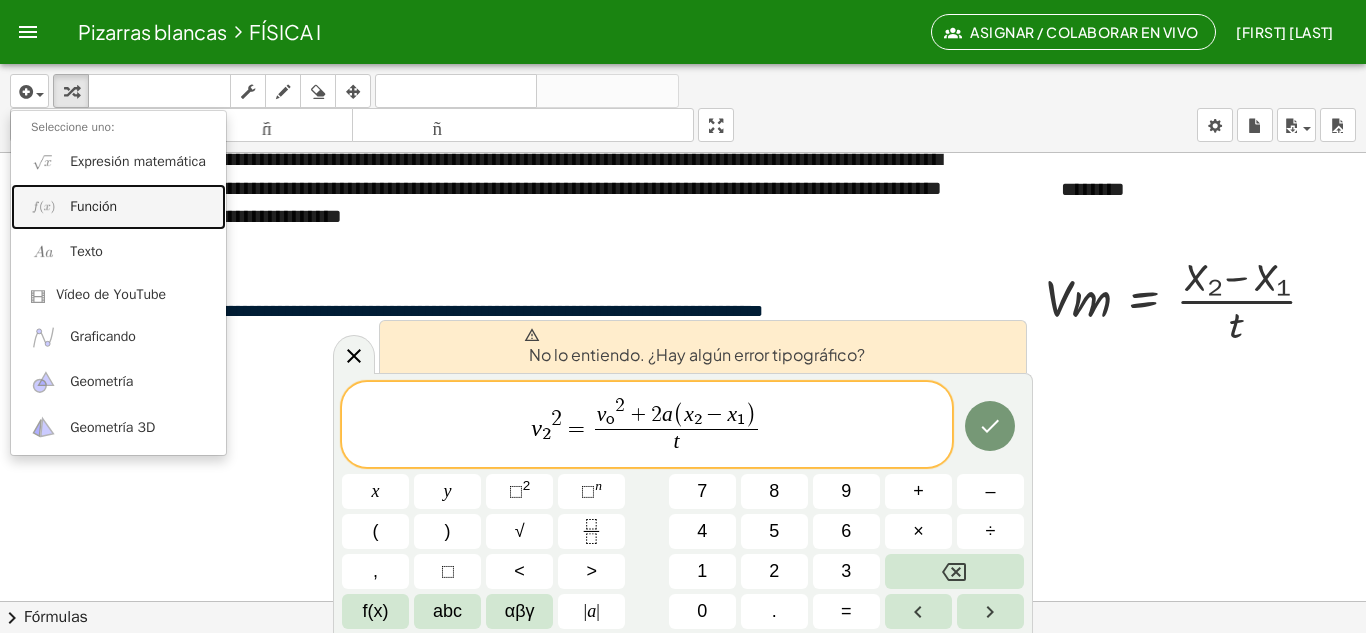 click on "Función" at bounding box center [93, 206] 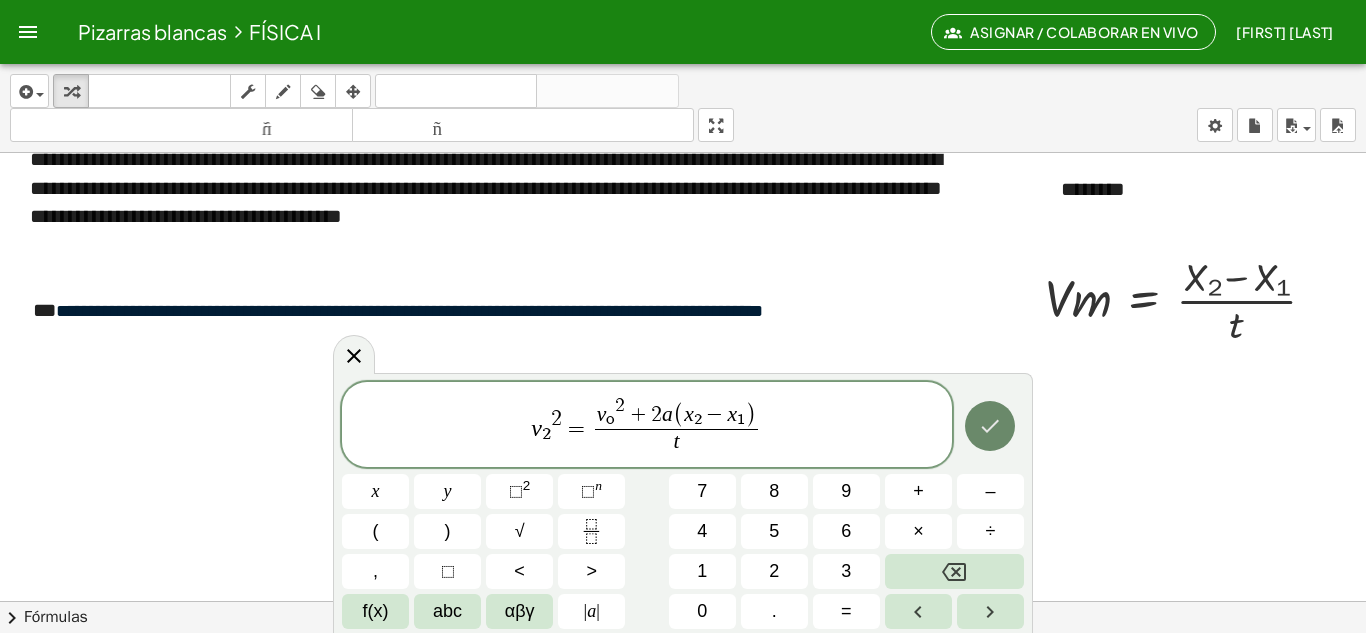 click 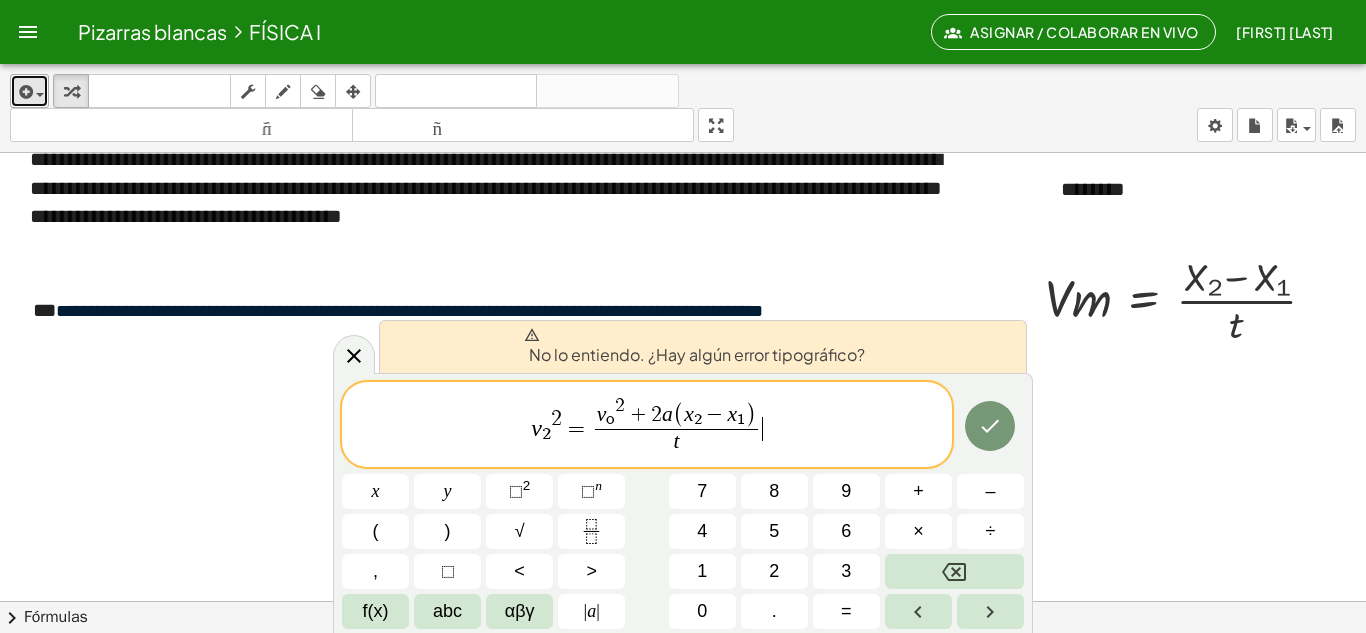 click at bounding box center (24, 92) 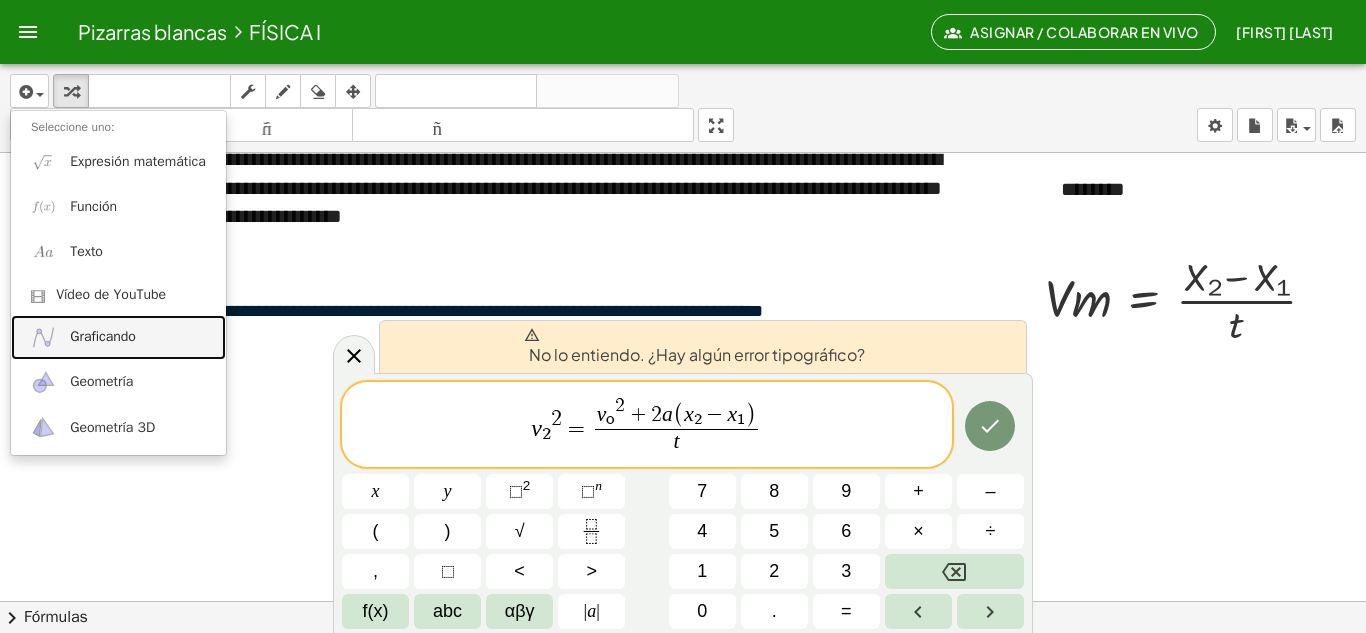 click on "Graficando" at bounding box center [118, 337] 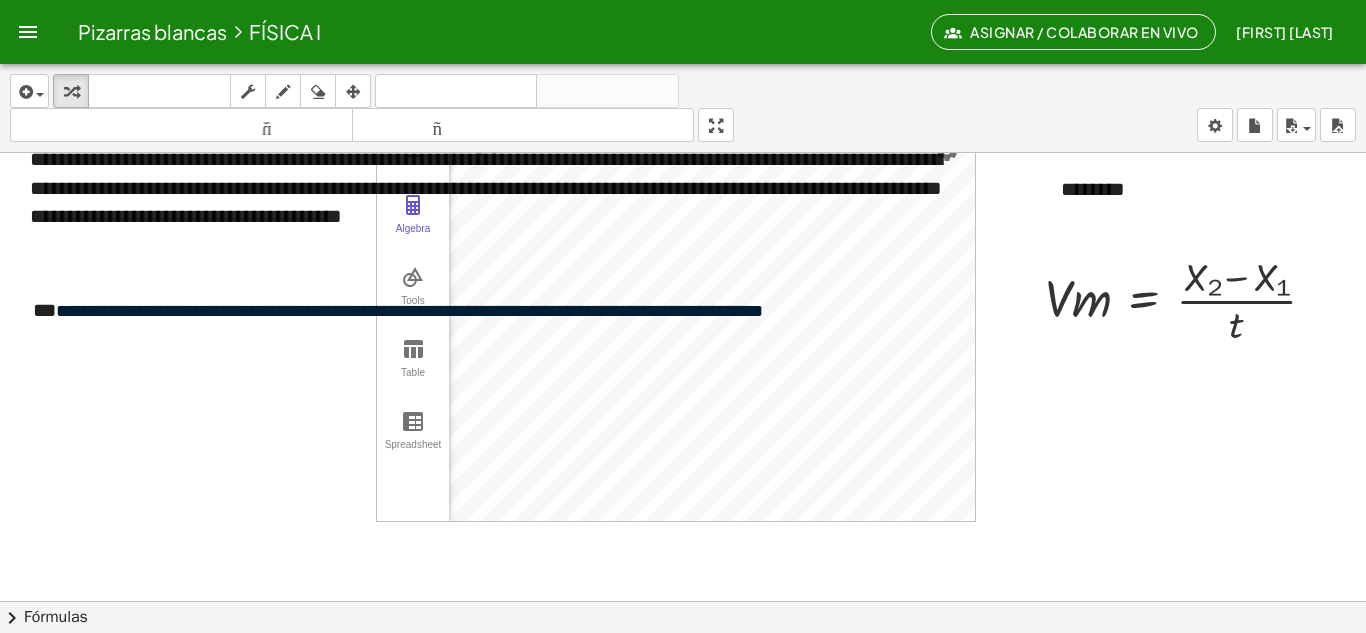 scroll, scrollTop: 0, scrollLeft: 0, axis: both 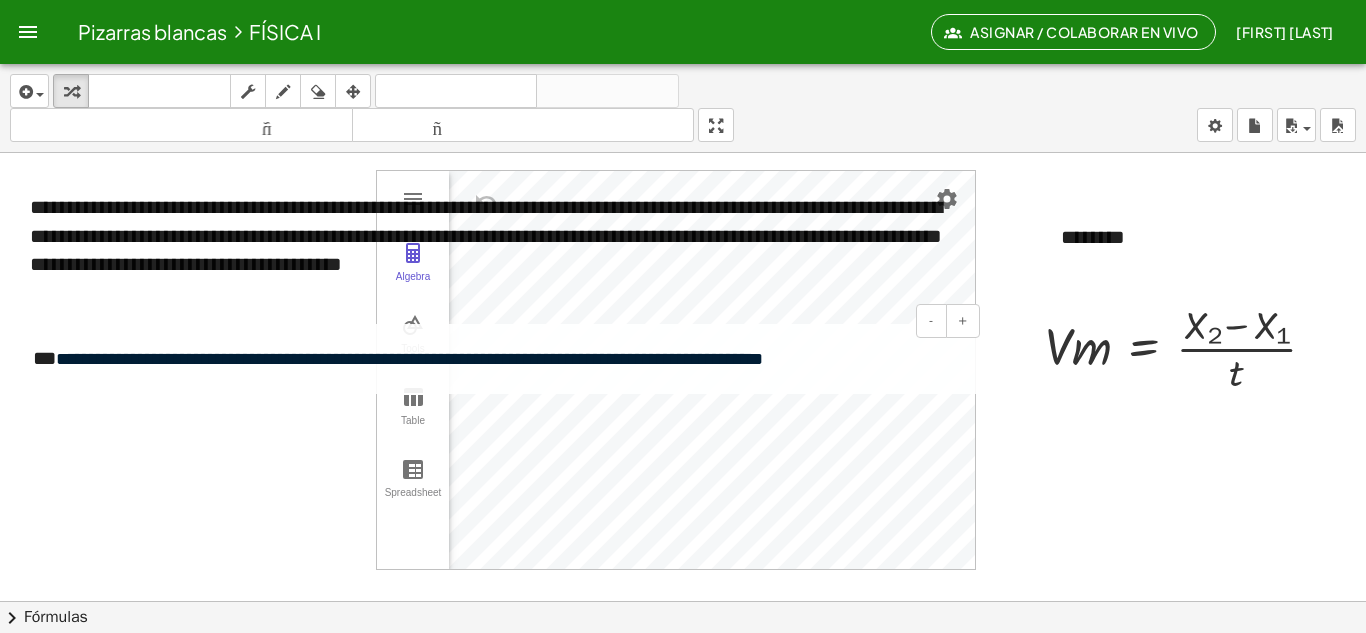 click on "**********" at bounding box center [499, 358] 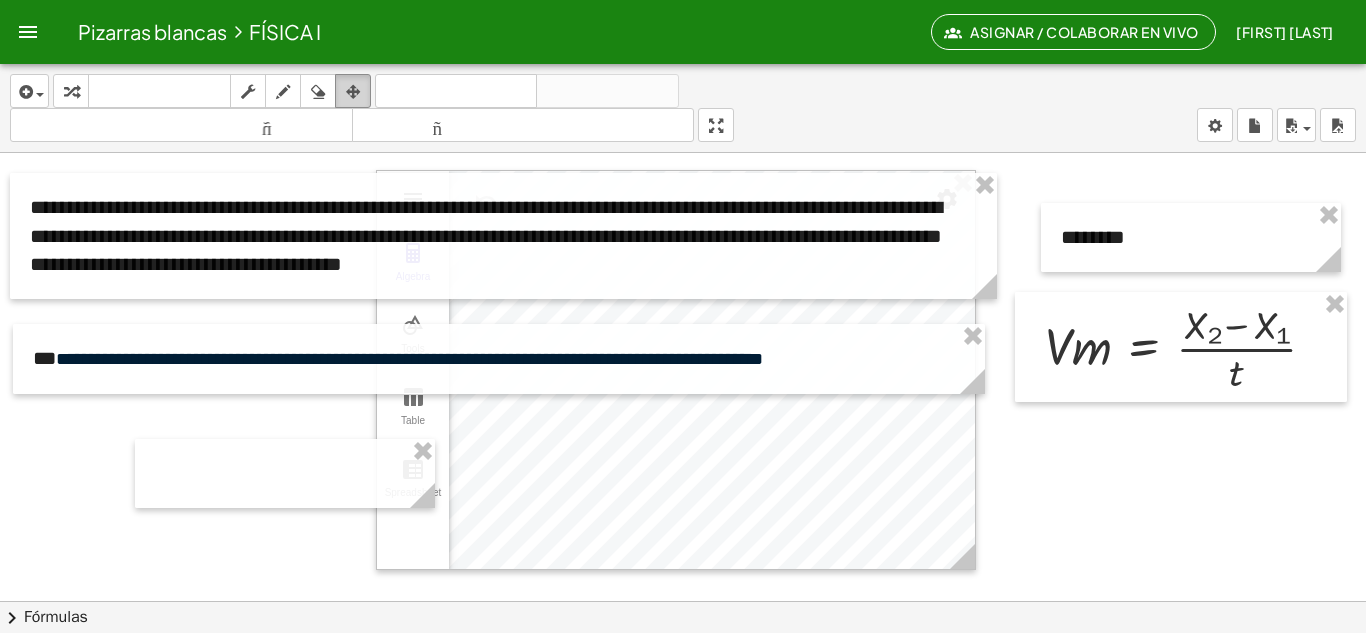 click at bounding box center [353, 92] 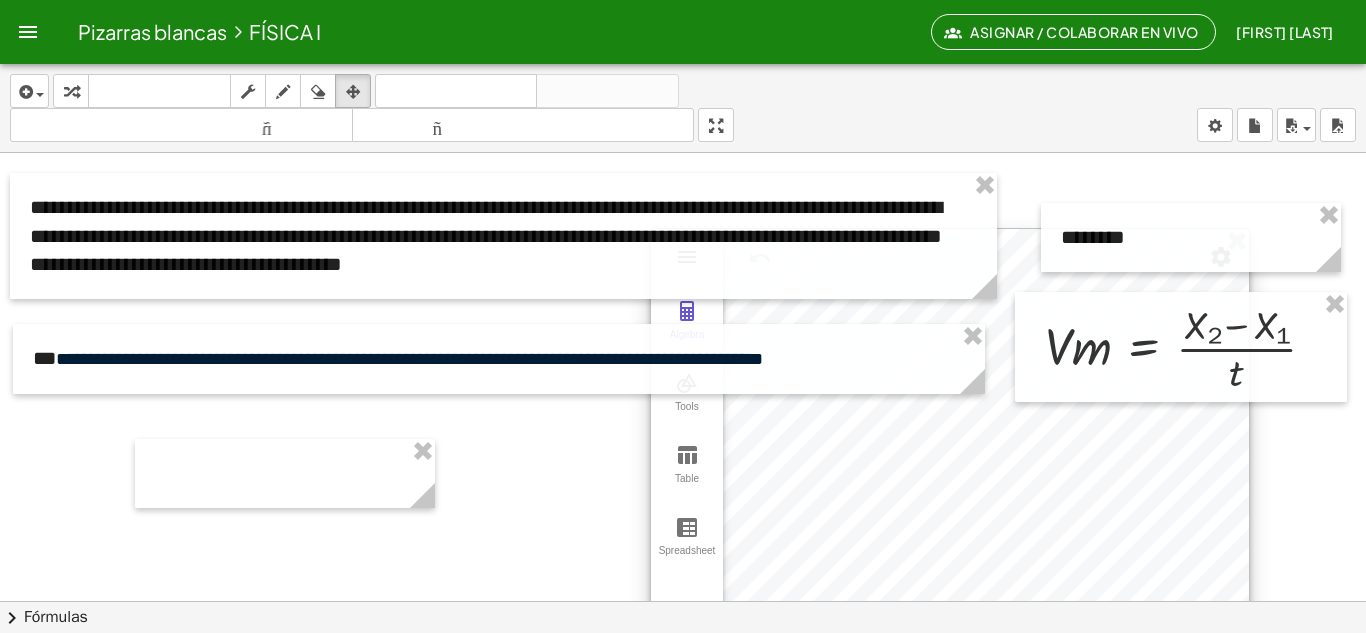 drag, startPoint x: 676, startPoint y: 469, endPoint x: 950, endPoint y: 527, distance: 280.0714 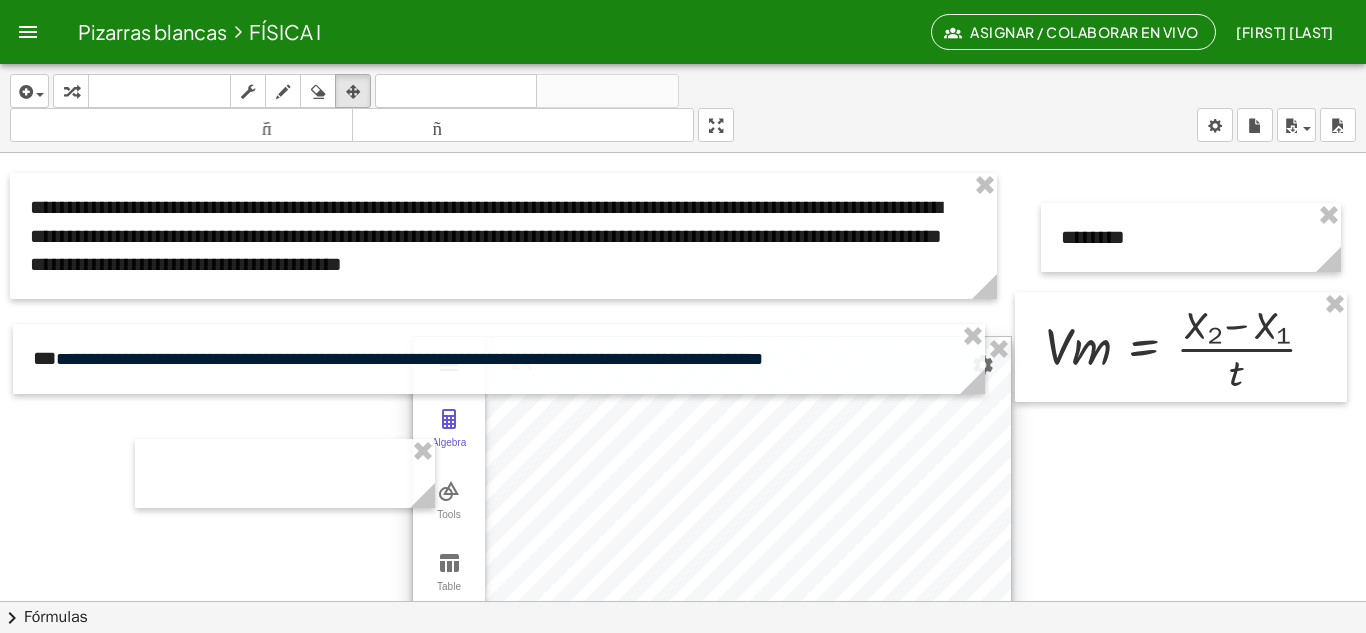 drag, startPoint x: 864, startPoint y: 520, endPoint x: 625, endPoint y: 633, distance: 264.36716 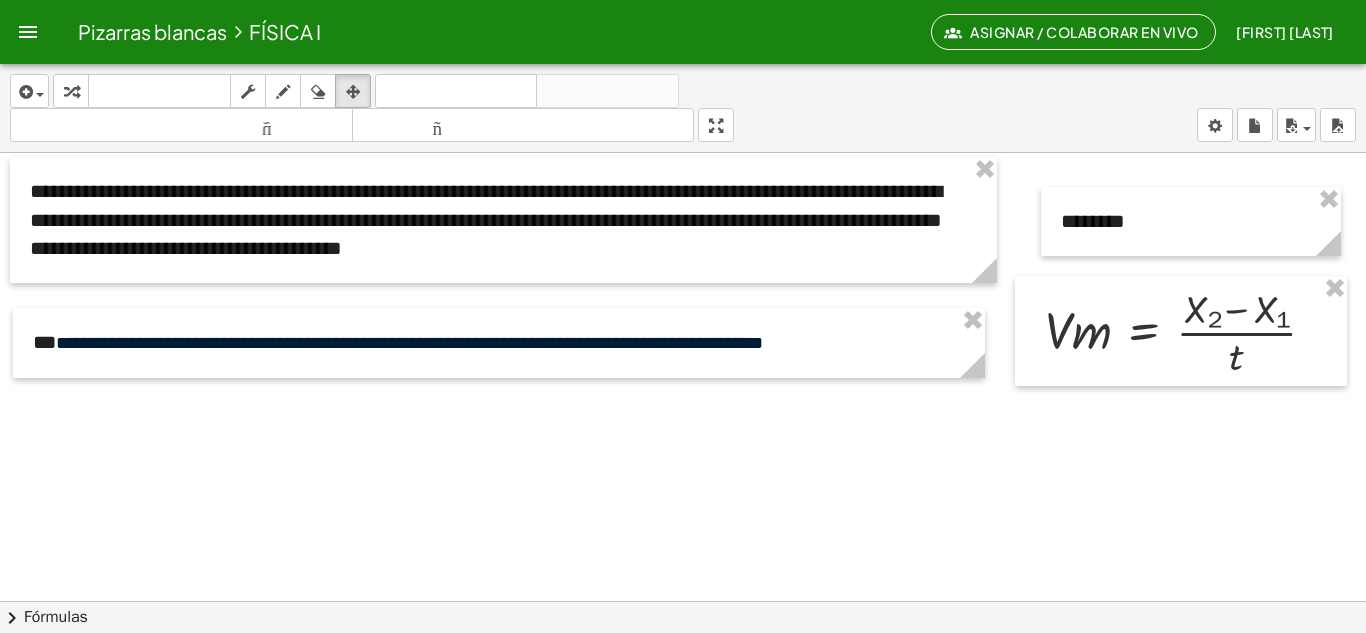 scroll, scrollTop: 0, scrollLeft: 0, axis: both 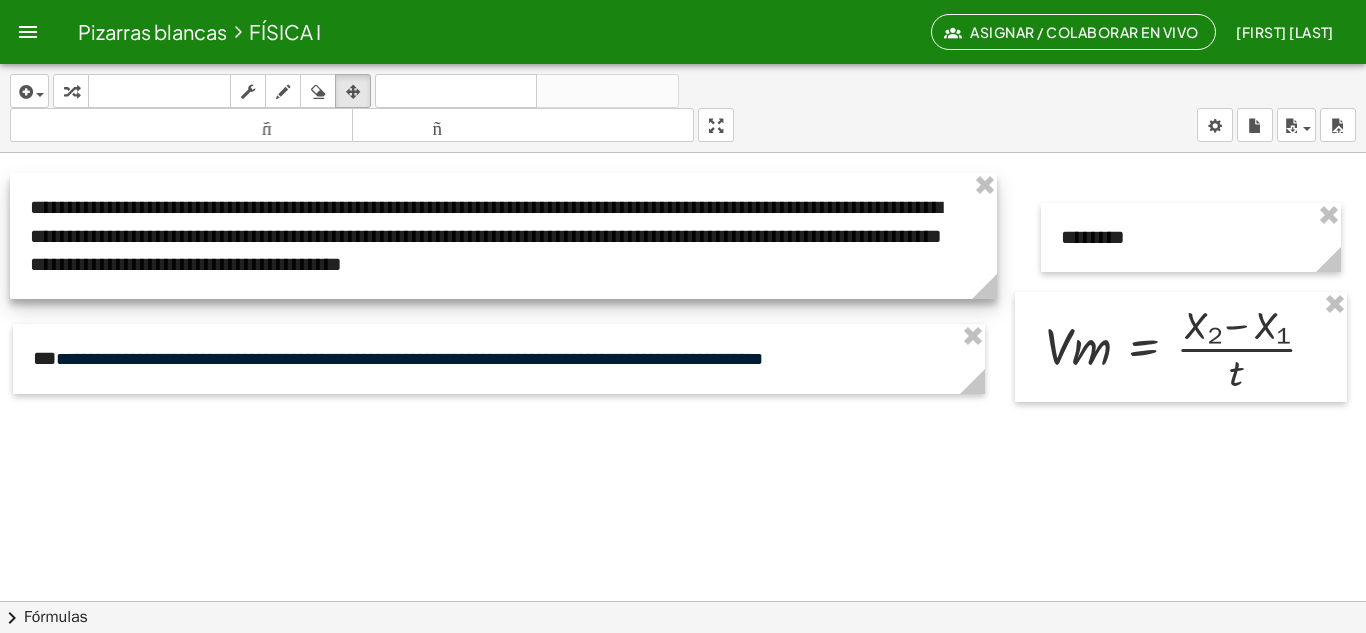 click at bounding box center [503, 236] 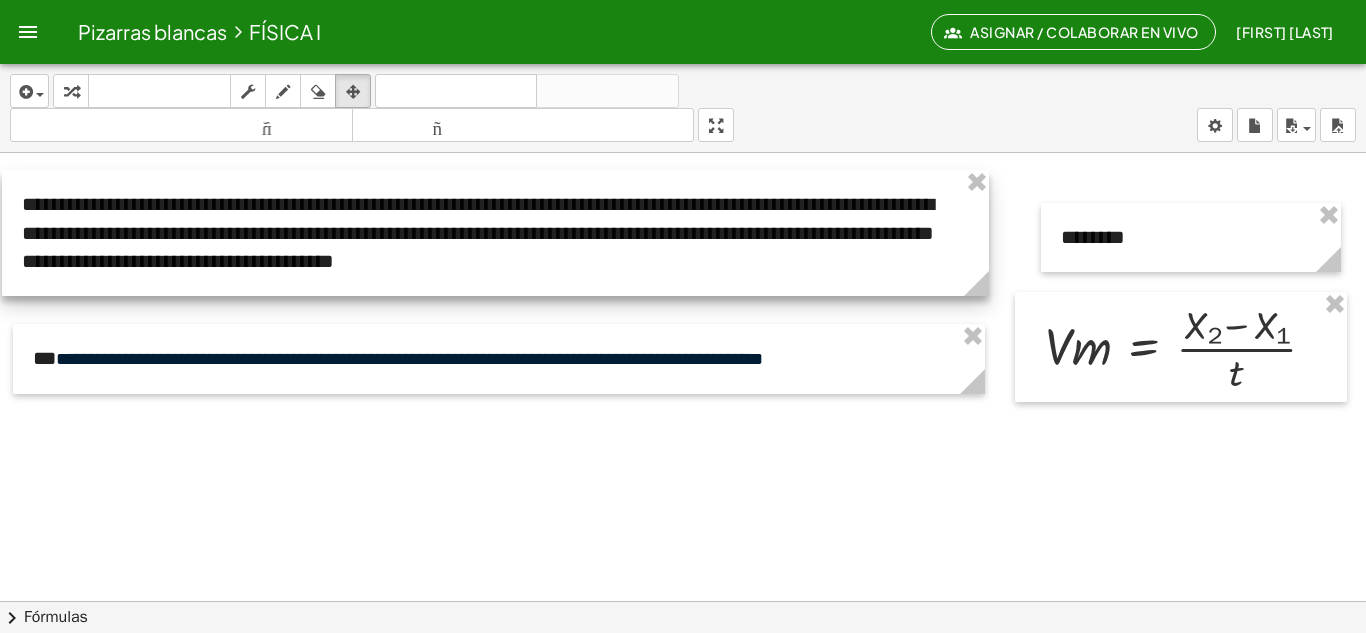 click at bounding box center (495, 233) 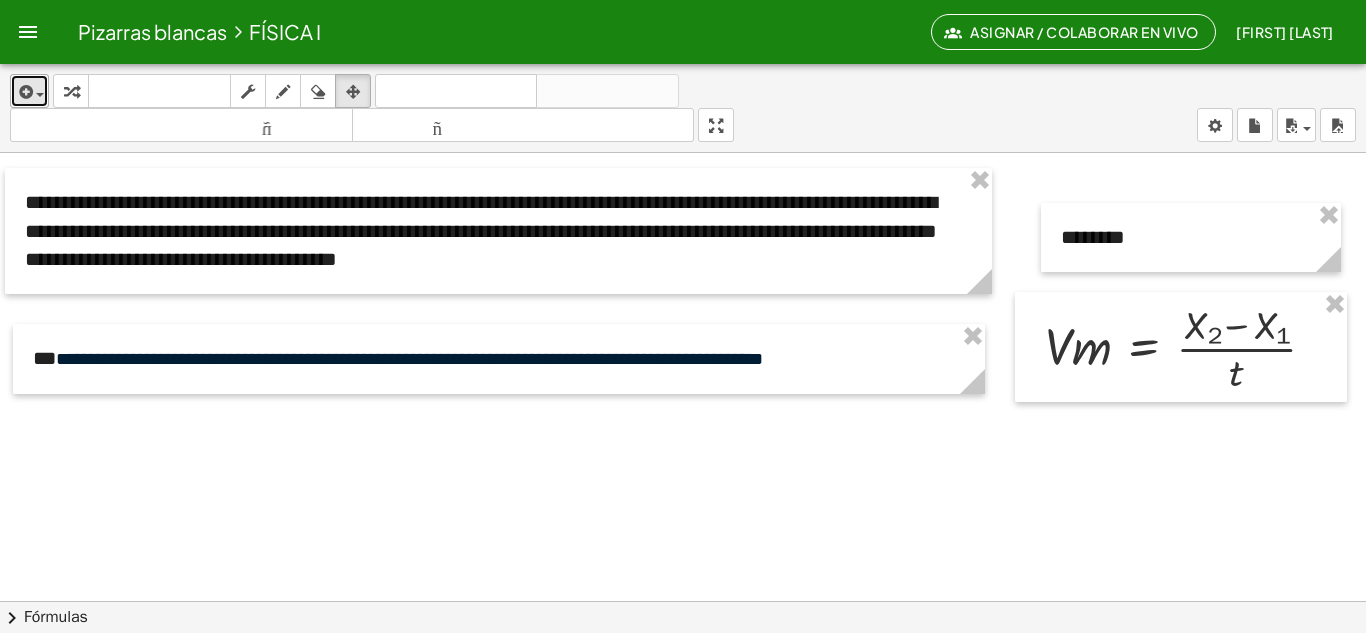 click at bounding box center [24, 92] 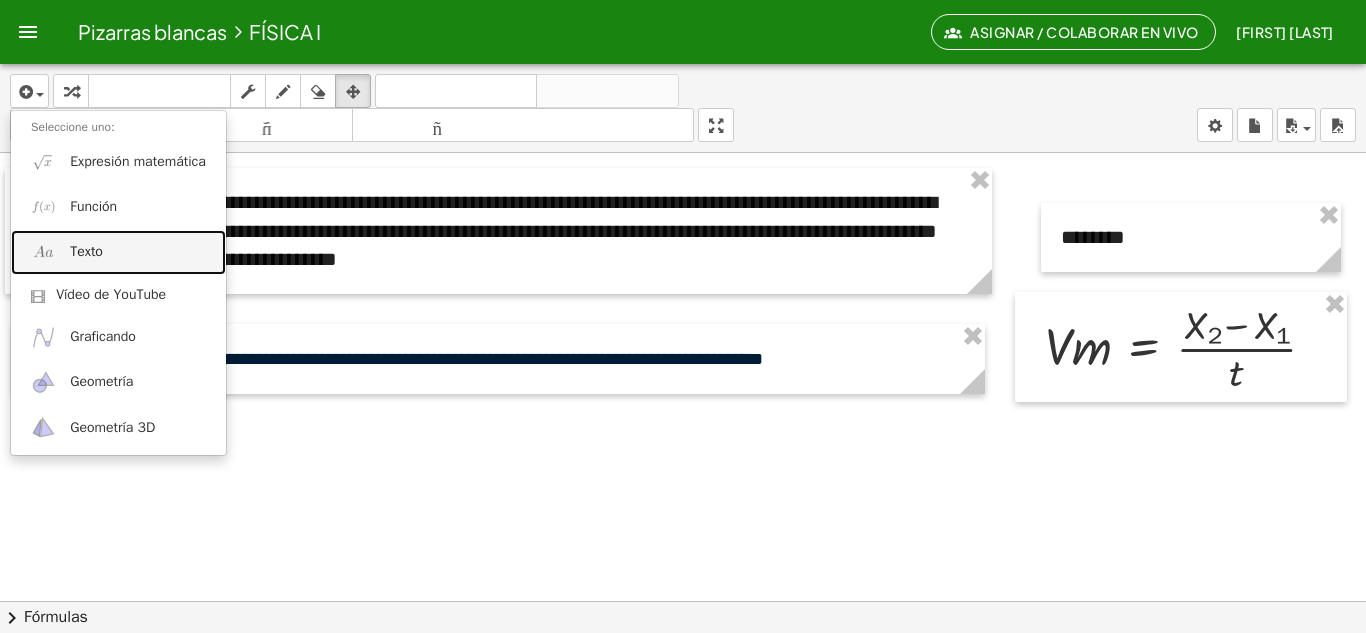 click on "Texto" at bounding box center [86, 251] 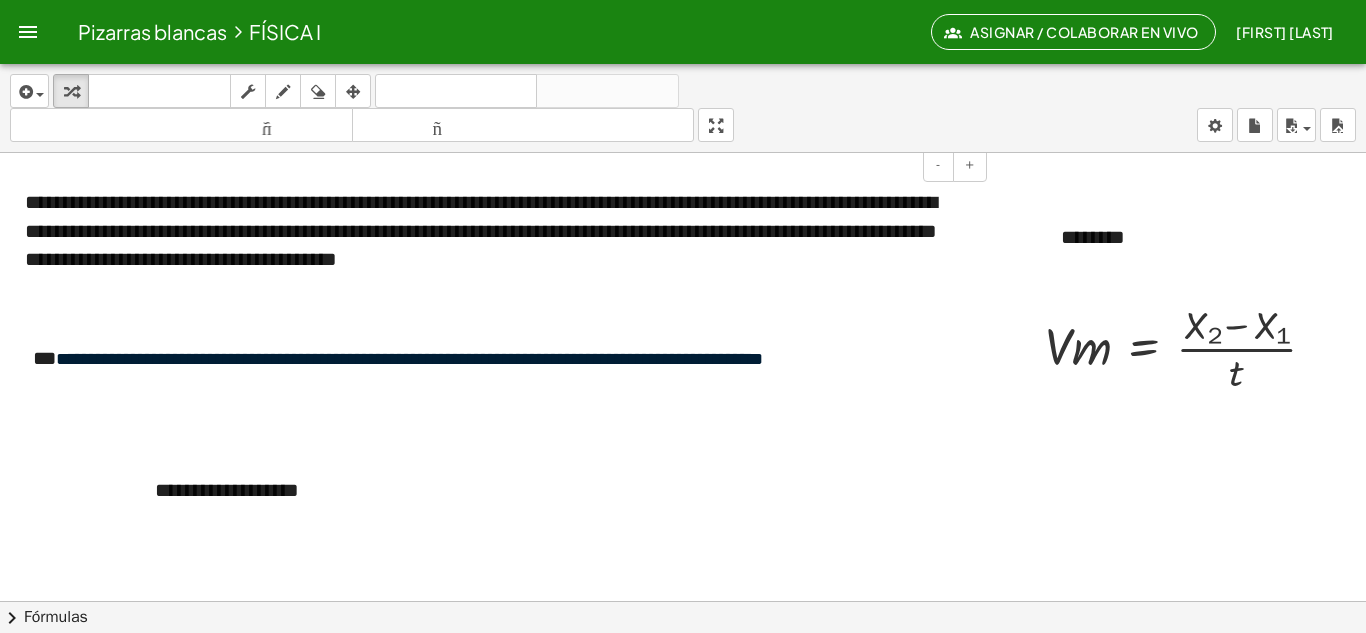 click on "**********" at bounding box center (481, 230) 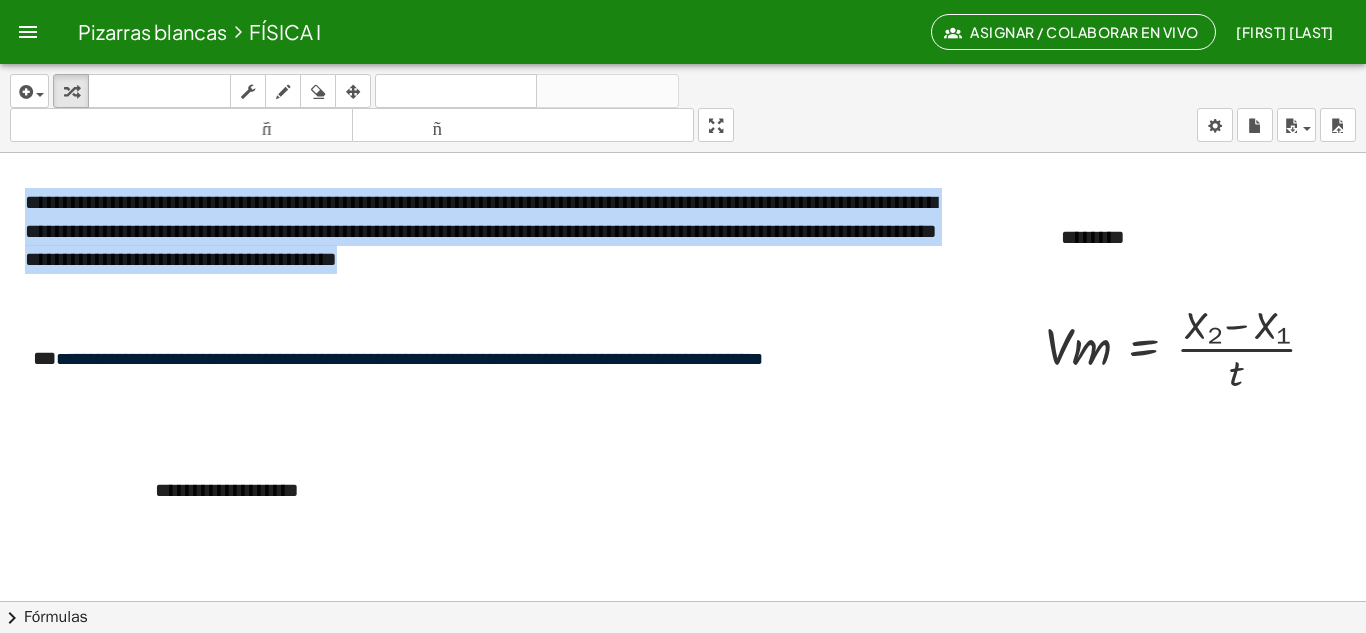drag, startPoint x: 585, startPoint y: 265, endPoint x: 10, endPoint y: 167, distance: 583.2915 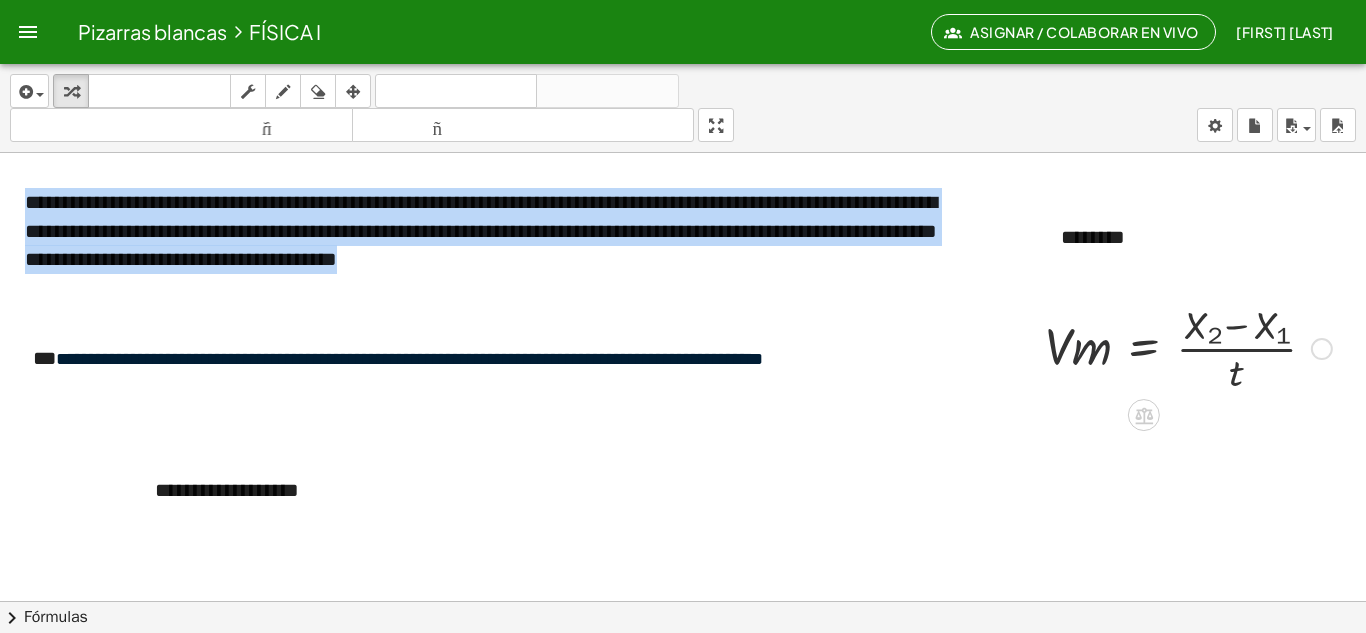 click at bounding box center (1188, 347) 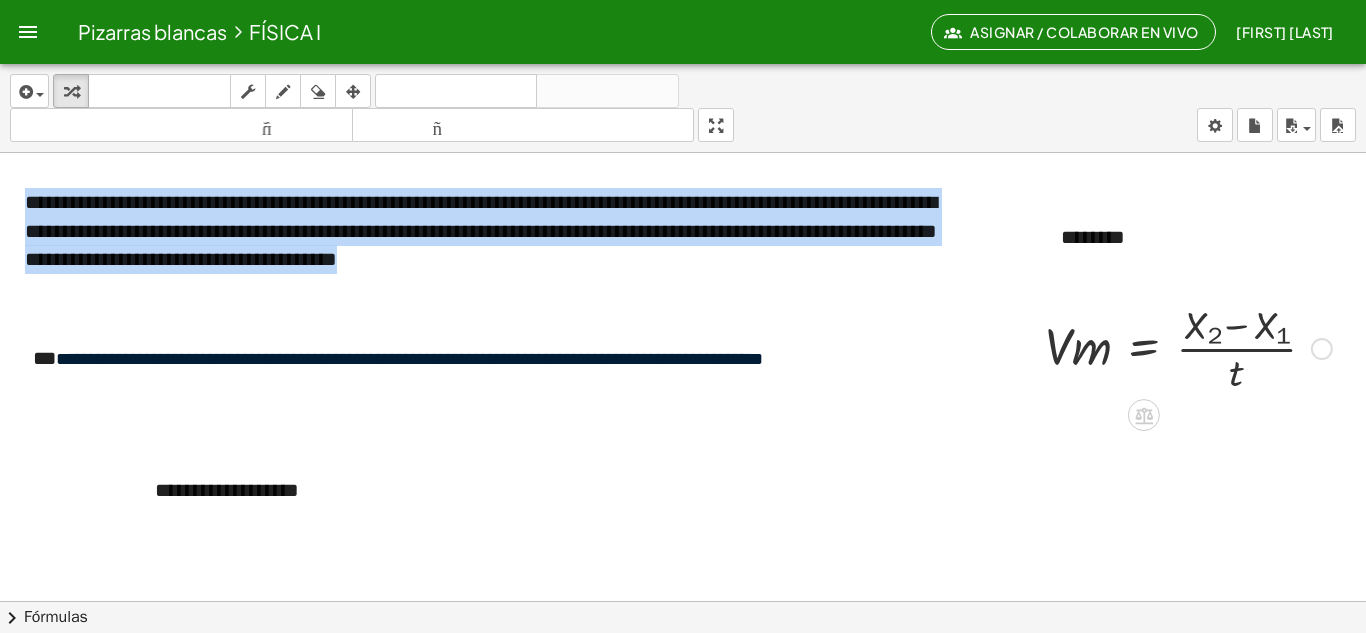 click at bounding box center [1188, 347] 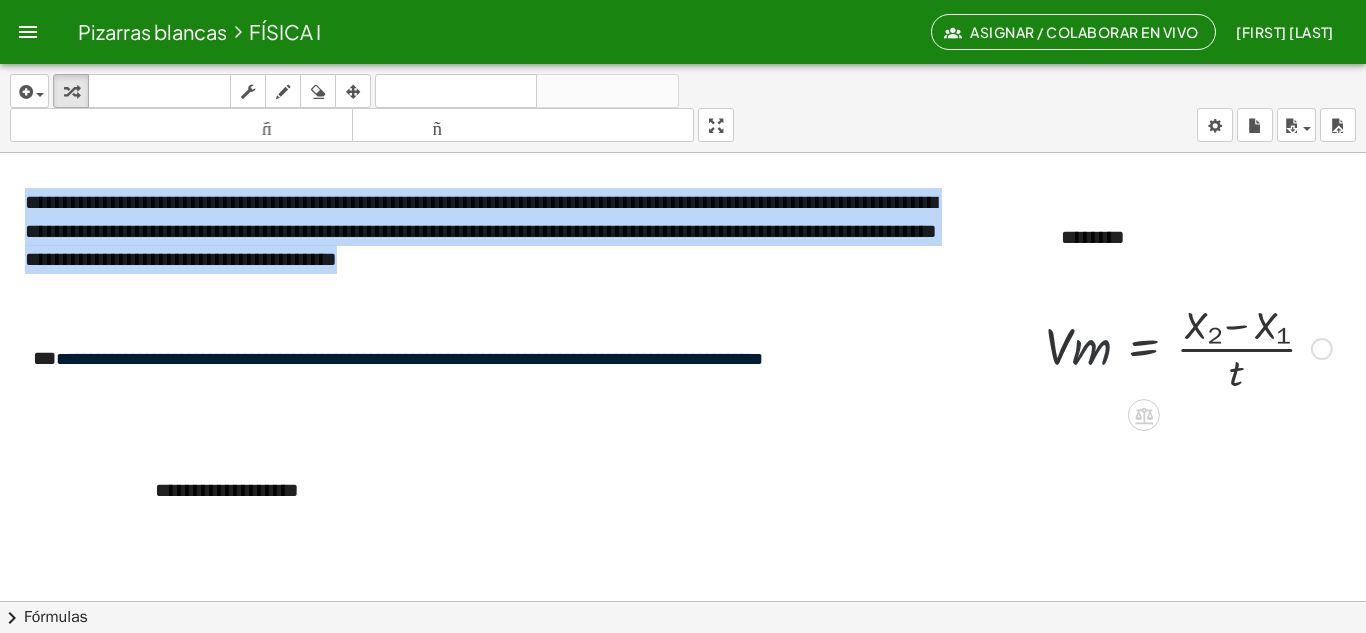 click at bounding box center [1188, 347] 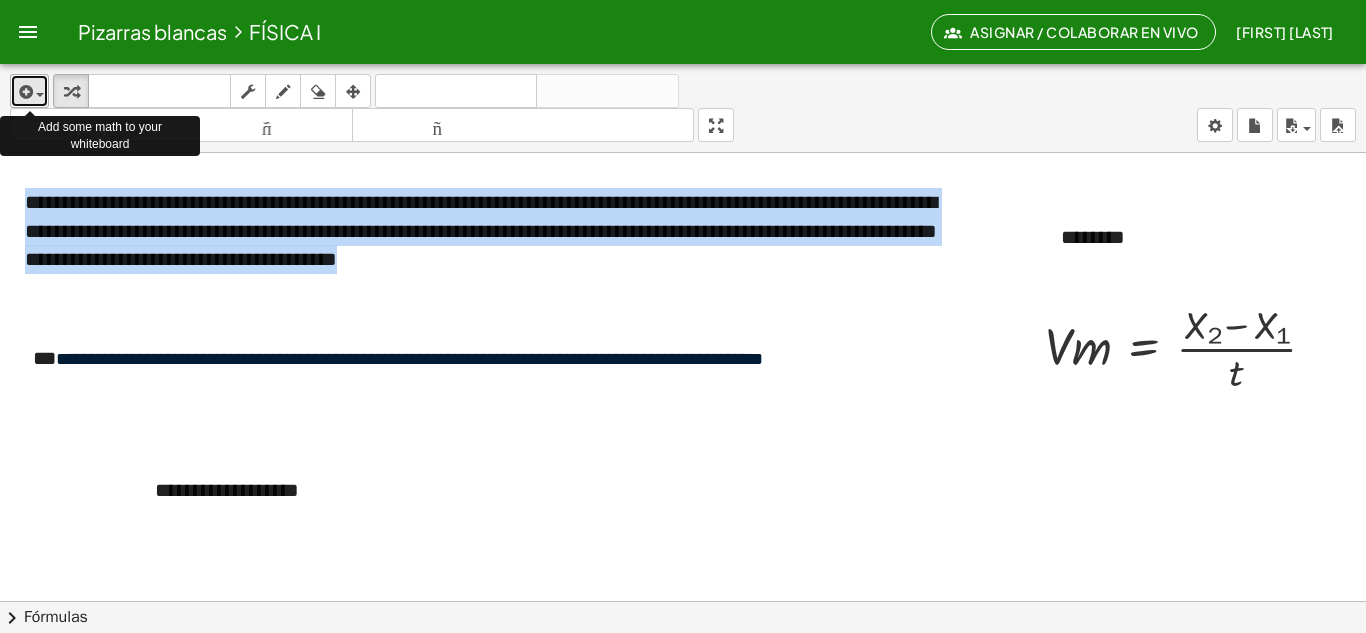 click at bounding box center (29, 91) 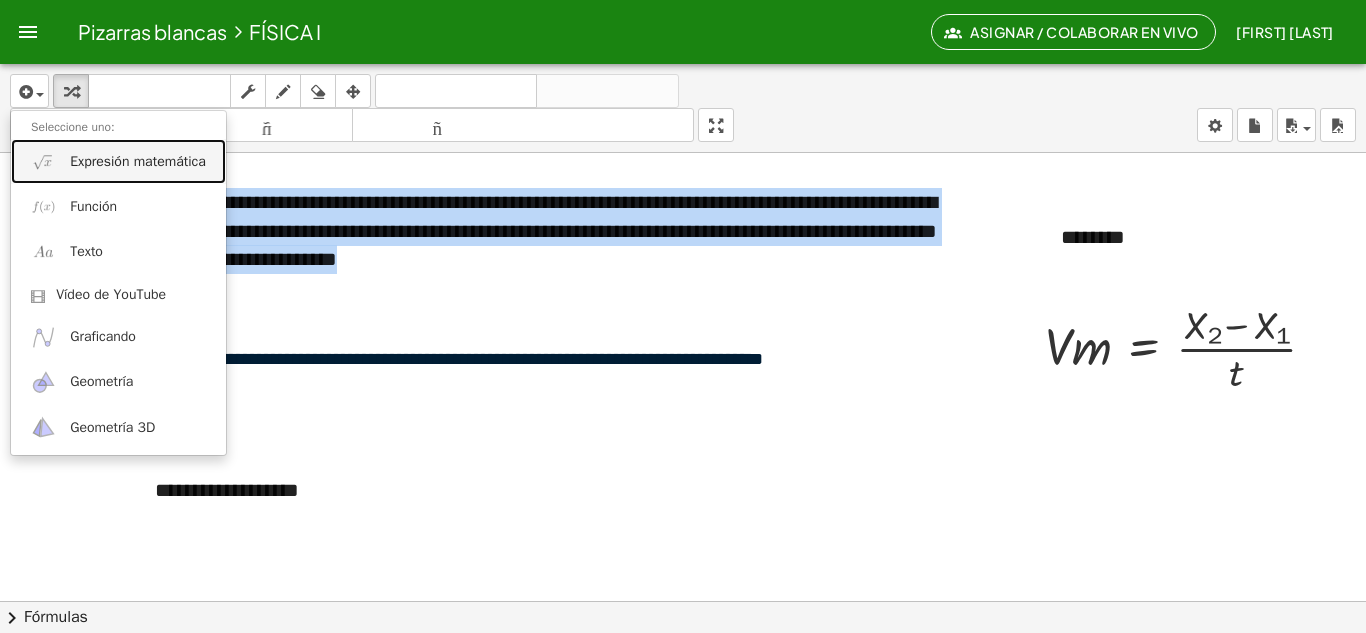 click on "Expresión matemática" at bounding box center [118, 161] 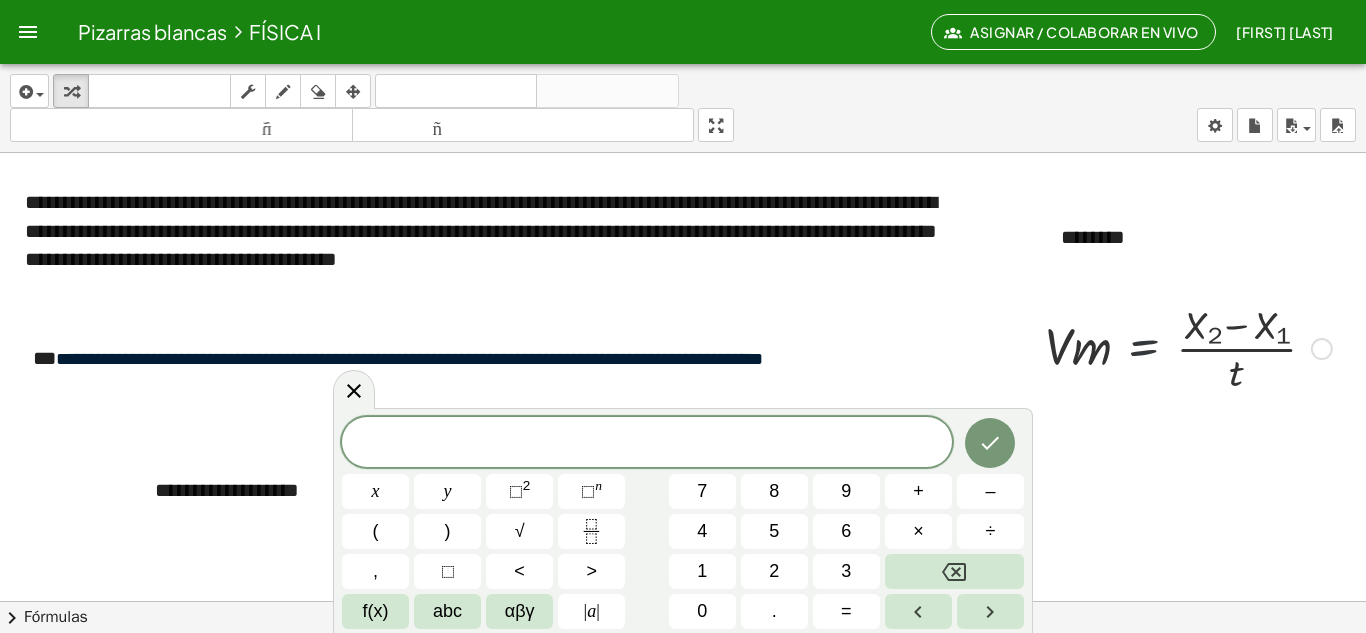 click at bounding box center (1188, 347) 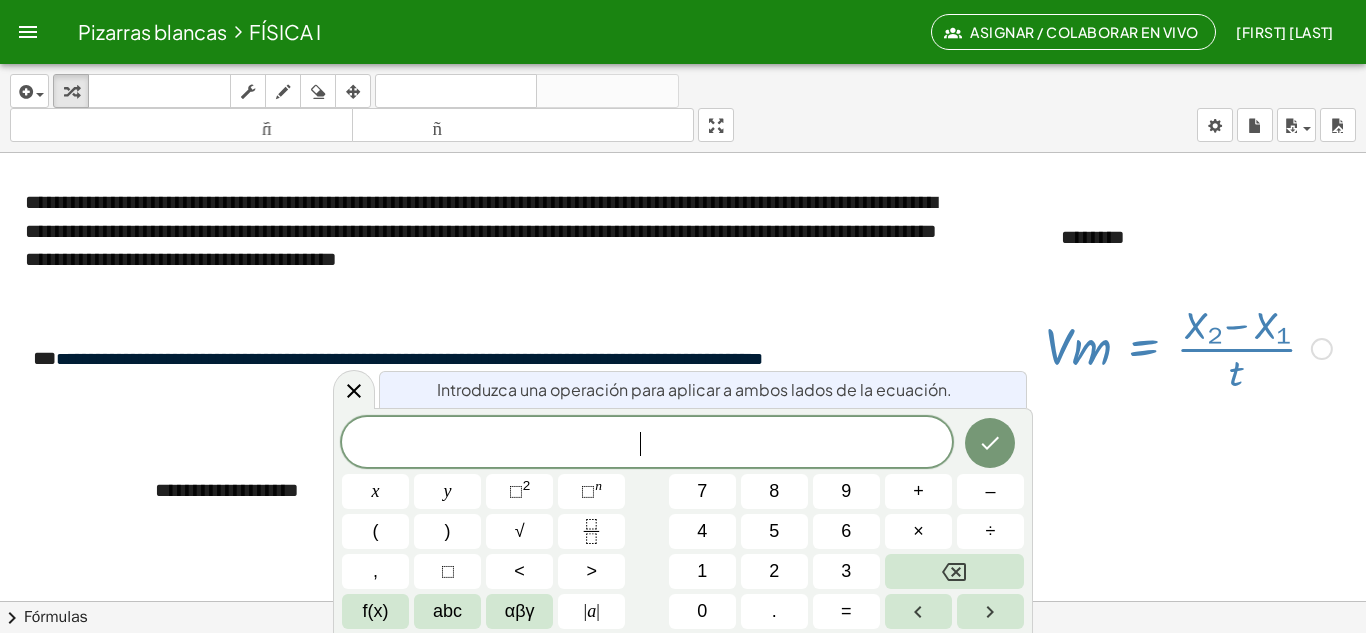click at bounding box center (1188, 347) 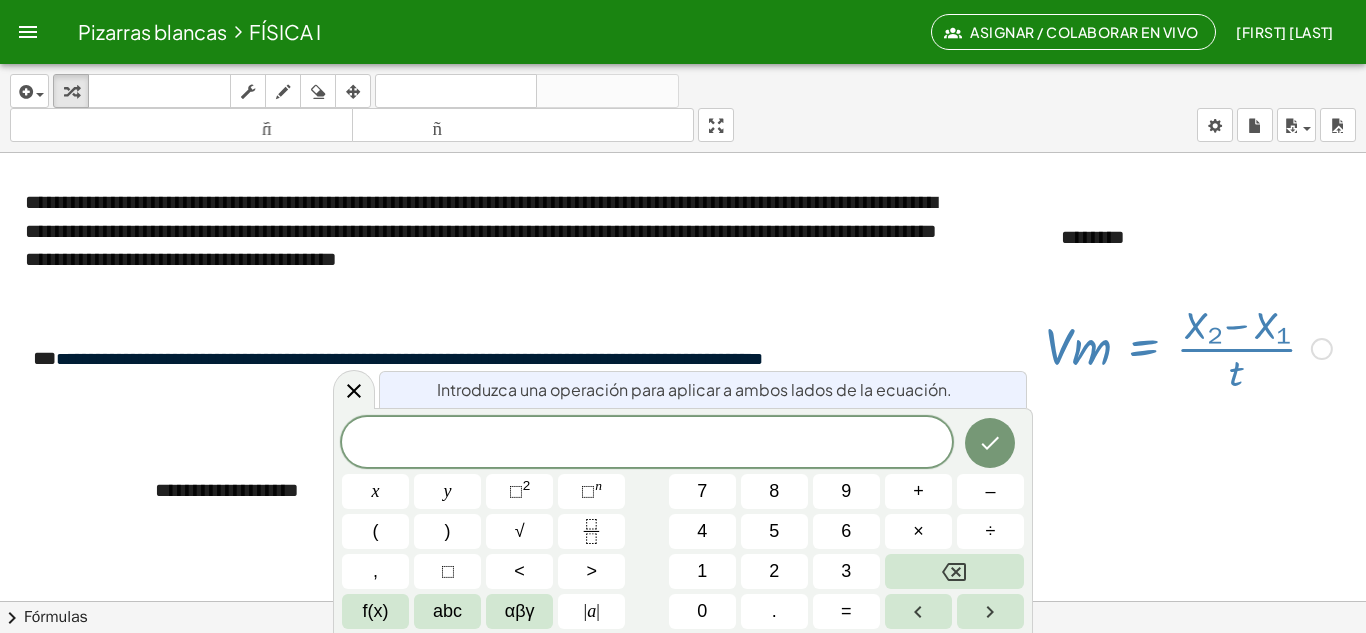 click at bounding box center (1188, 347) 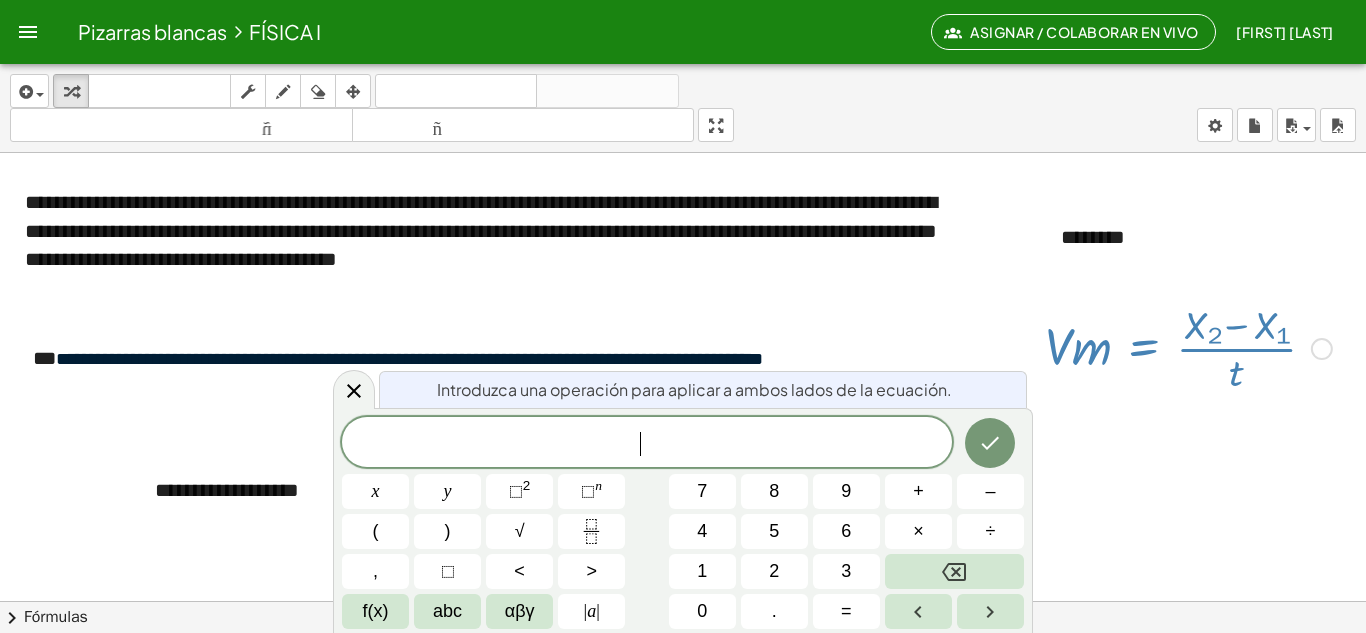 click at bounding box center (1188, 347) 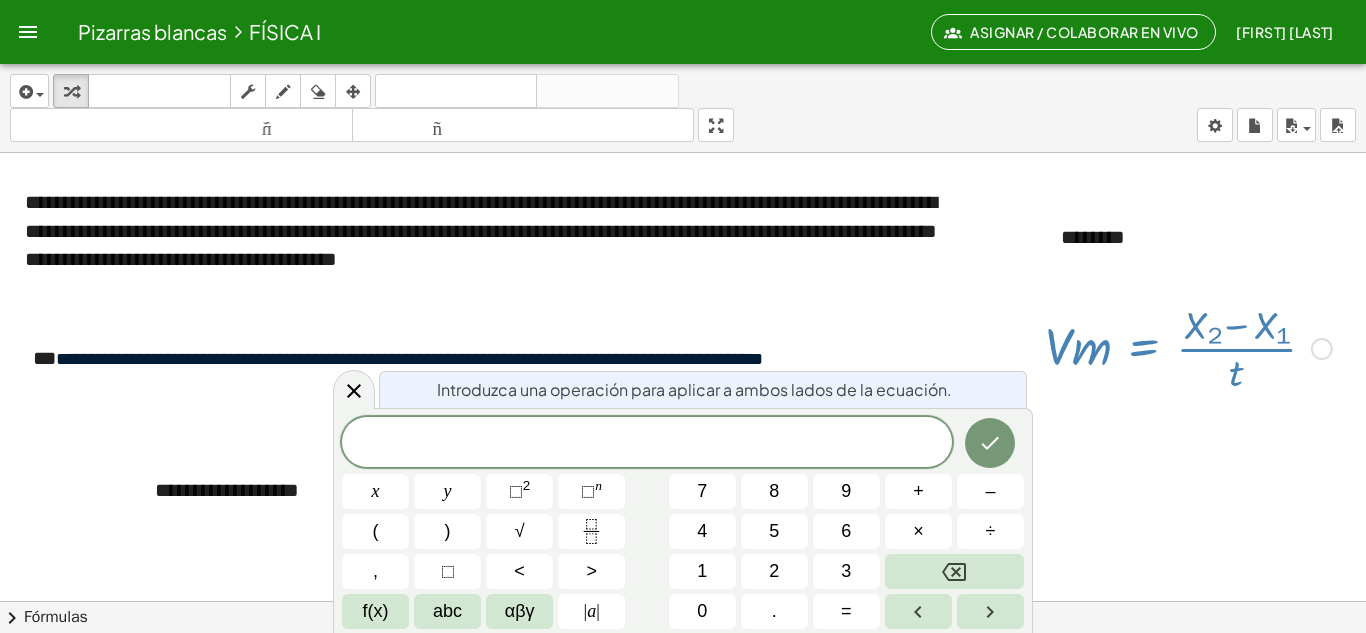click at bounding box center (1188, 347) 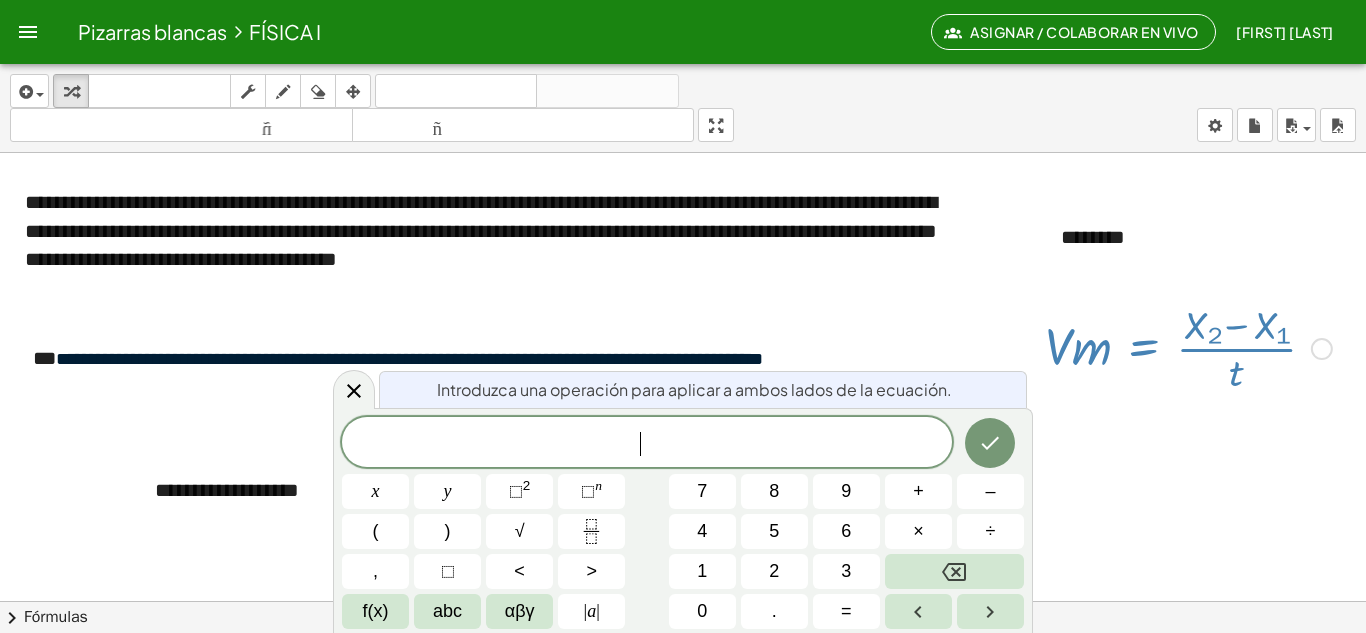 click at bounding box center (1188, 347) 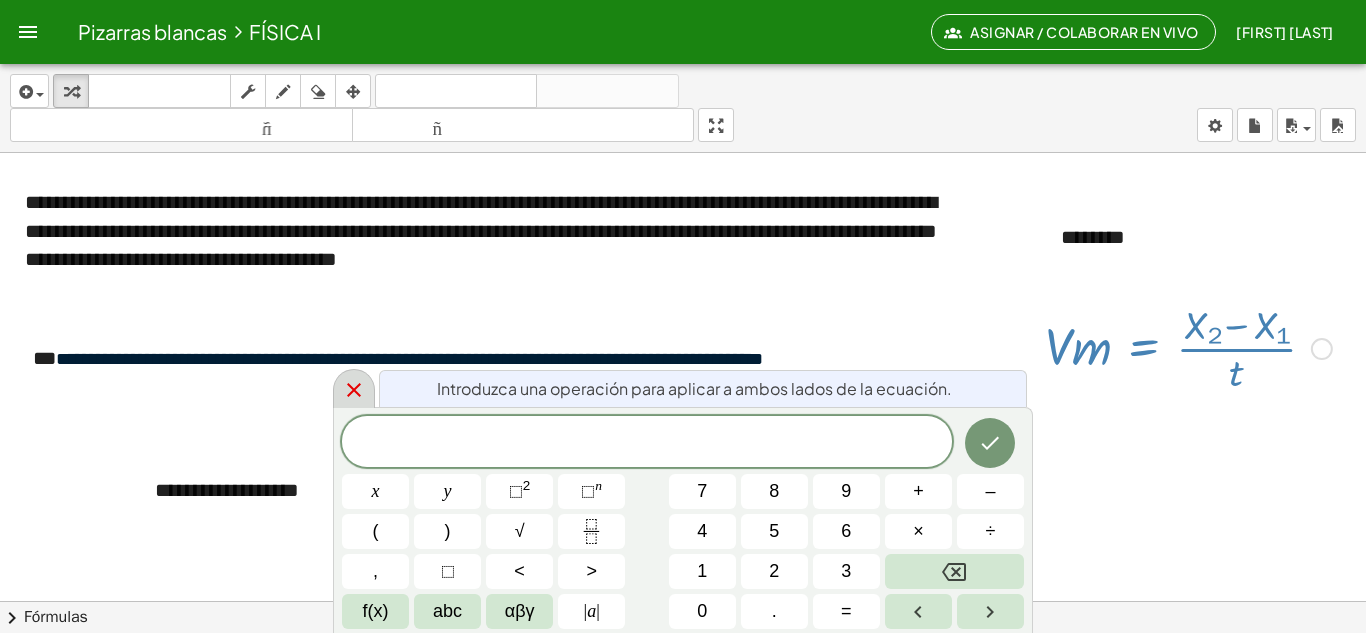click 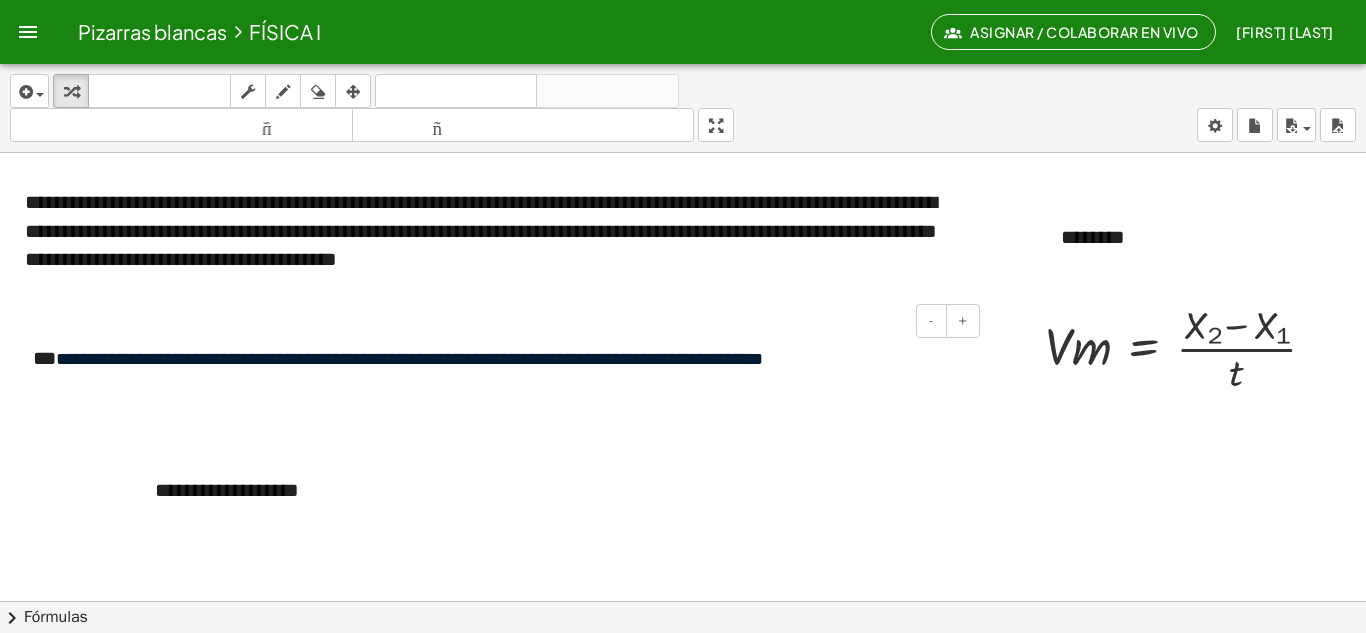 click on "**********" at bounding box center [409, 359] 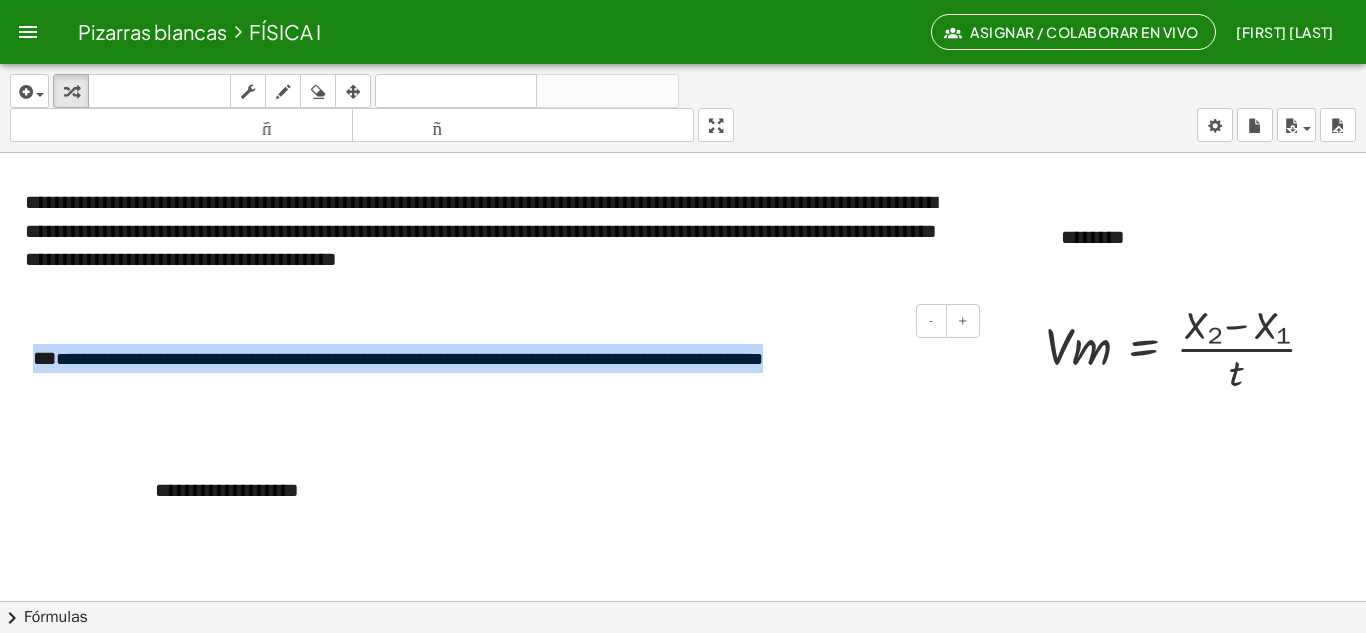 drag, startPoint x: 38, startPoint y: 362, endPoint x: 971, endPoint y: 354, distance: 933.0343 